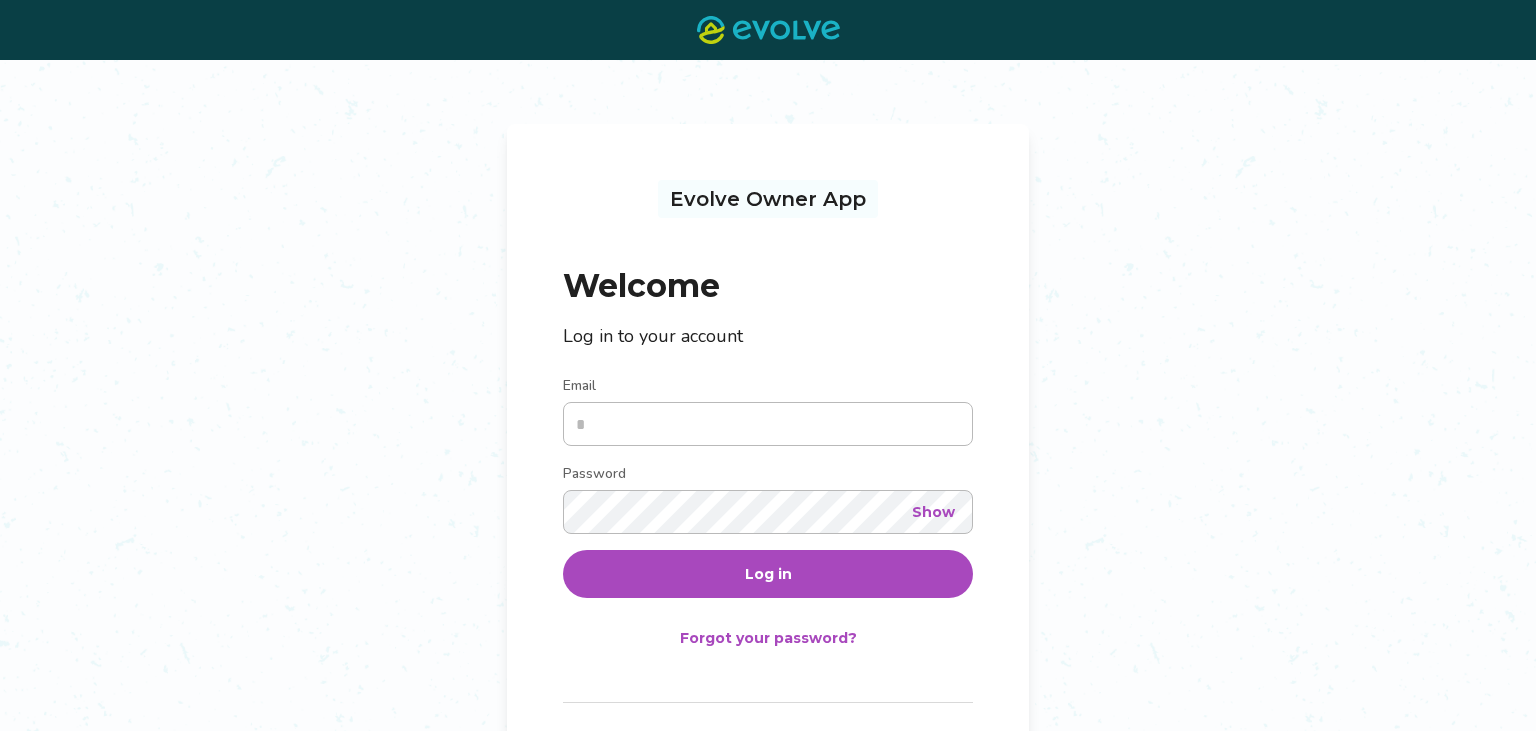 scroll, scrollTop: 0, scrollLeft: 0, axis: both 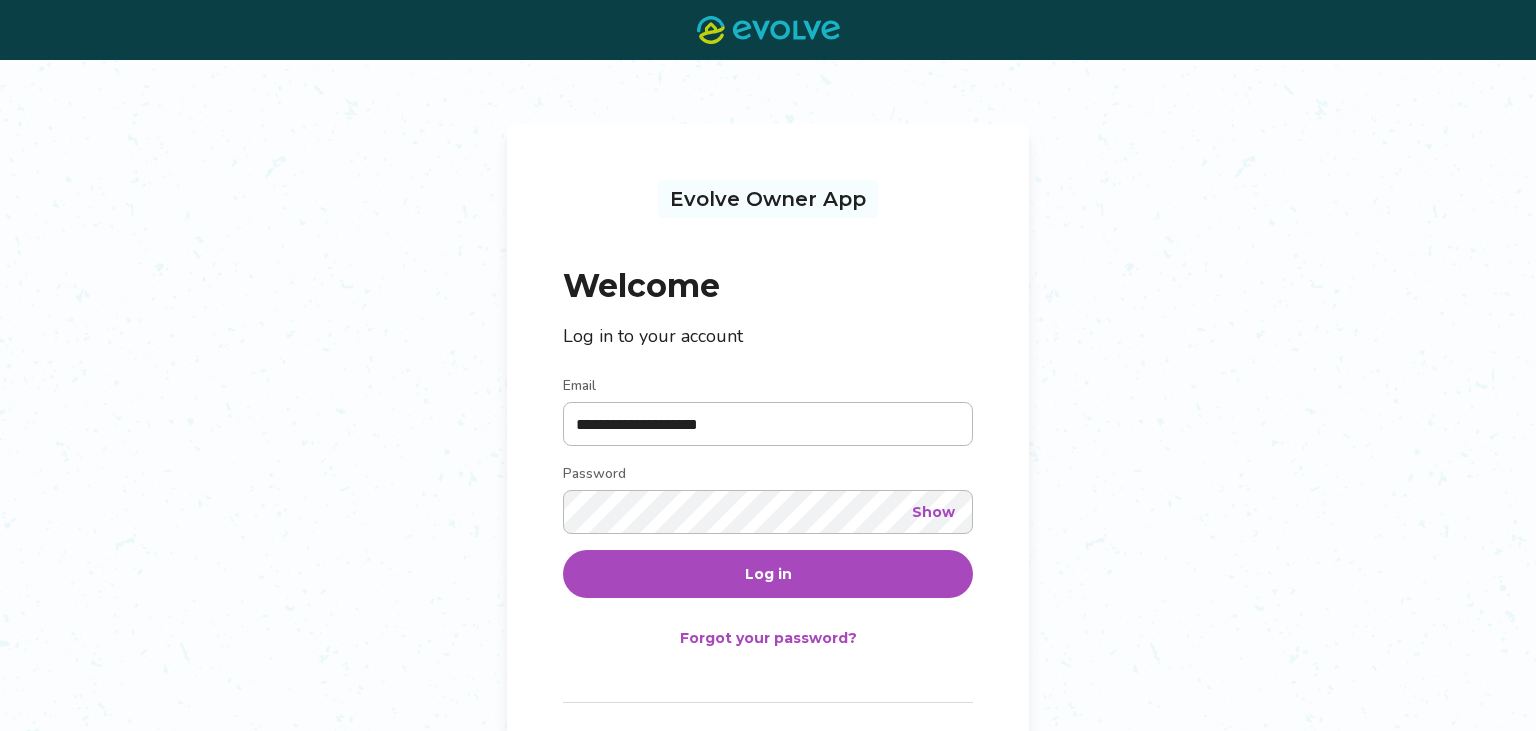 type on "**********" 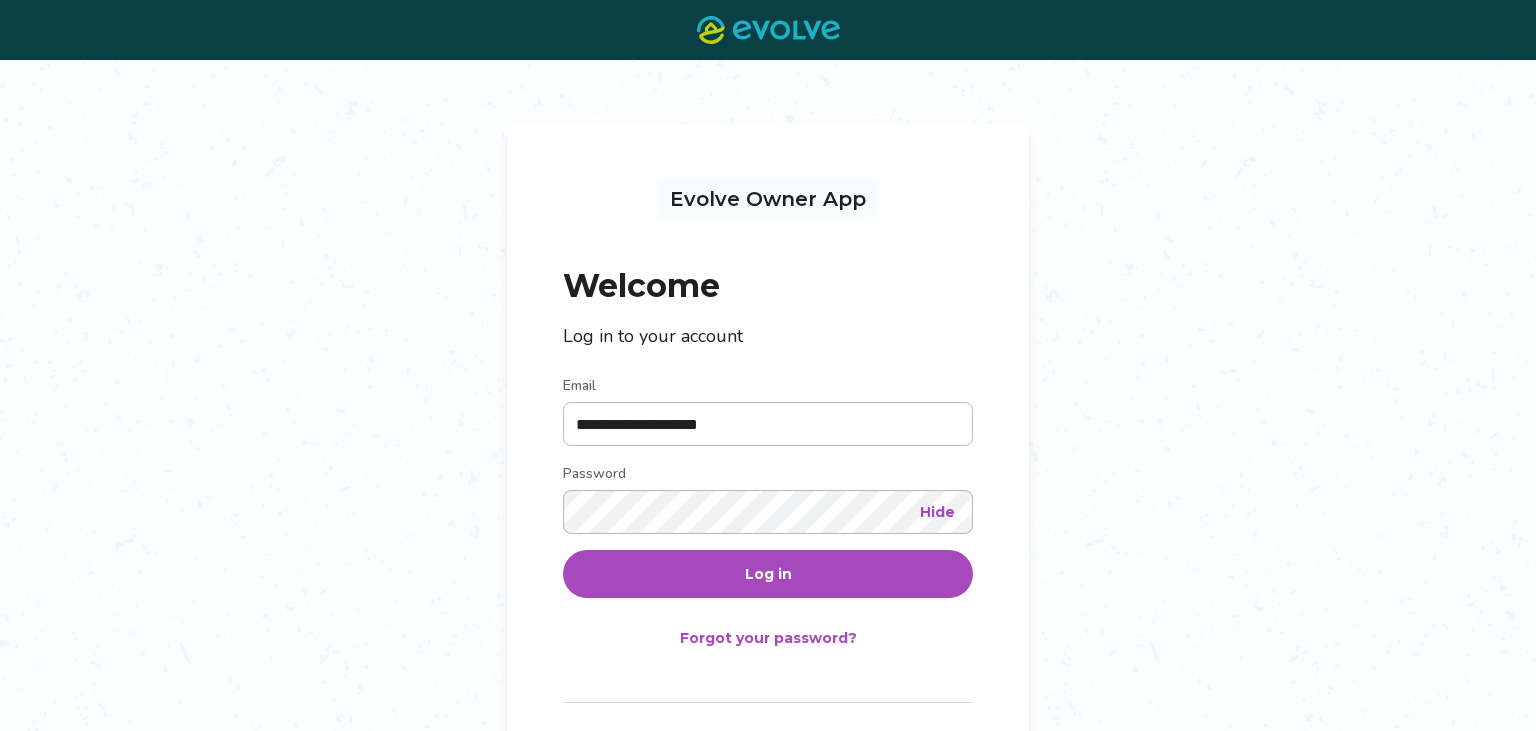 click on "Log in" at bounding box center (768, 574) 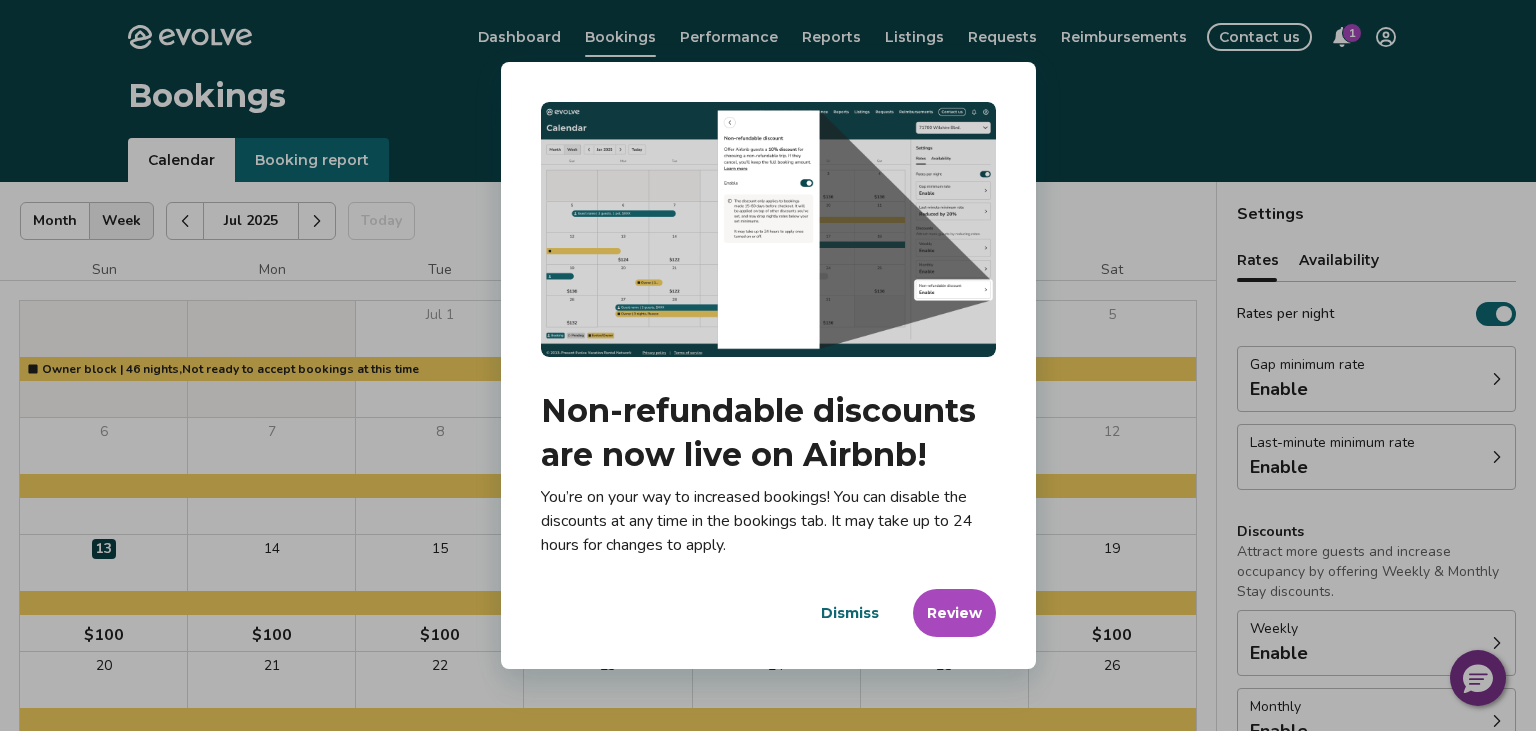 click on "Review" at bounding box center [954, 613] 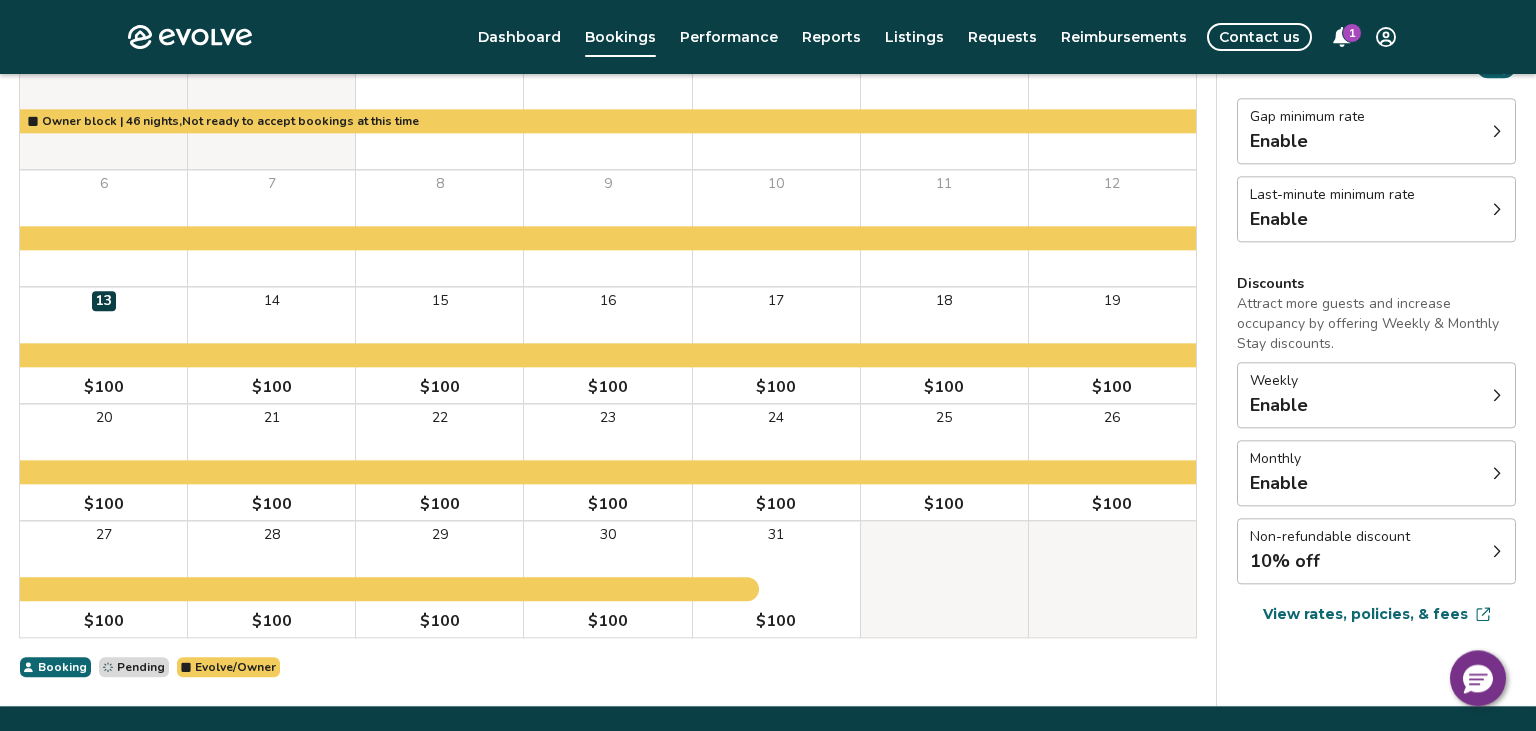 scroll, scrollTop: 258, scrollLeft: 0, axis: vertical 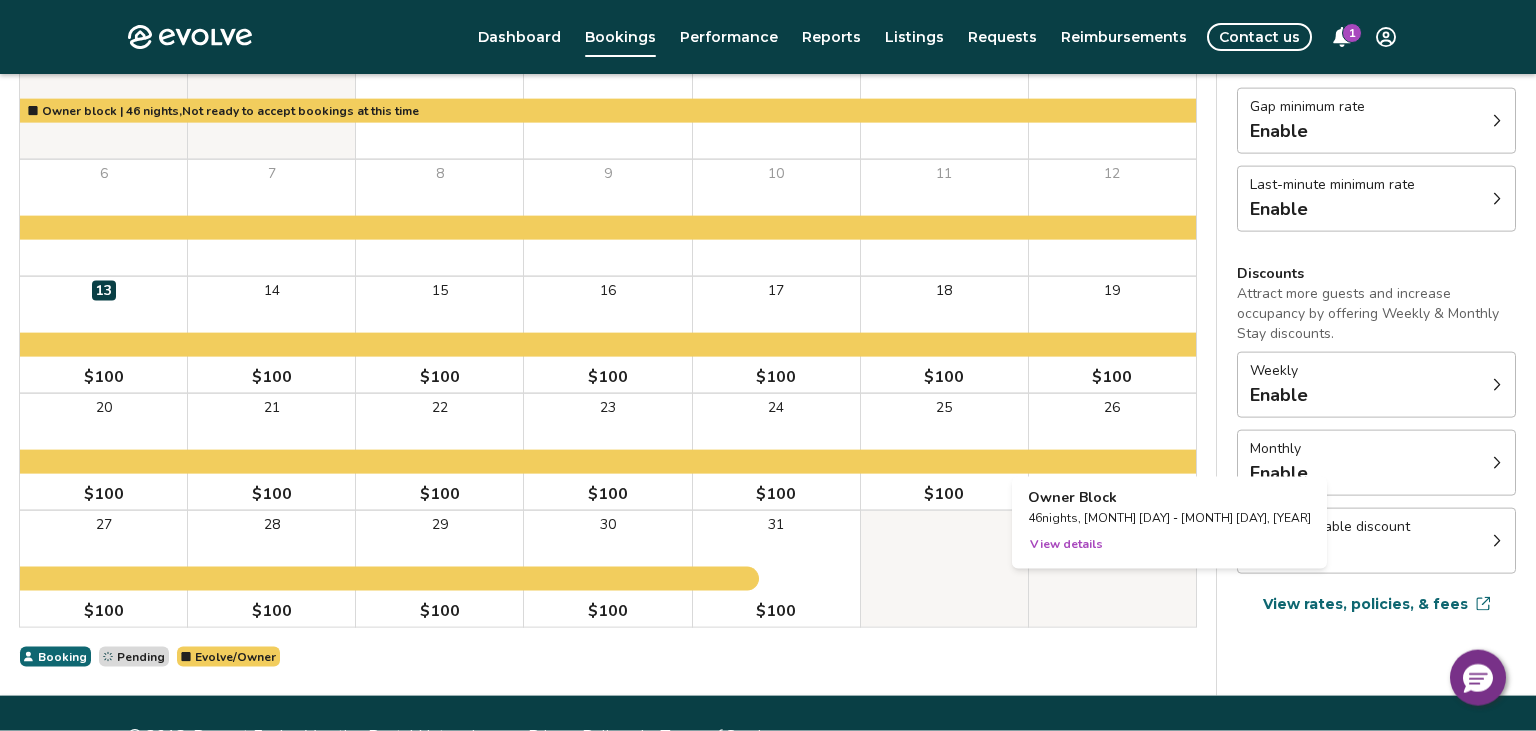 click at bounding box center [1112, 452] 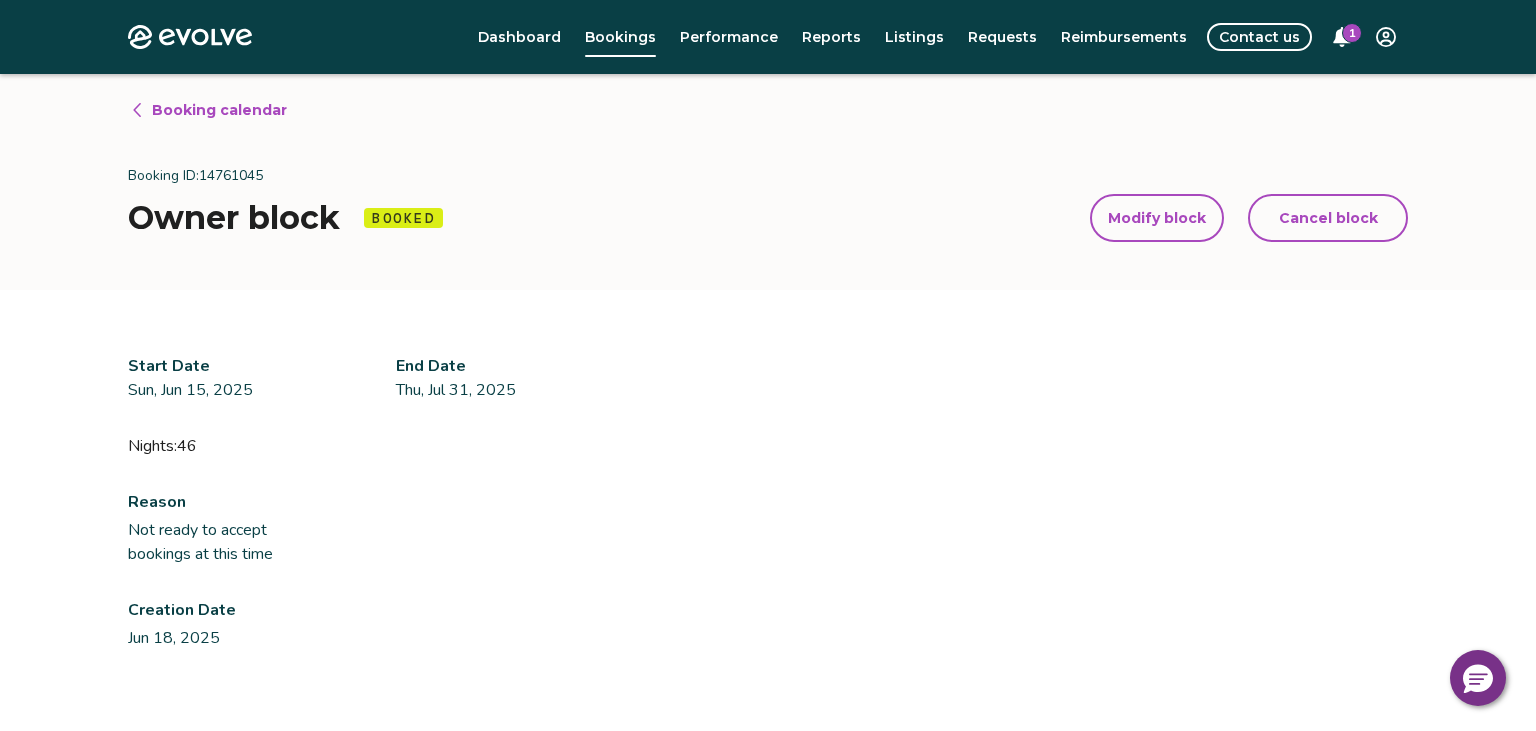 scroll, scrollTop: 4, scrollLeft: 0, axis: vertical 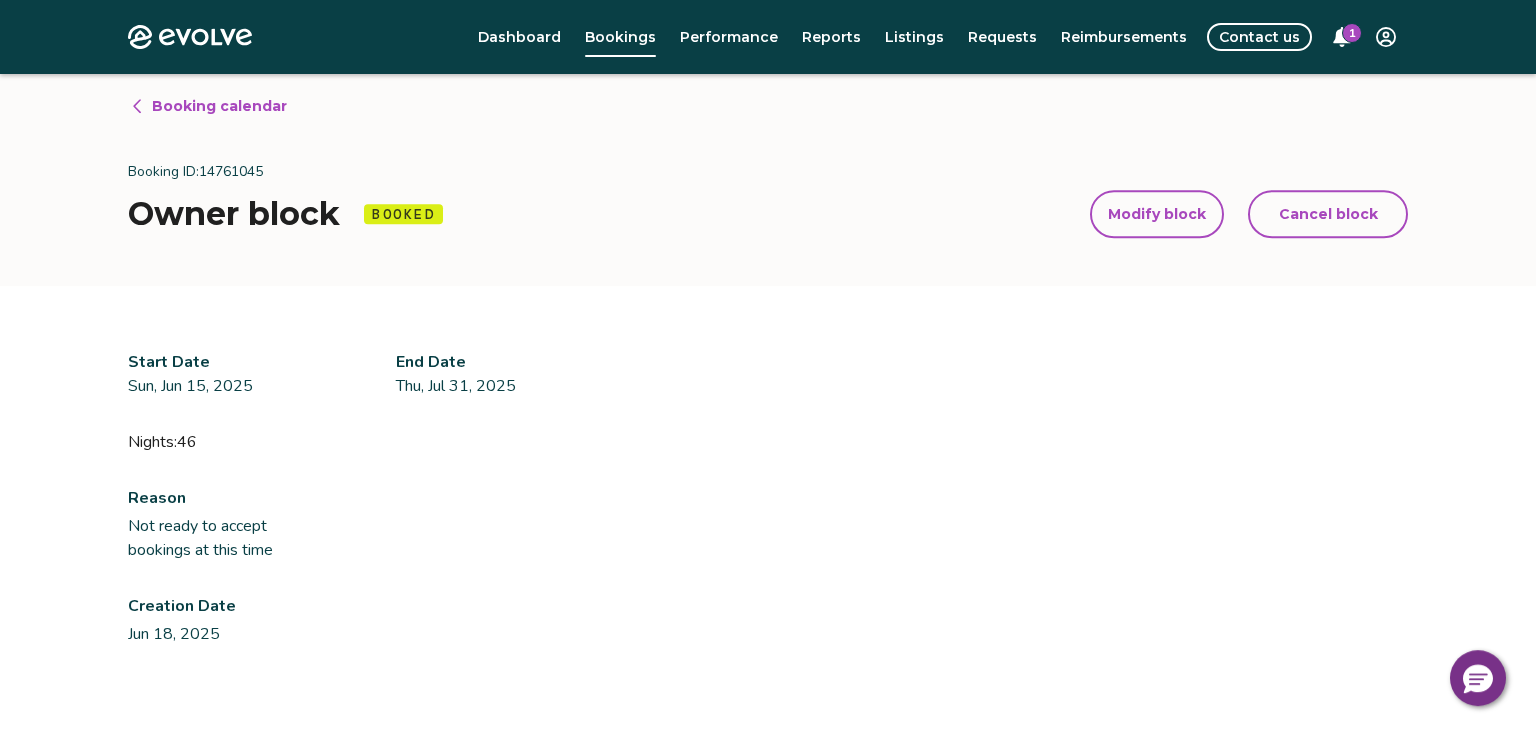 click on "Modify block" at bounding box center (1157, 214) 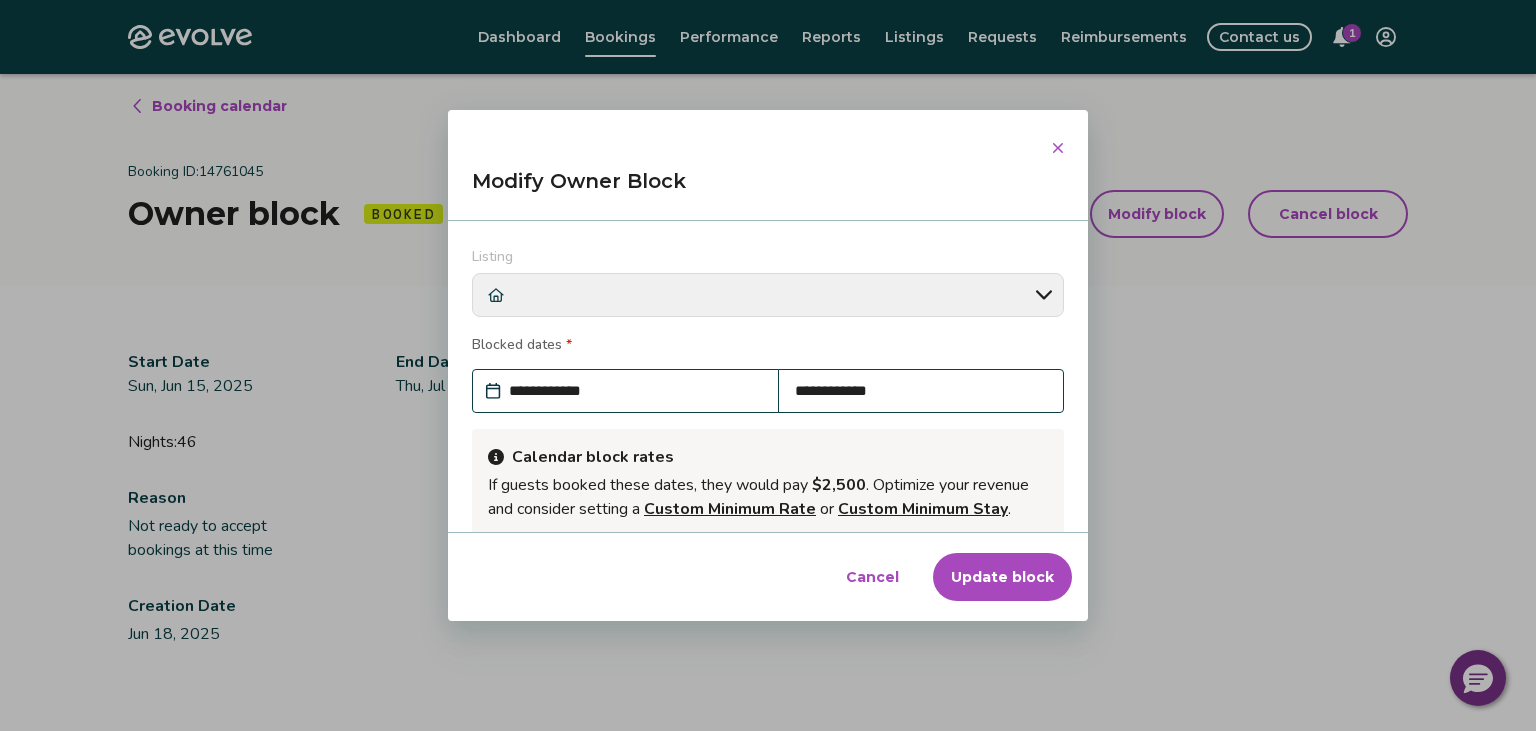 scroll, scrollTop: 233, scrollLeft: 0, axis: vertical 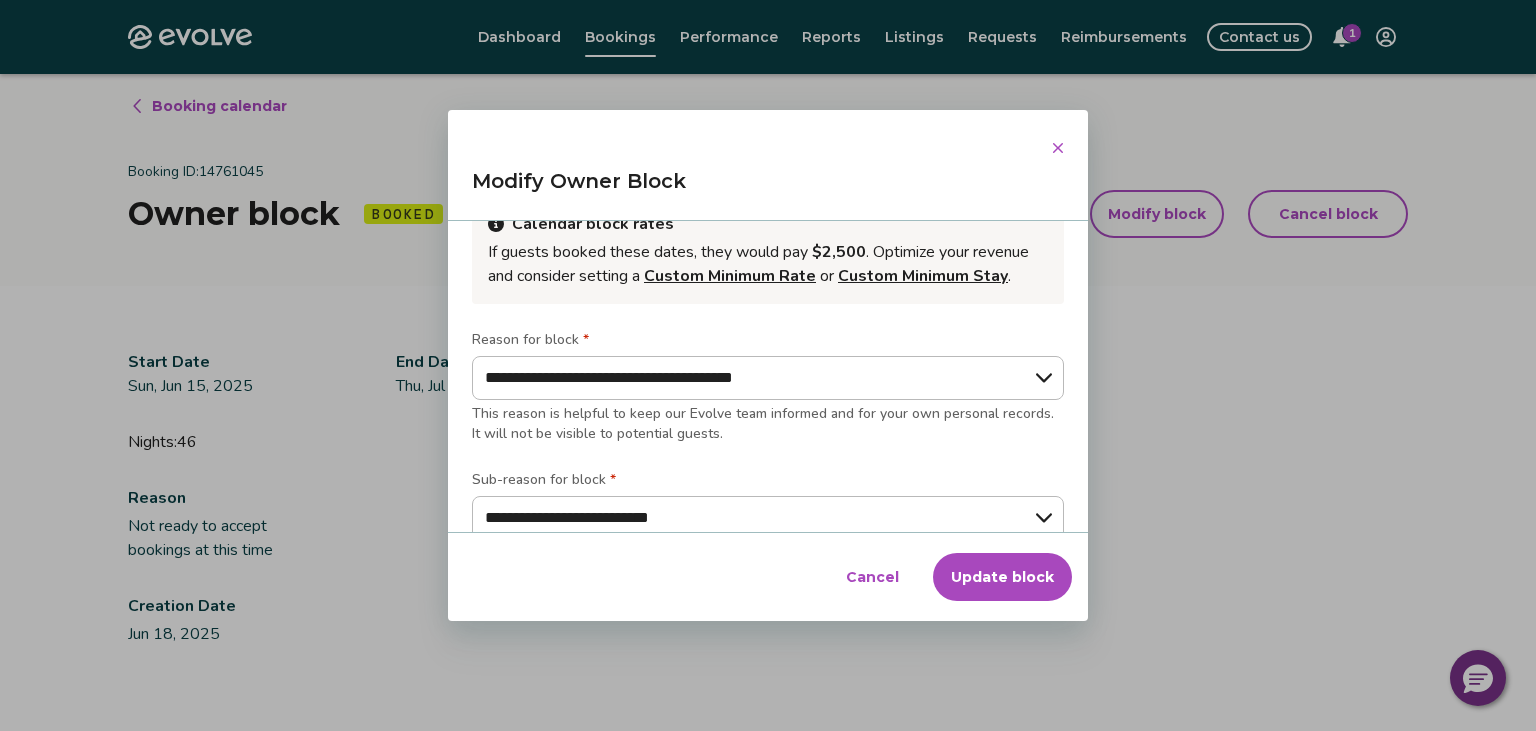 click on "Update block" at bounding box center [1002, 577] 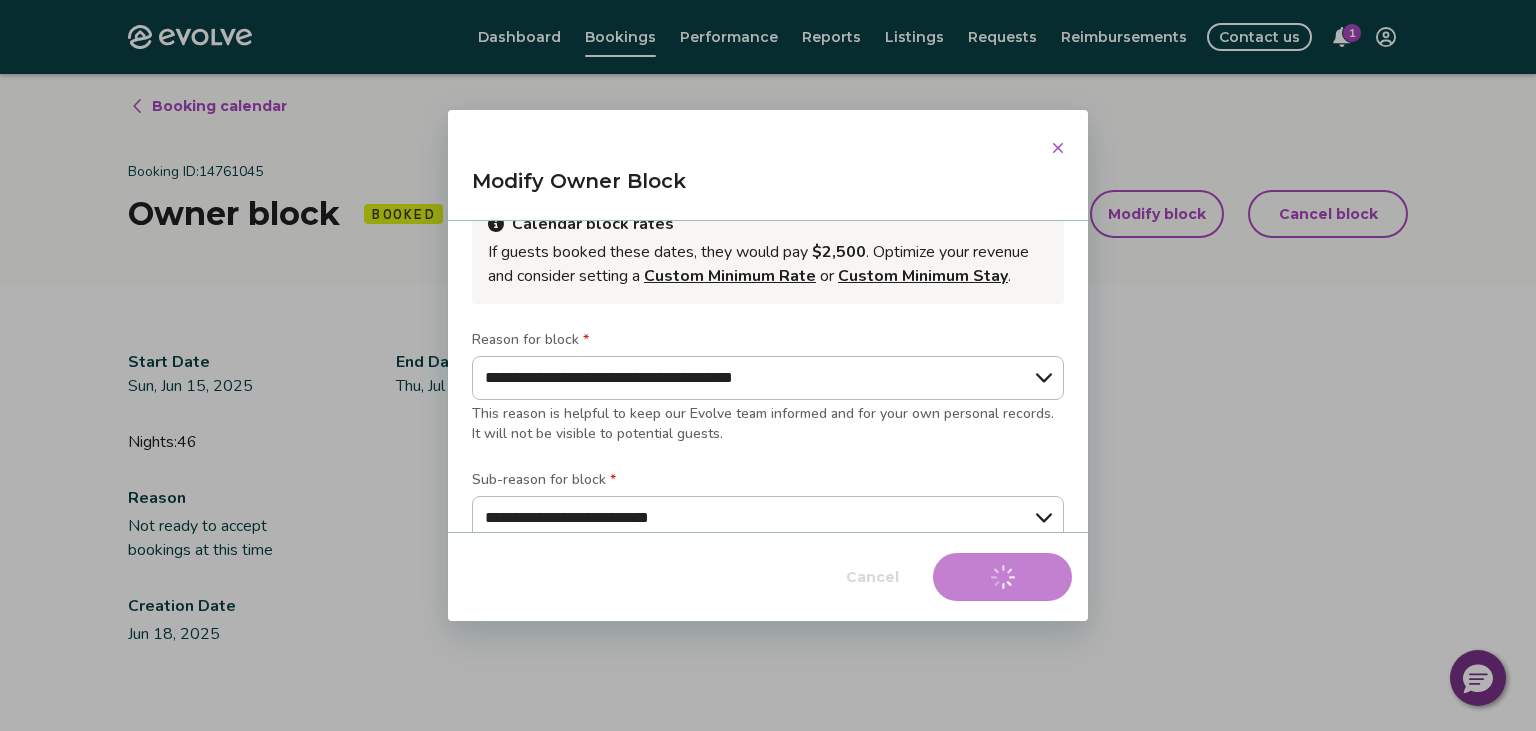 click on "Cancel Update block" at bounding box center (768, 577) 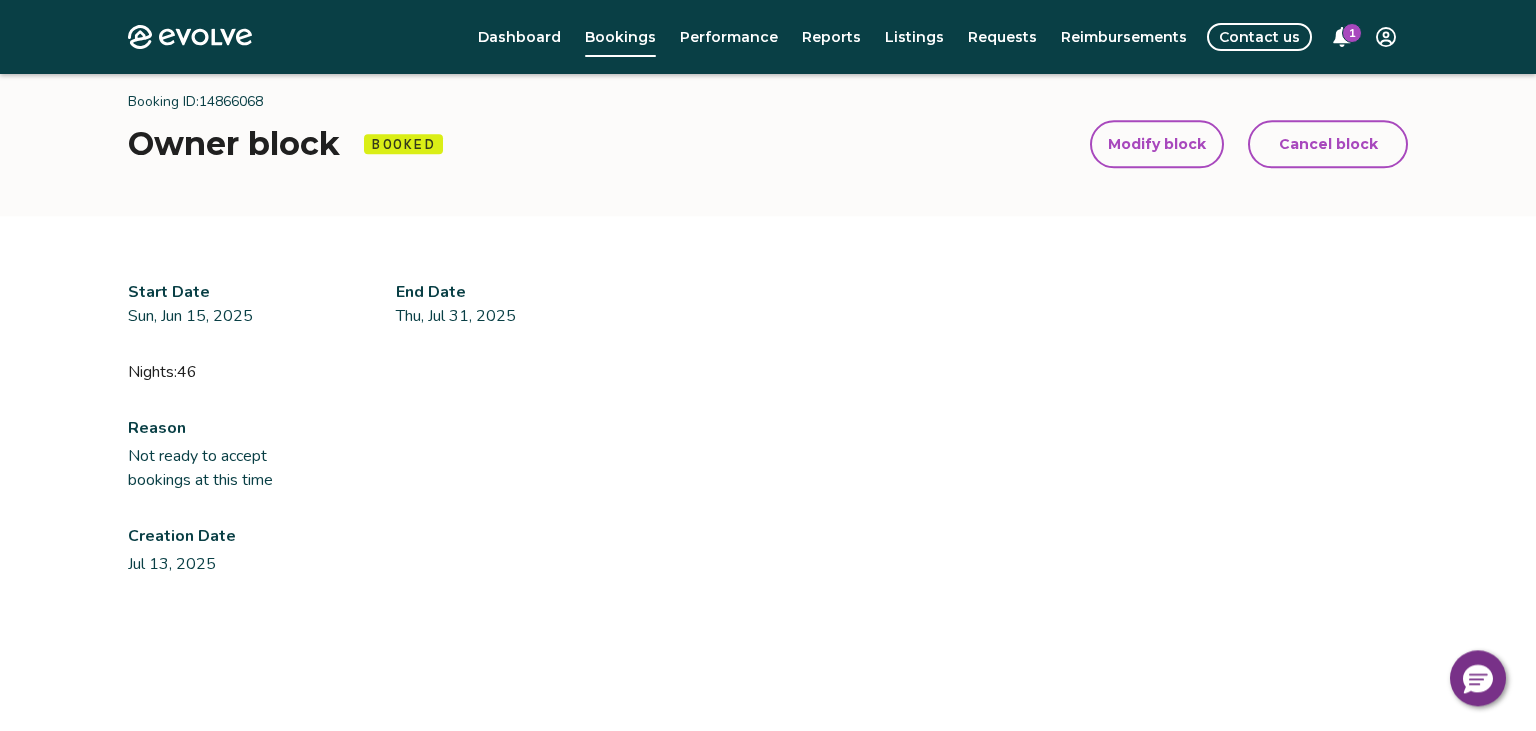 scroll, scrollTop: 72, scrollLeft: 0, axis: vertical 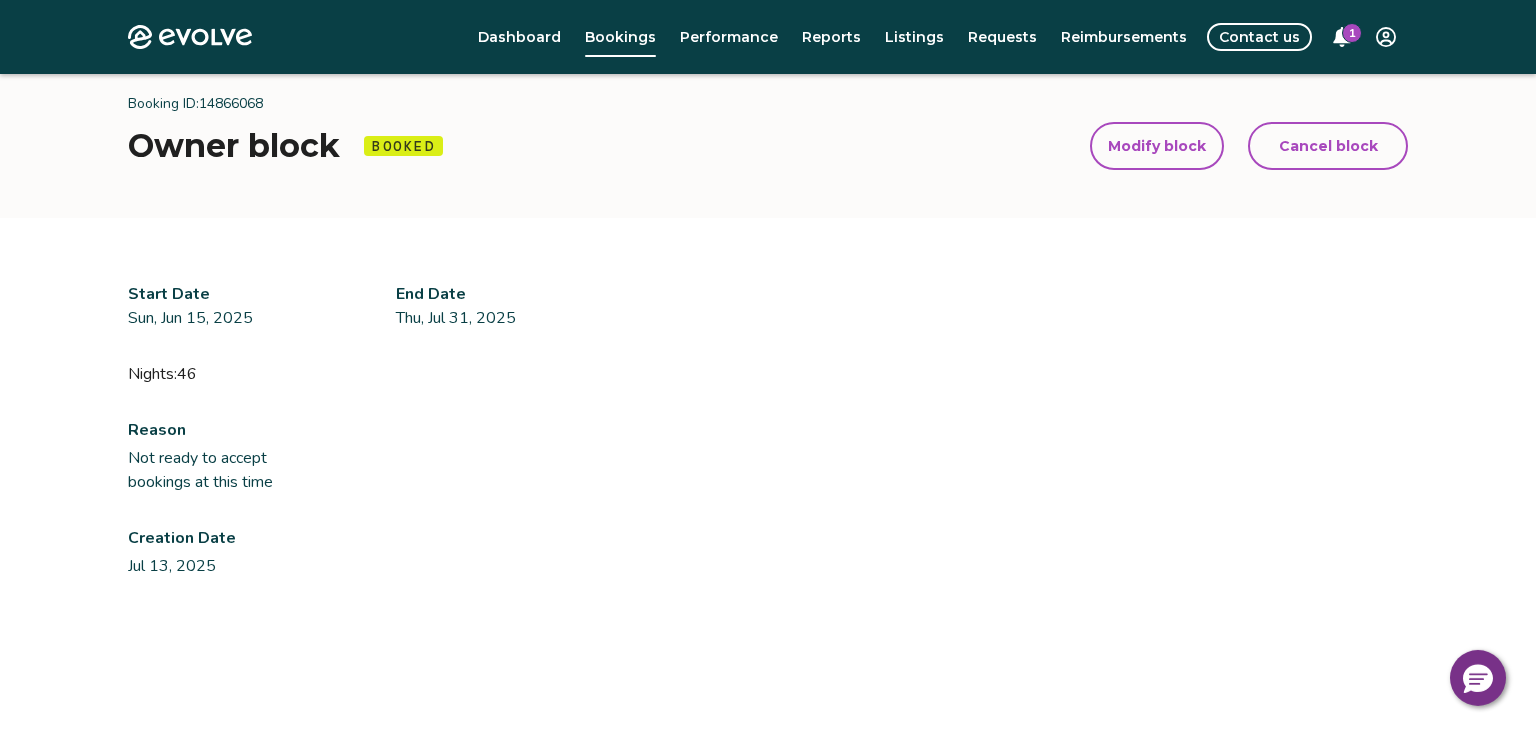 click on "Modify block" at bounding box center (1157, 146) 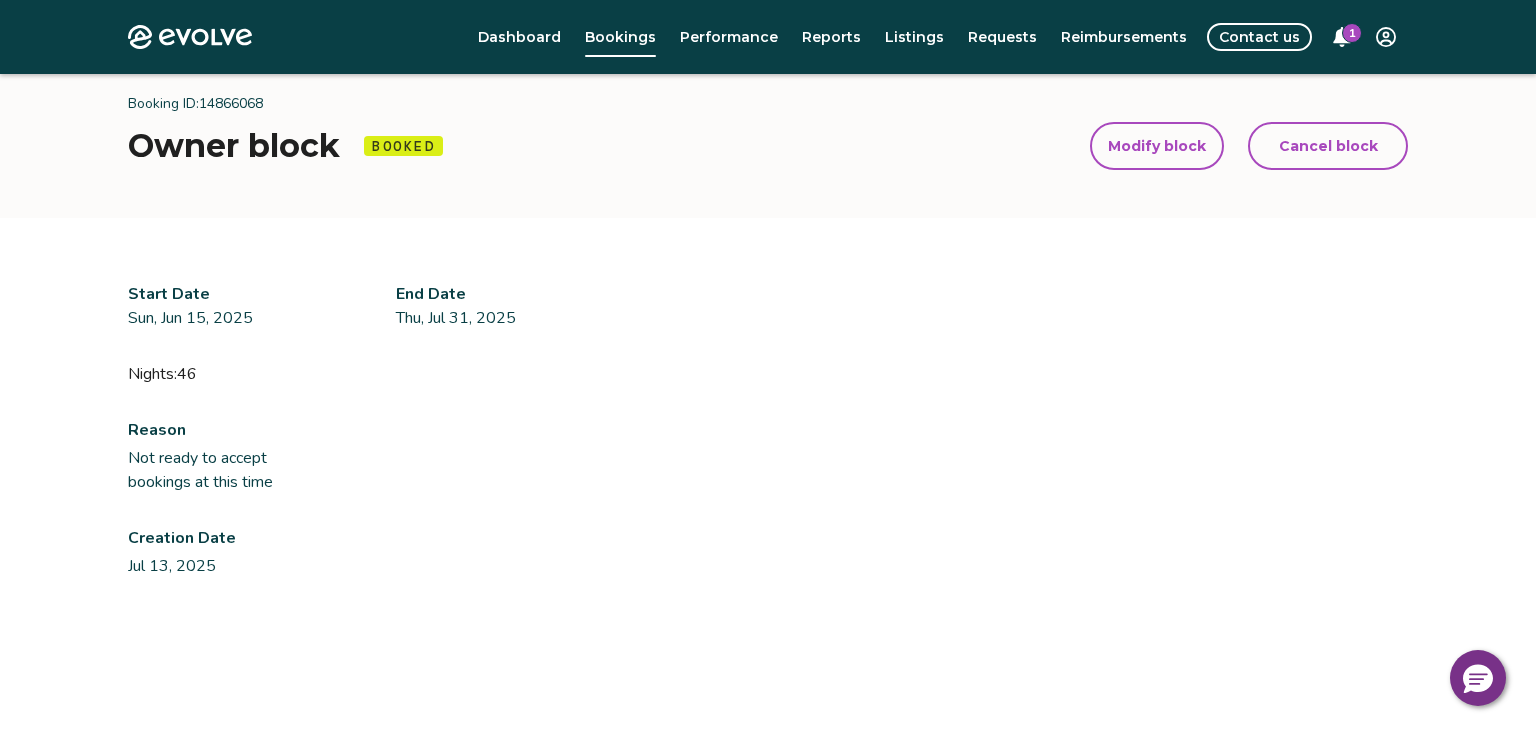 select on "**********" 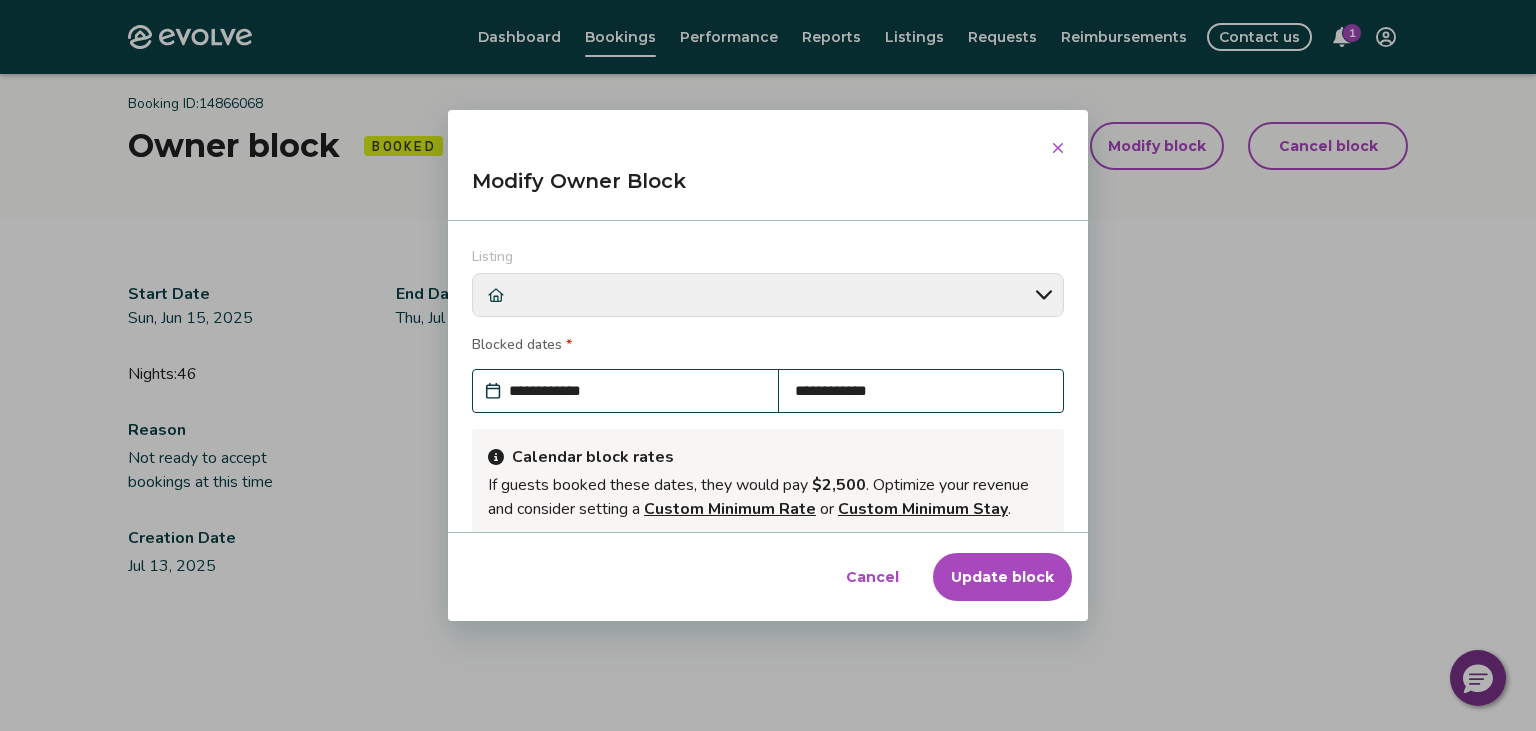 scroll, scrollTop: 233, scrollLeft: 0, axis: vertical 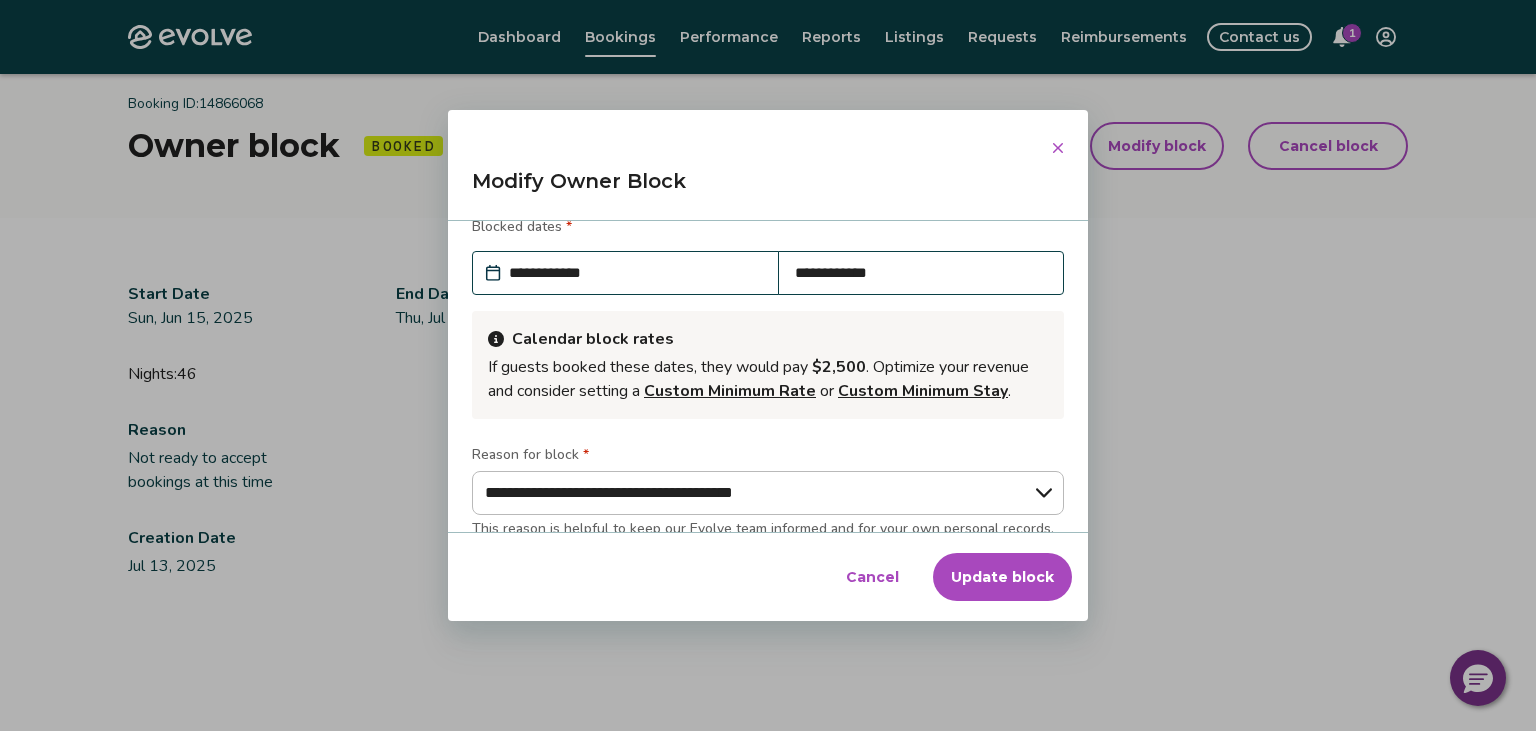 click on "**********" at bounding box center (921, 273) 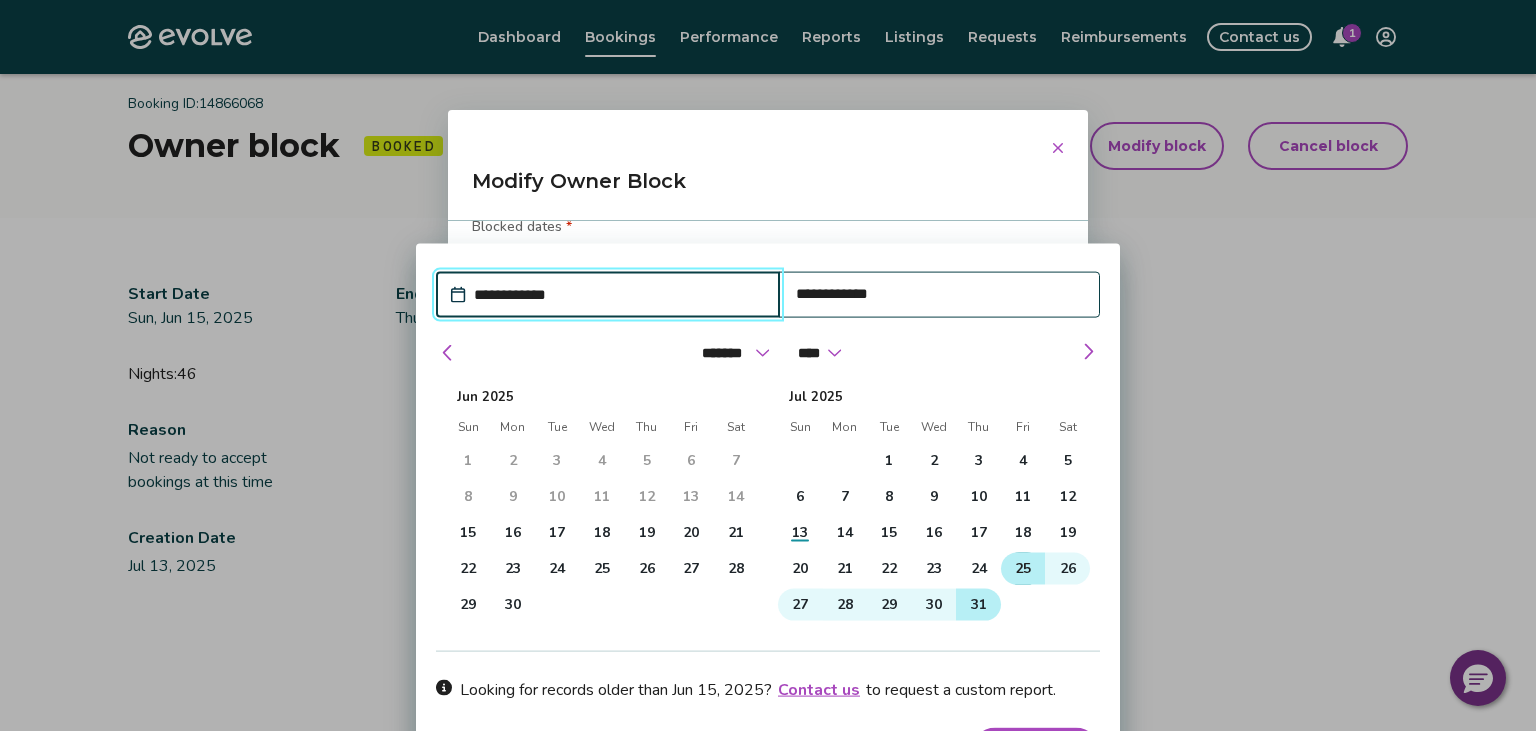 click on "25" at bounding box center (1023, 568) 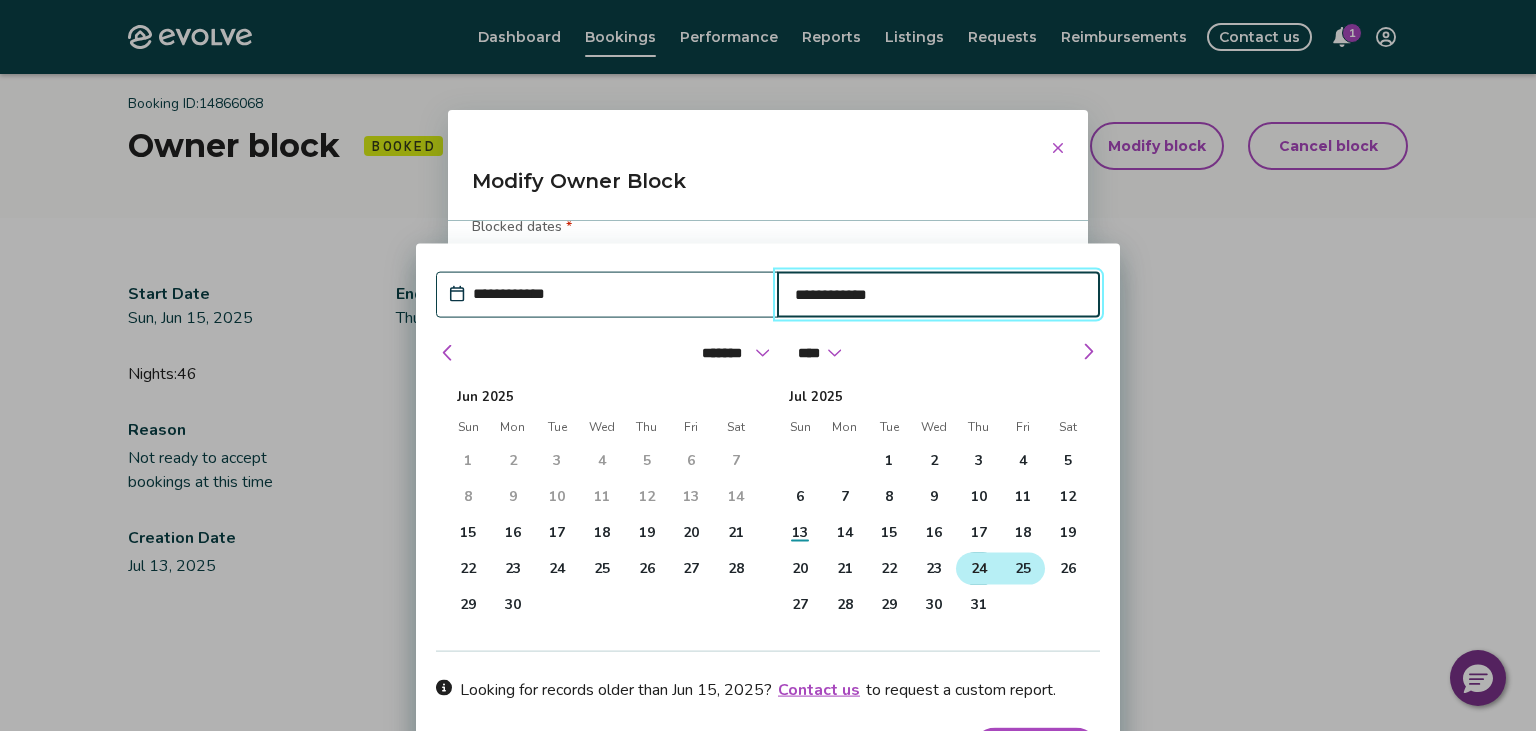 click on "24" at bounding box center [979, 568] 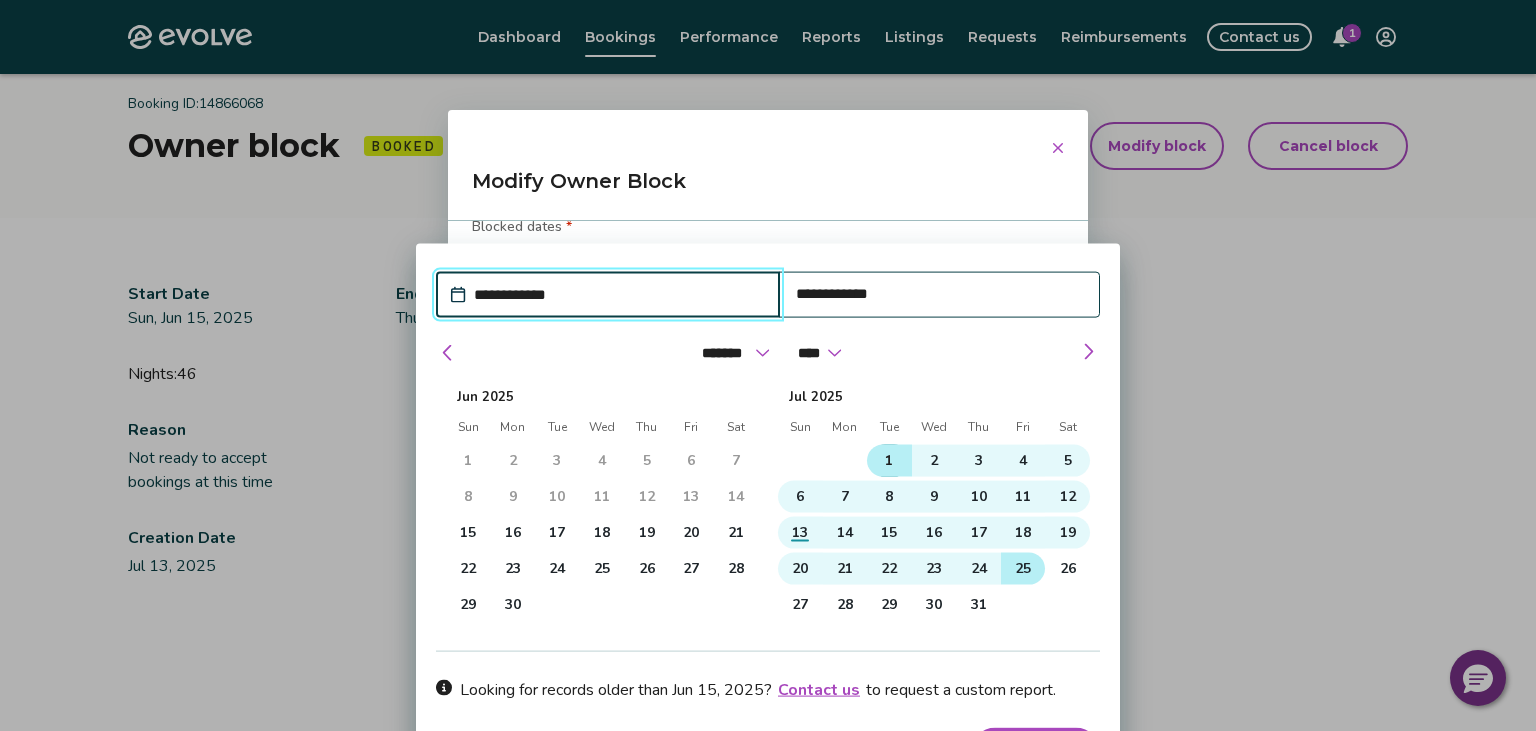 click on "1" at bounding box center (889, 460) 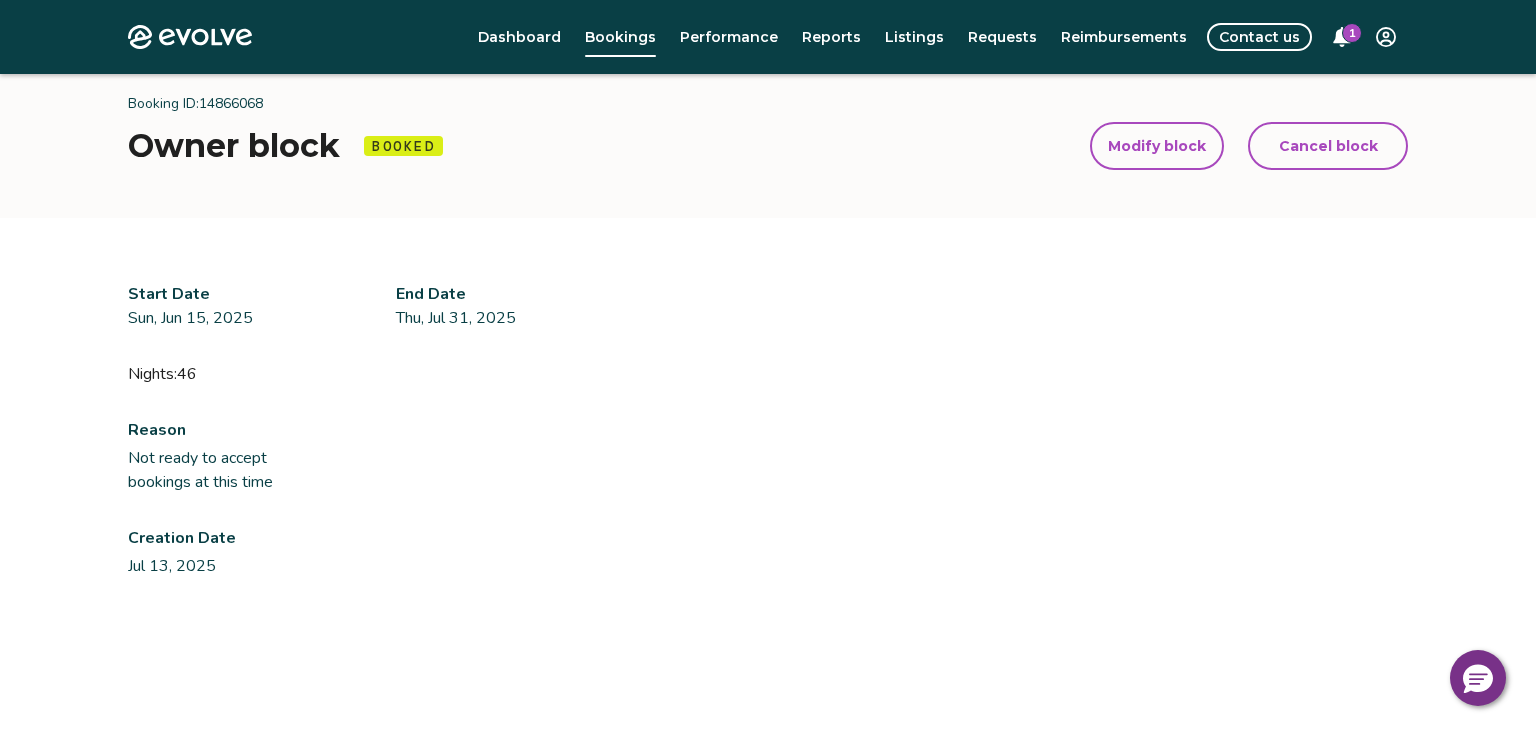 drag, startPoint x: 1535, startPoint y: 124, endPoint x: 1535, endPoint y: 196, distance: 72 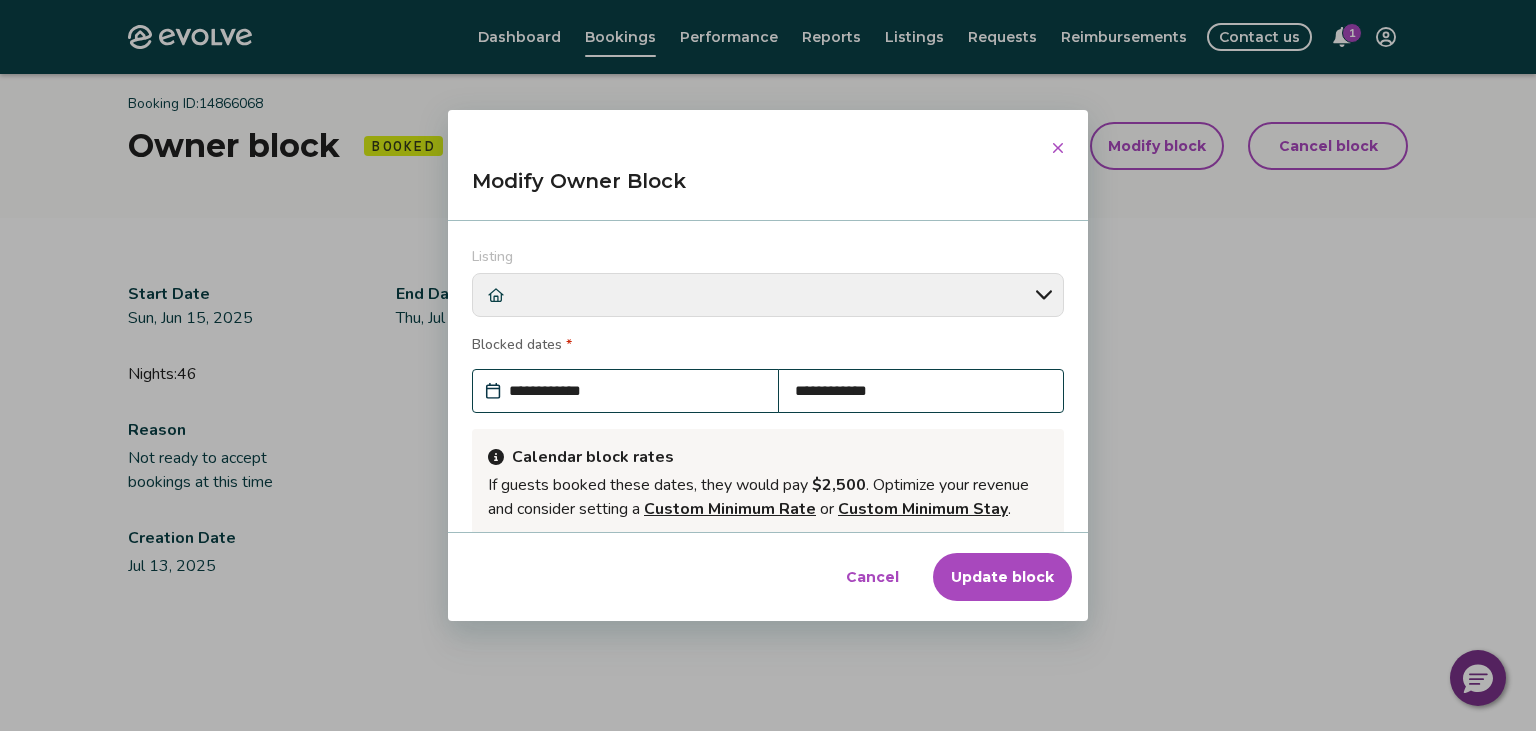scroll, scrollTop: 233, scrollLeft: 0, axis: vertical 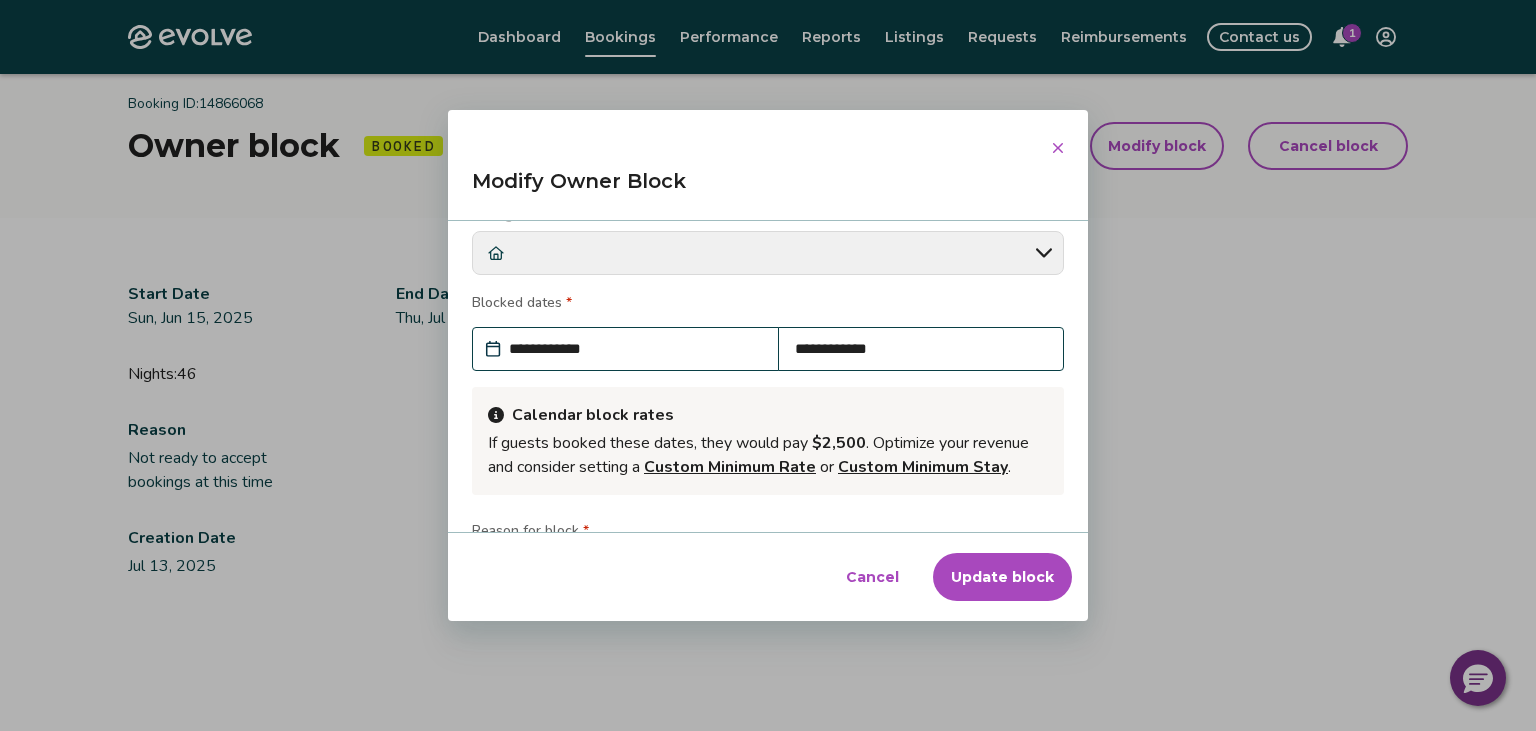 click on "**********" at bounding box center [921, 349] 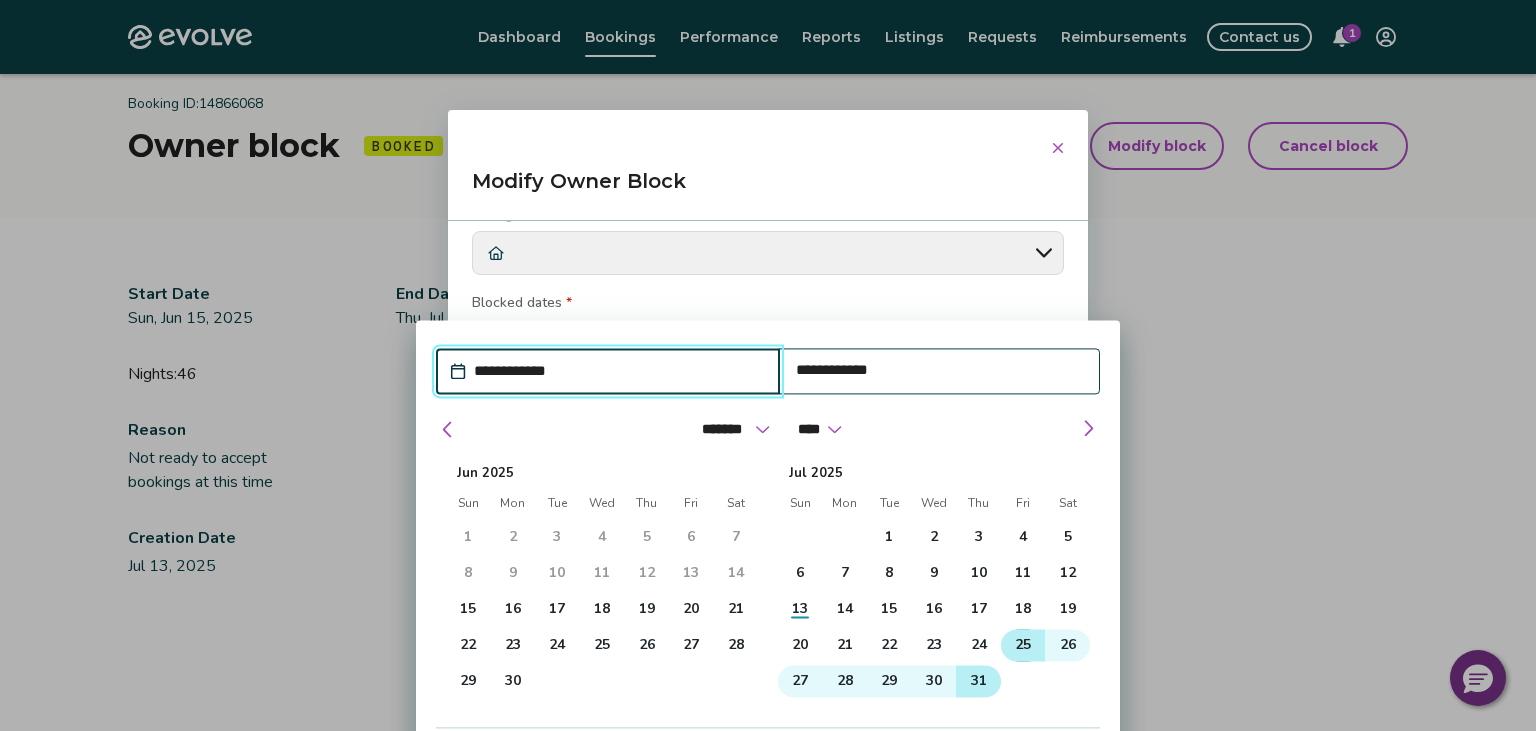 click on "25" at bounding box center [1023, 645] 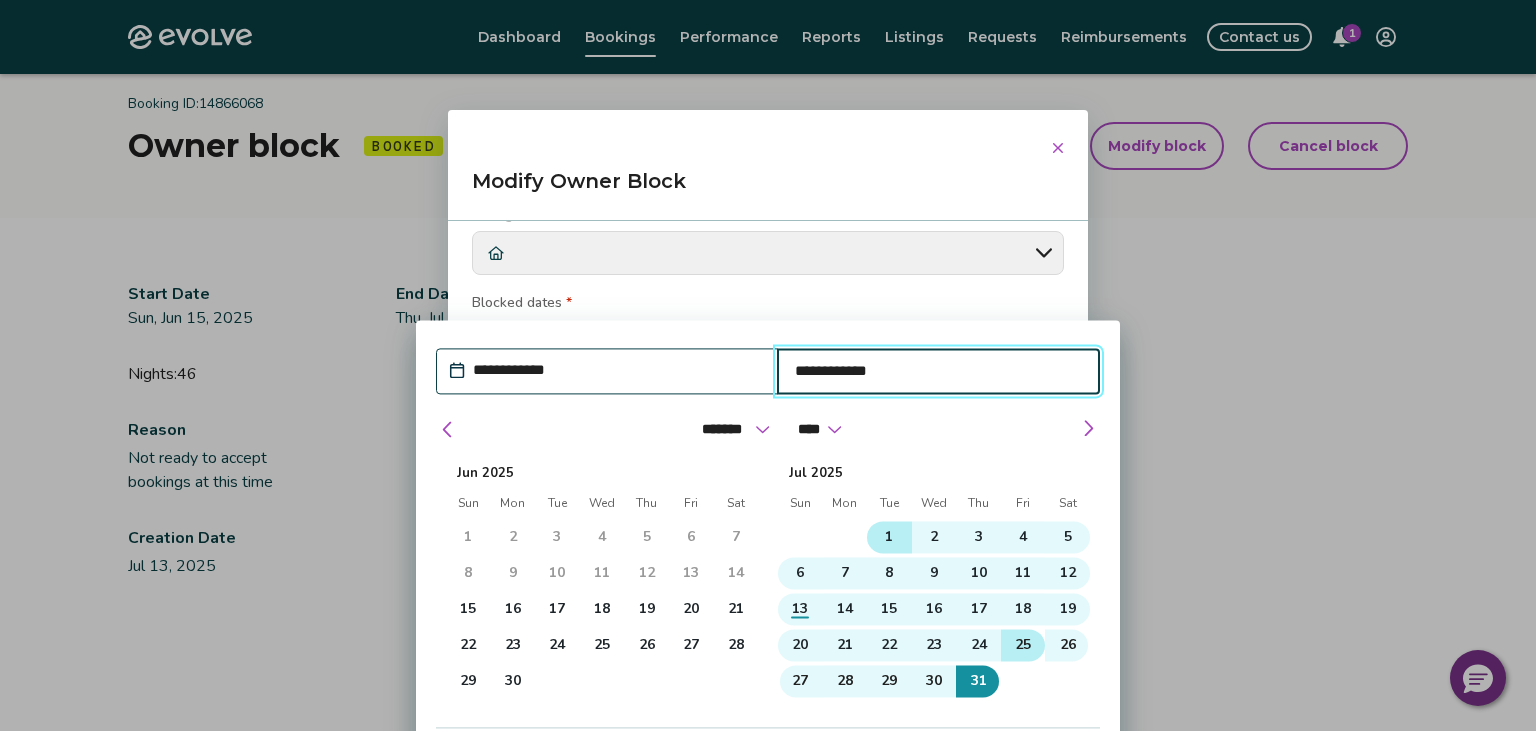click on "1" at bounding box center [889, 537] 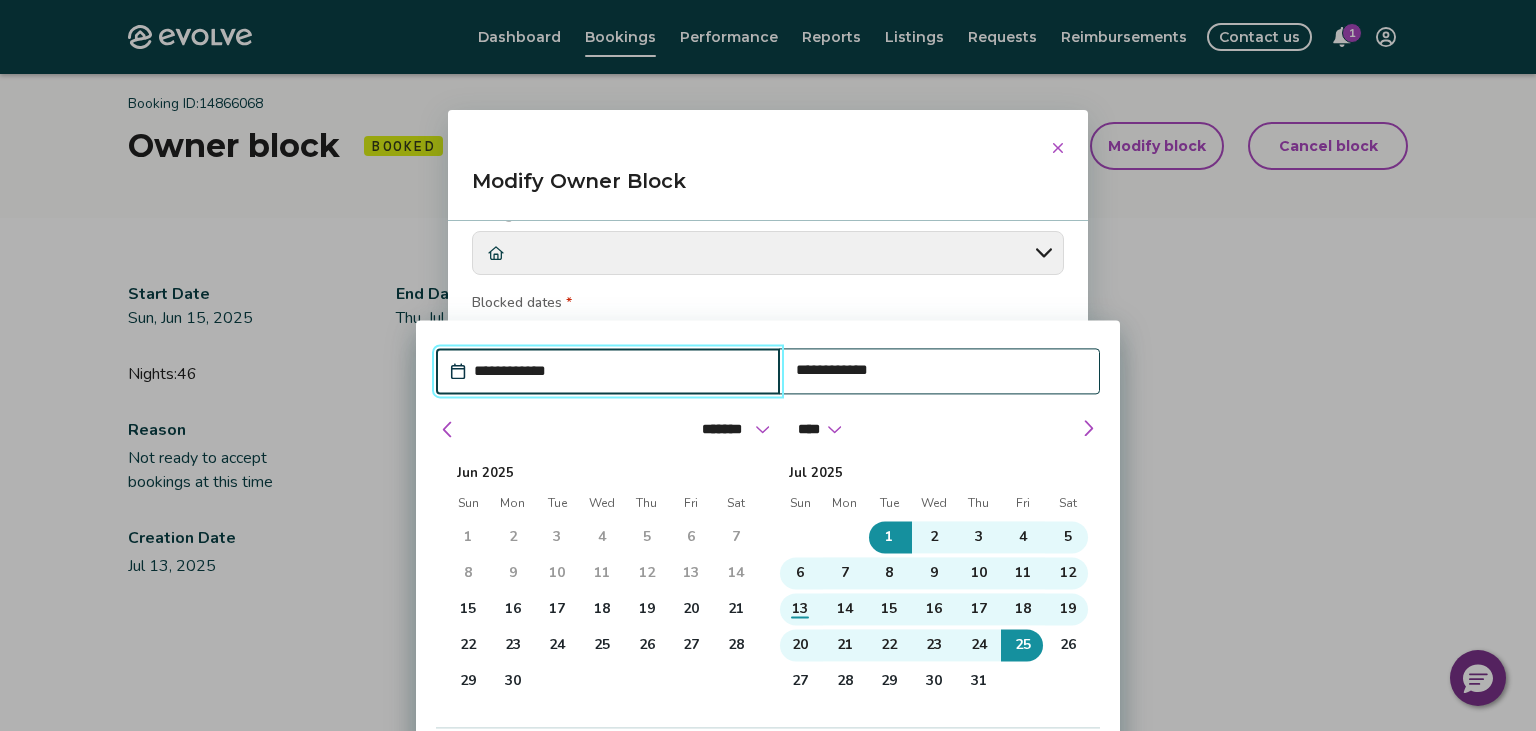 type on "*" 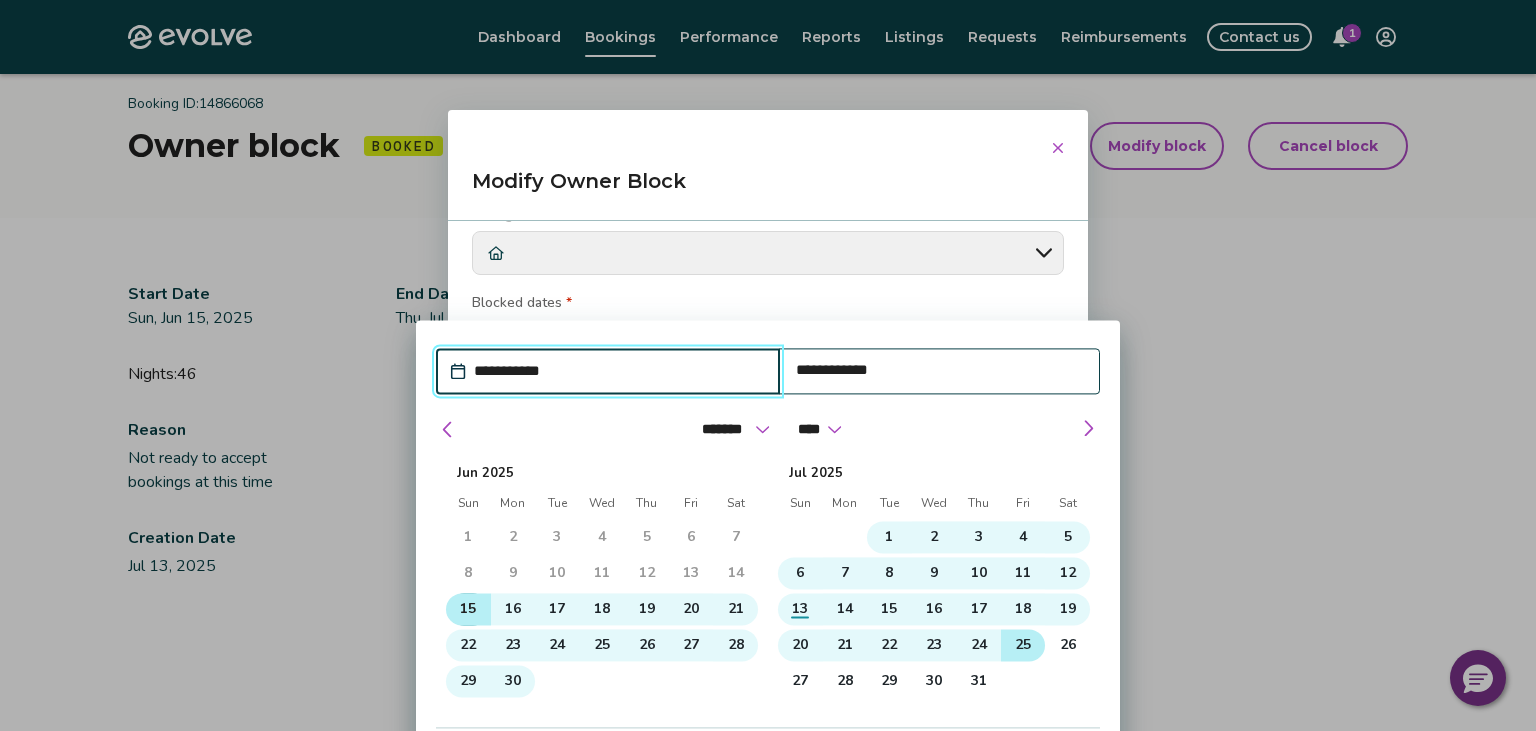 click on "15" at bounding box center [468, 609] 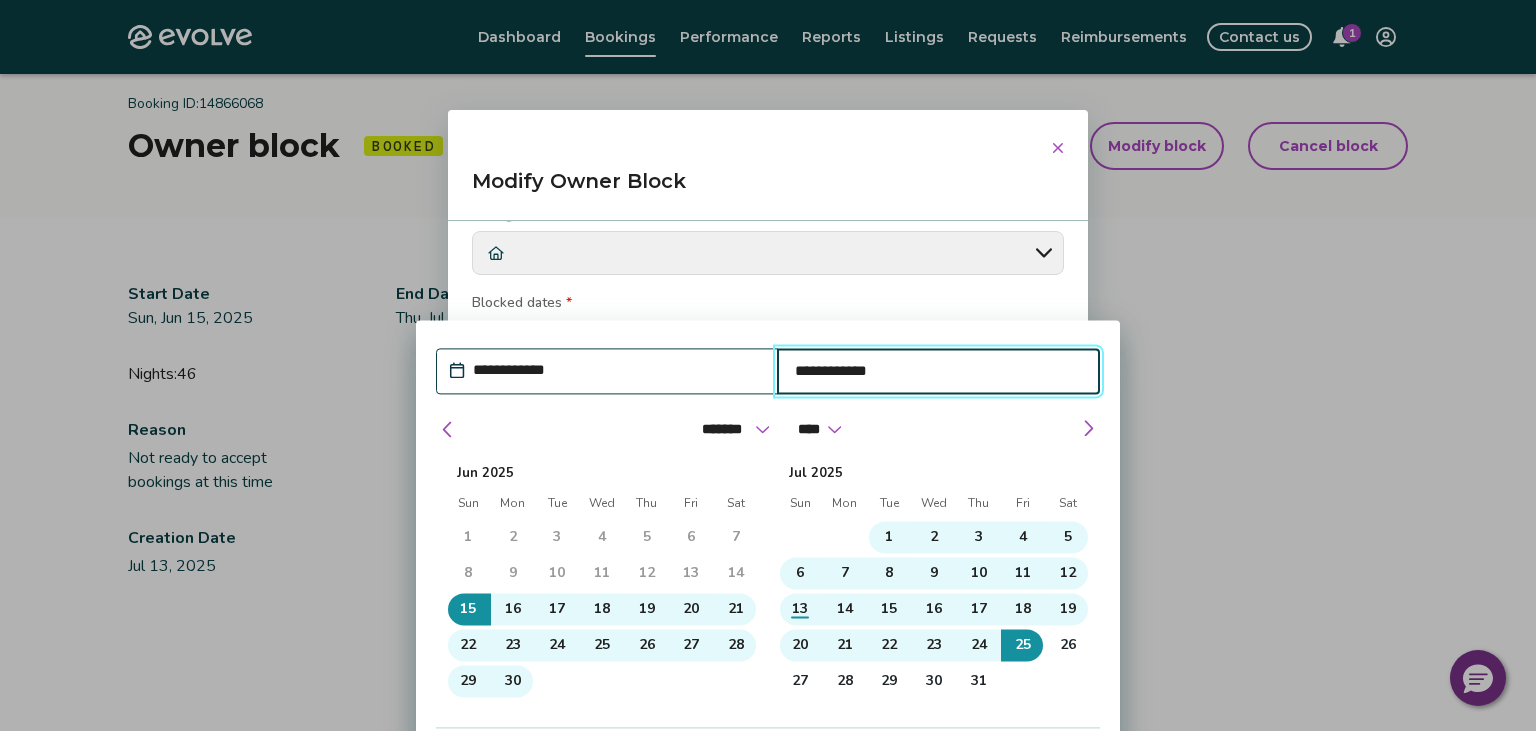 type on "*" 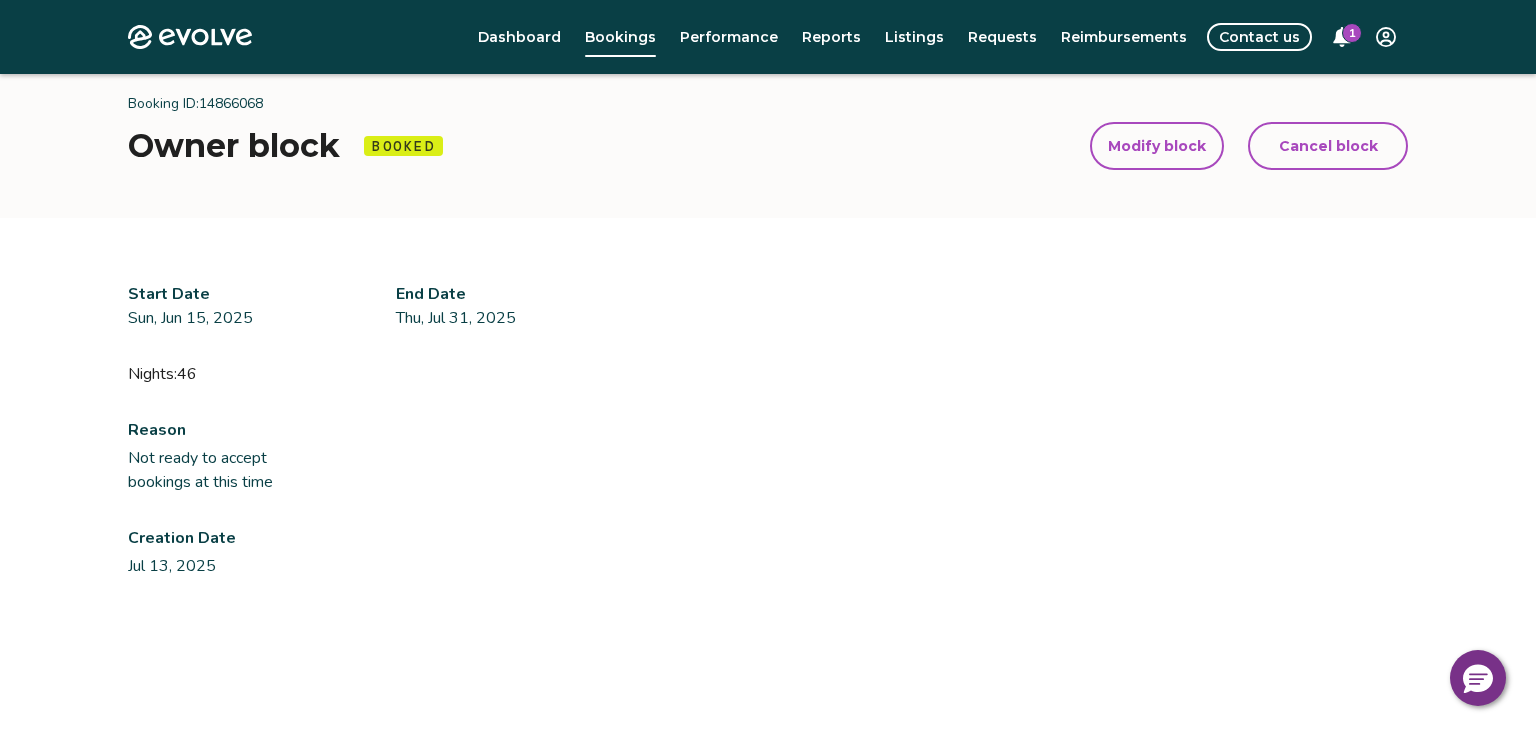 drag, startPoint x: 1535, startPoint y: 101, endPoint x: 1535, endPoint y: 174, distance: 73 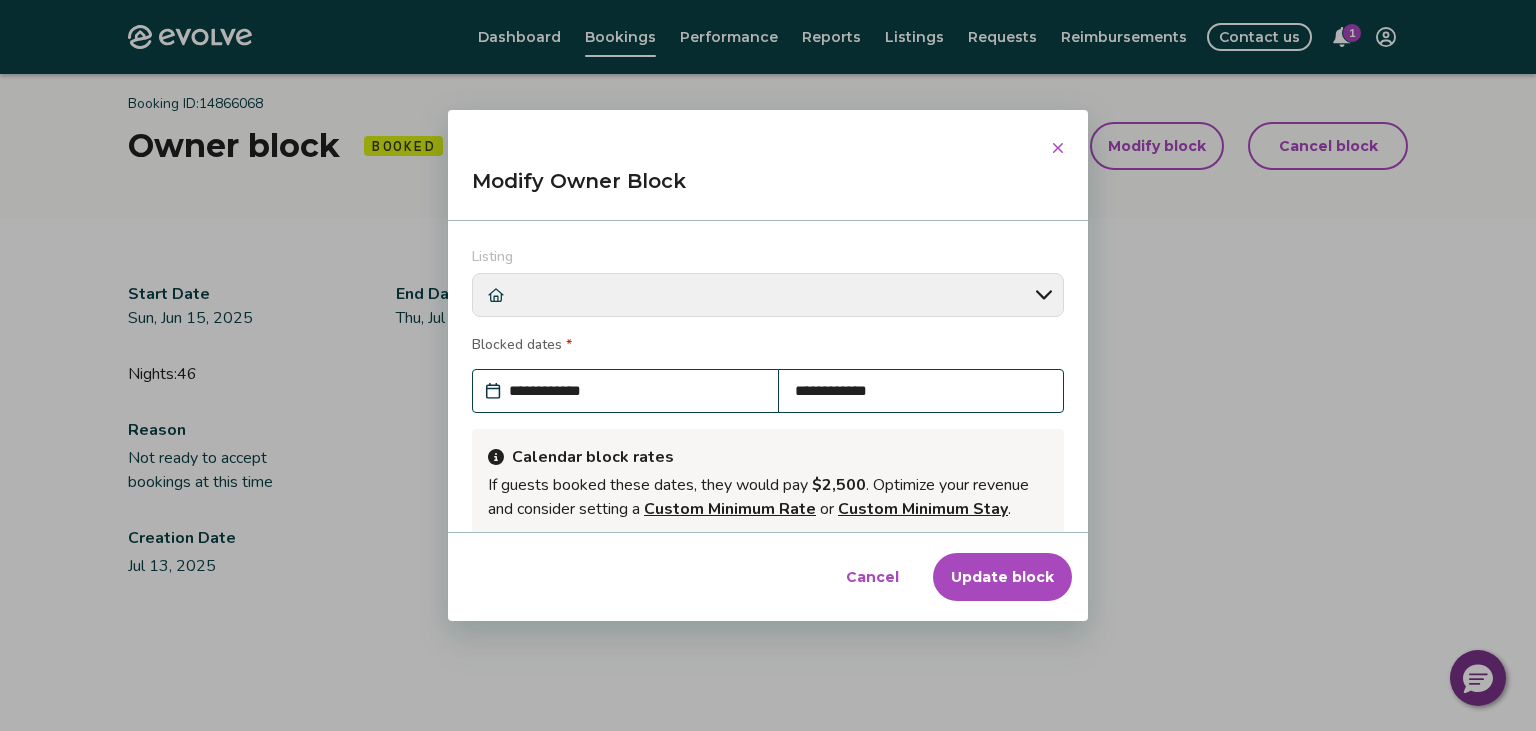 scroll, scrollTop: 233, scrollLeft: 0, axis: vertical 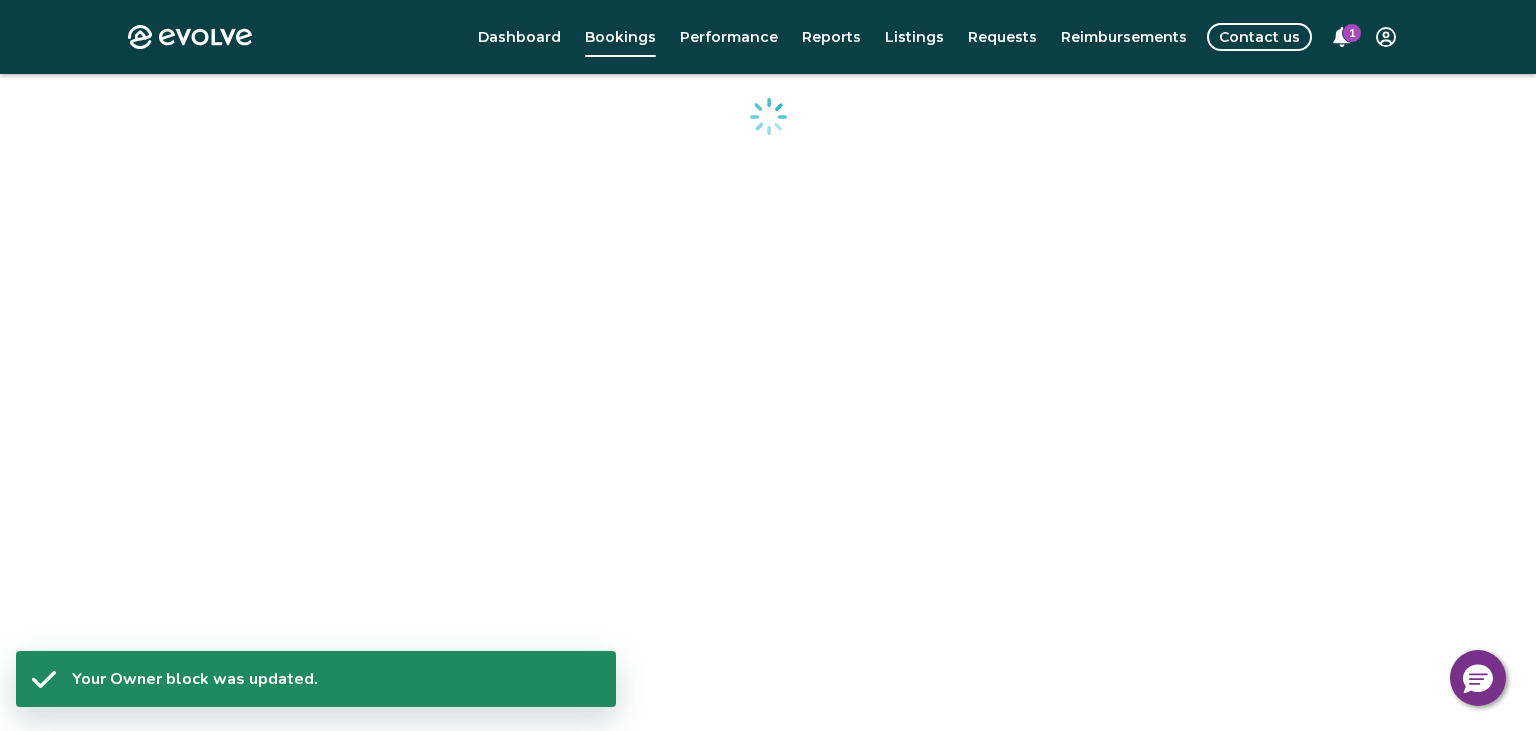 drag, startPoint x: 1065, startPoint y: 278, endPoint x: 1029, endPoint y: 291, distance: 38.27532 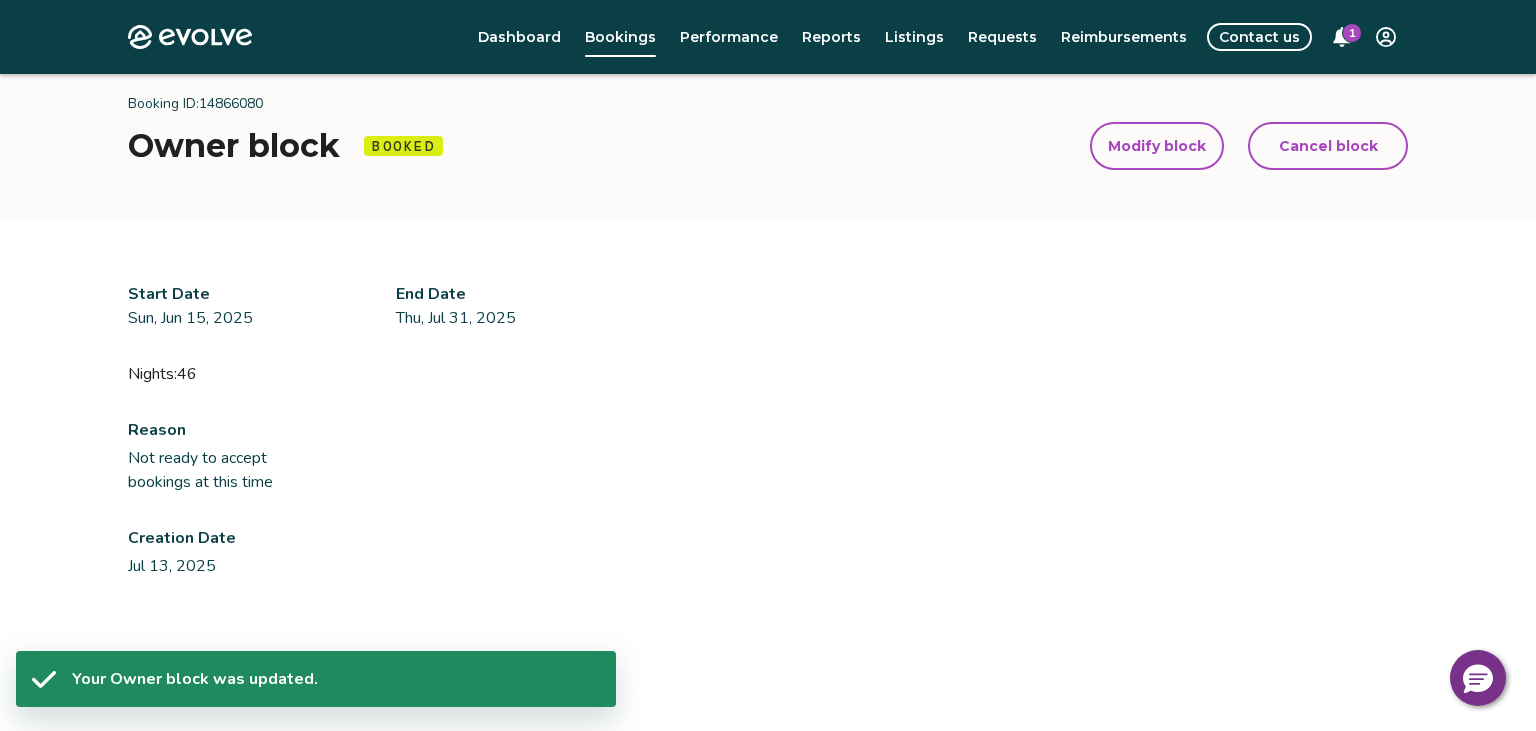 click on "Modify block" at bounding box center (1157, 146) 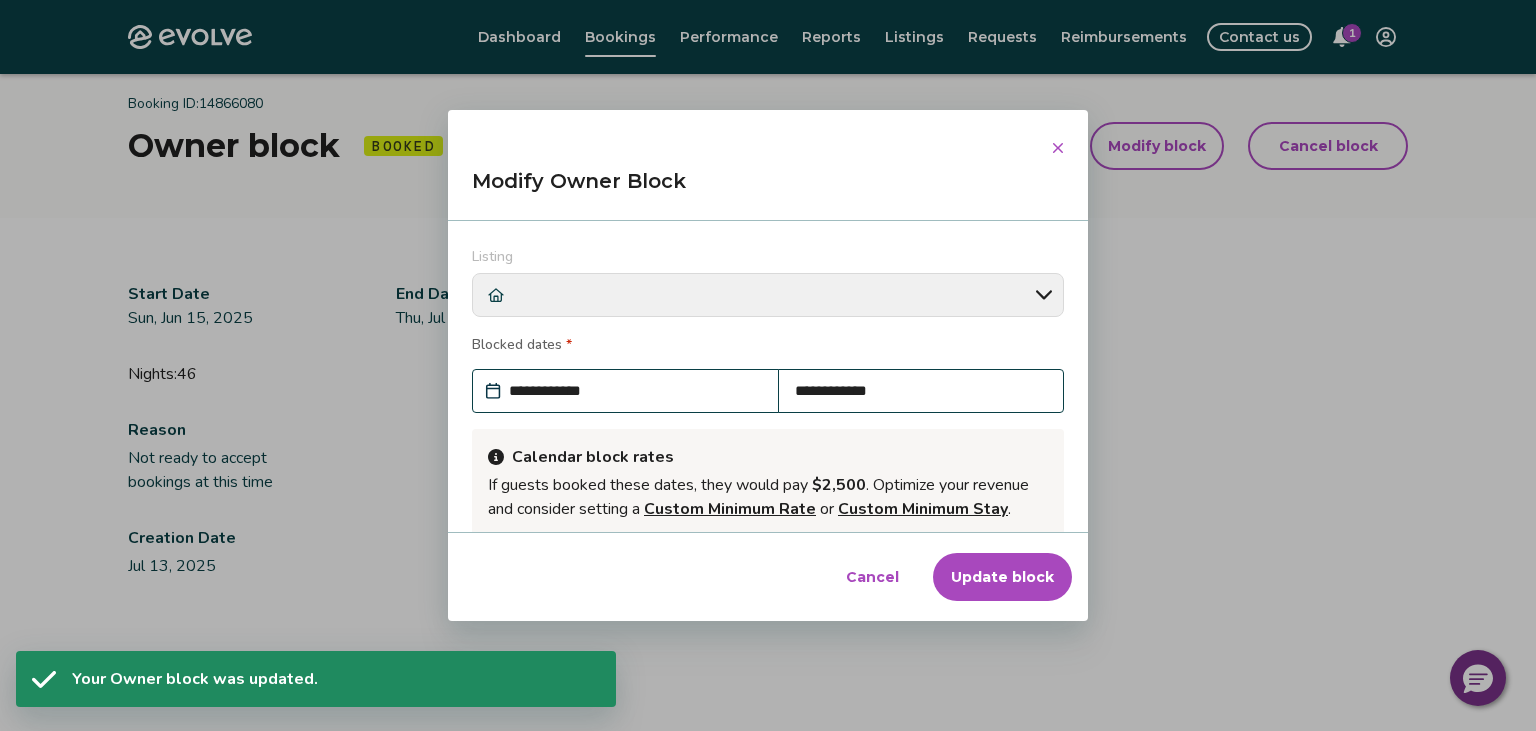 scroll, scrollTop: 233, scrollLeft: 0, axis: vertical 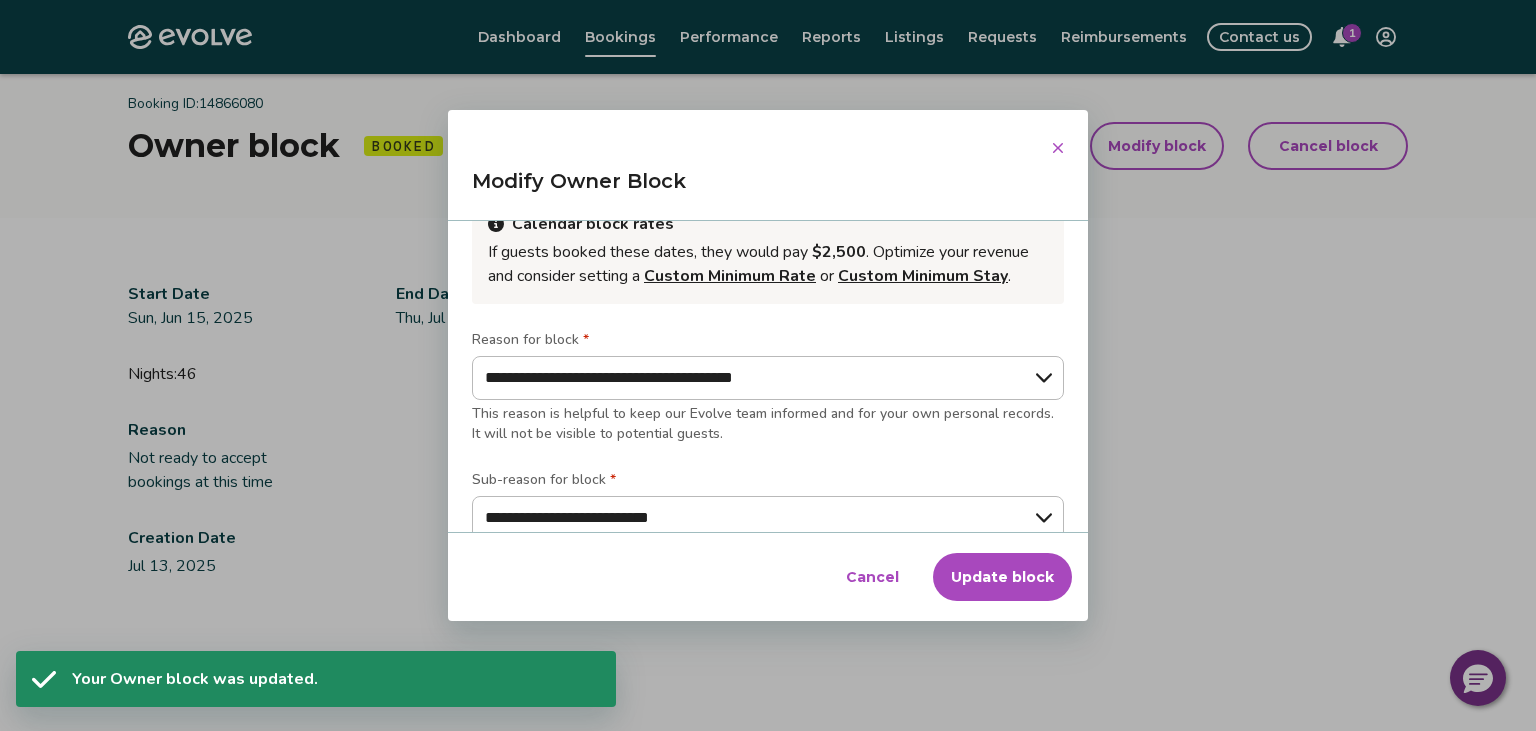 type on "*" 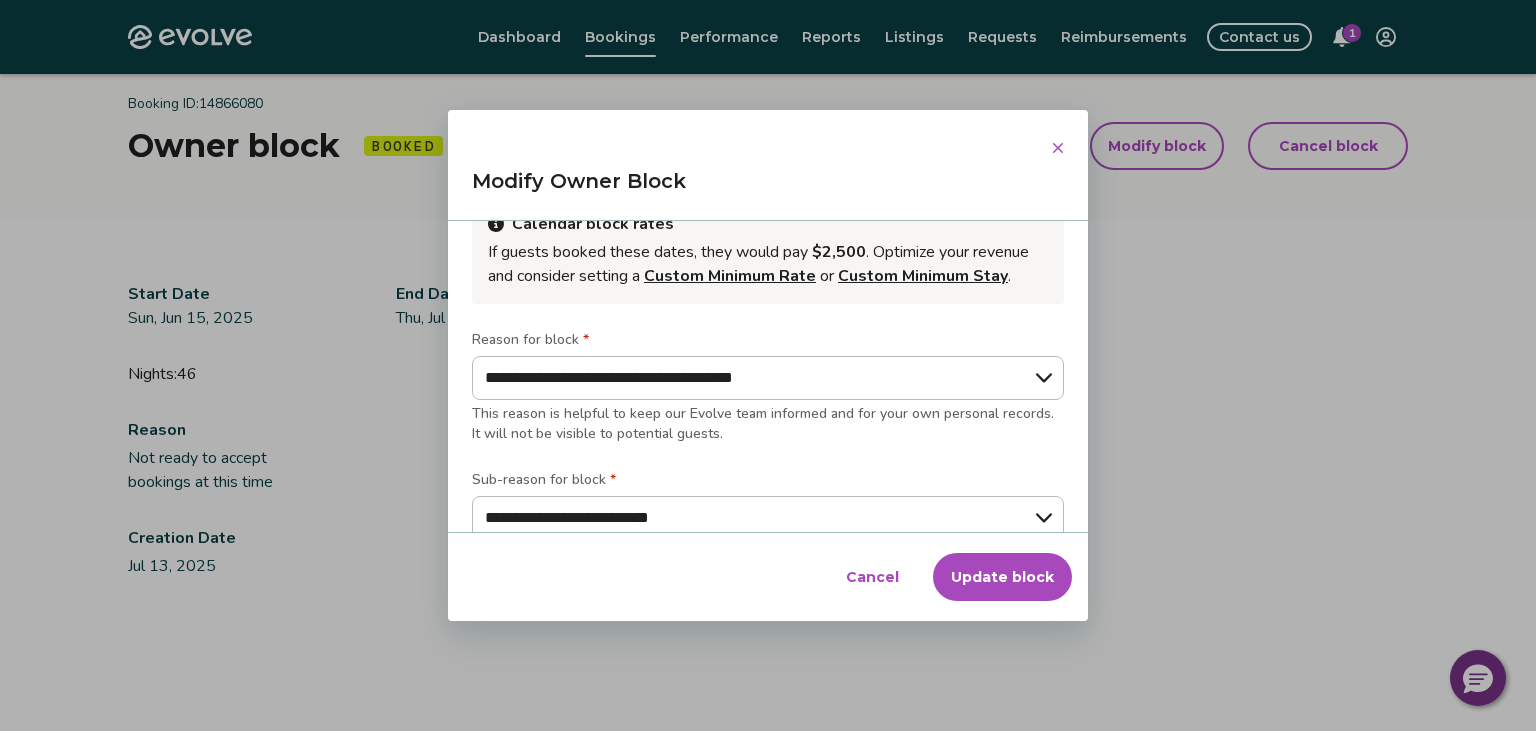 scroll, scrollTop: 0, scrollLeft: 0, axis: both 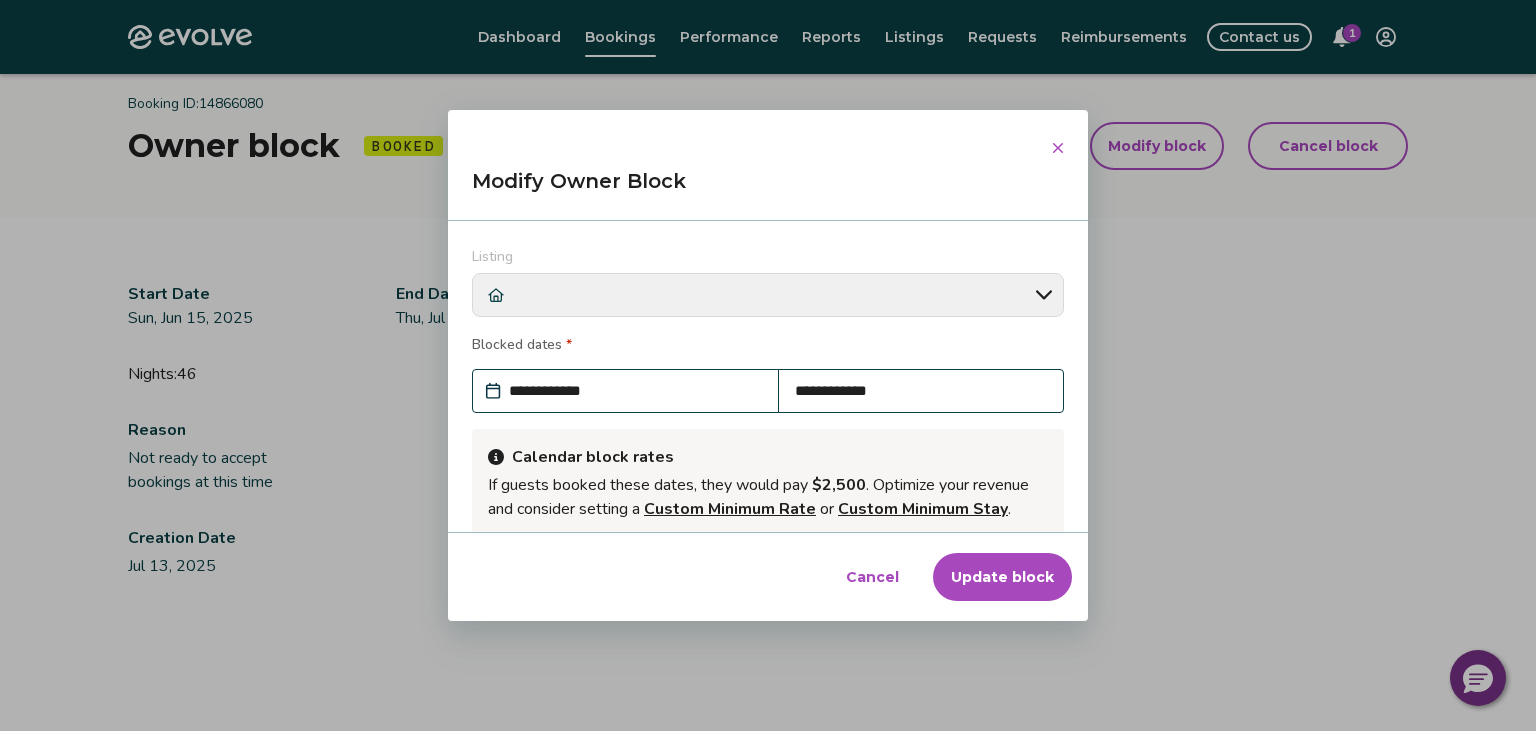 click on "**********" at bounding box center (921, 391) 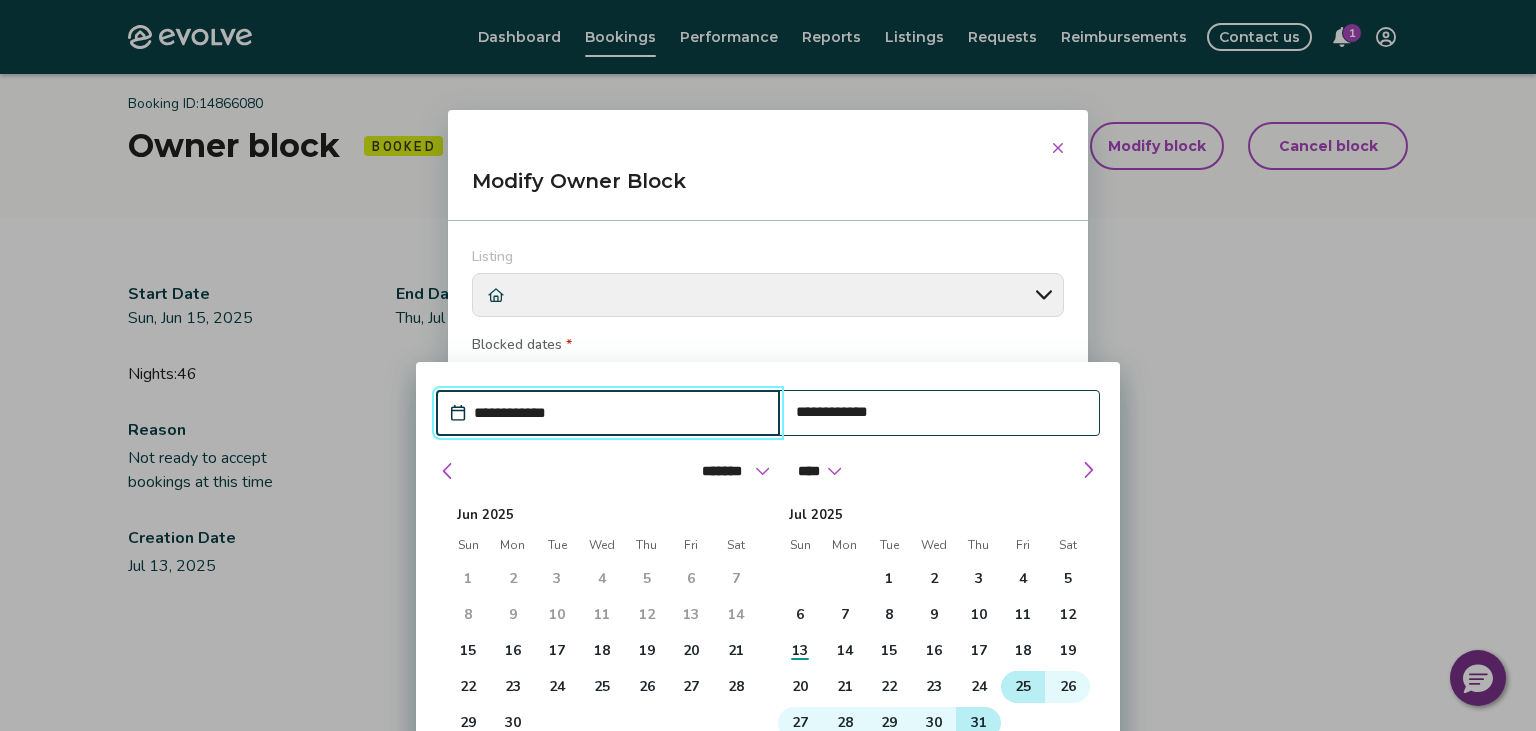 click on "25" at bounding box center [1023, 687] 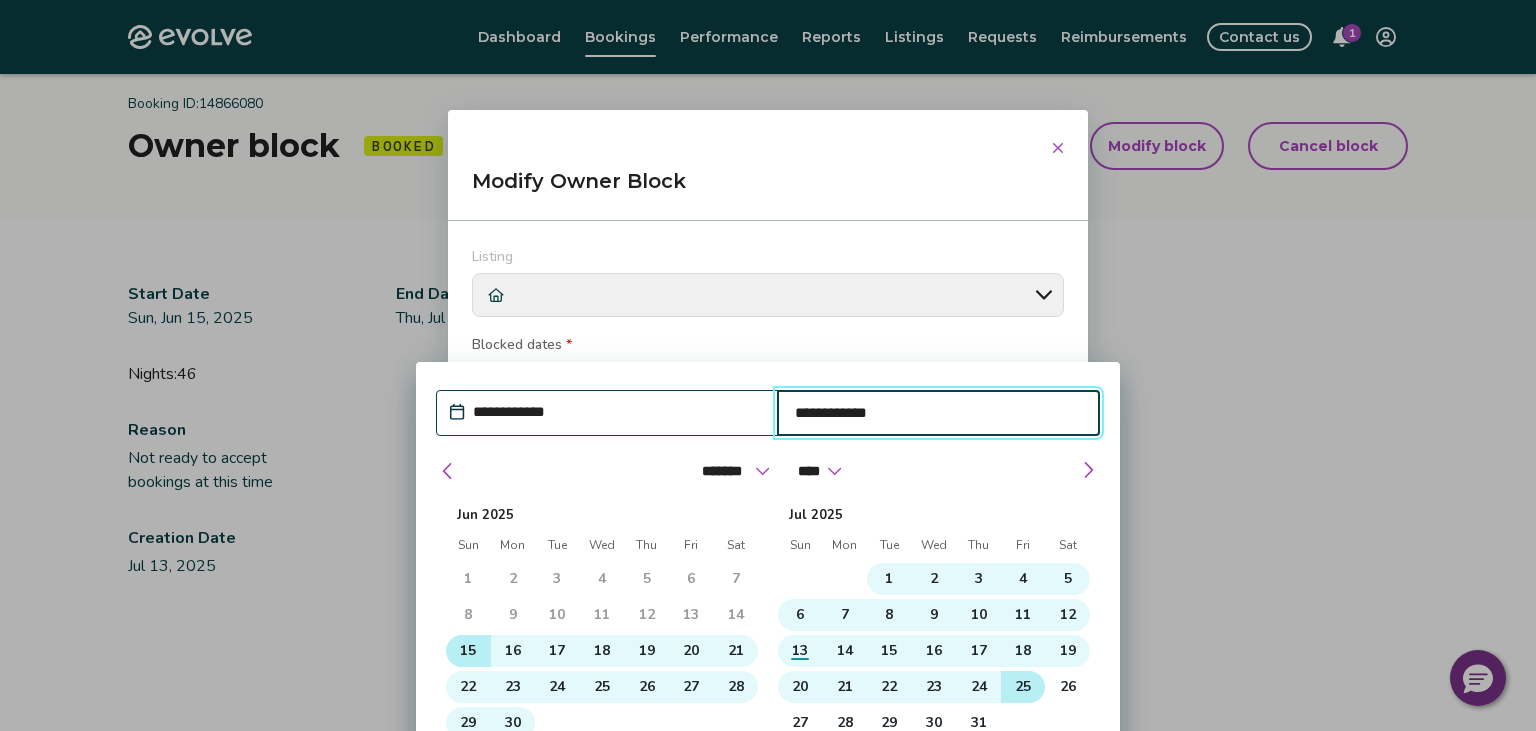 click on "15" at bounding box center (468, 651) 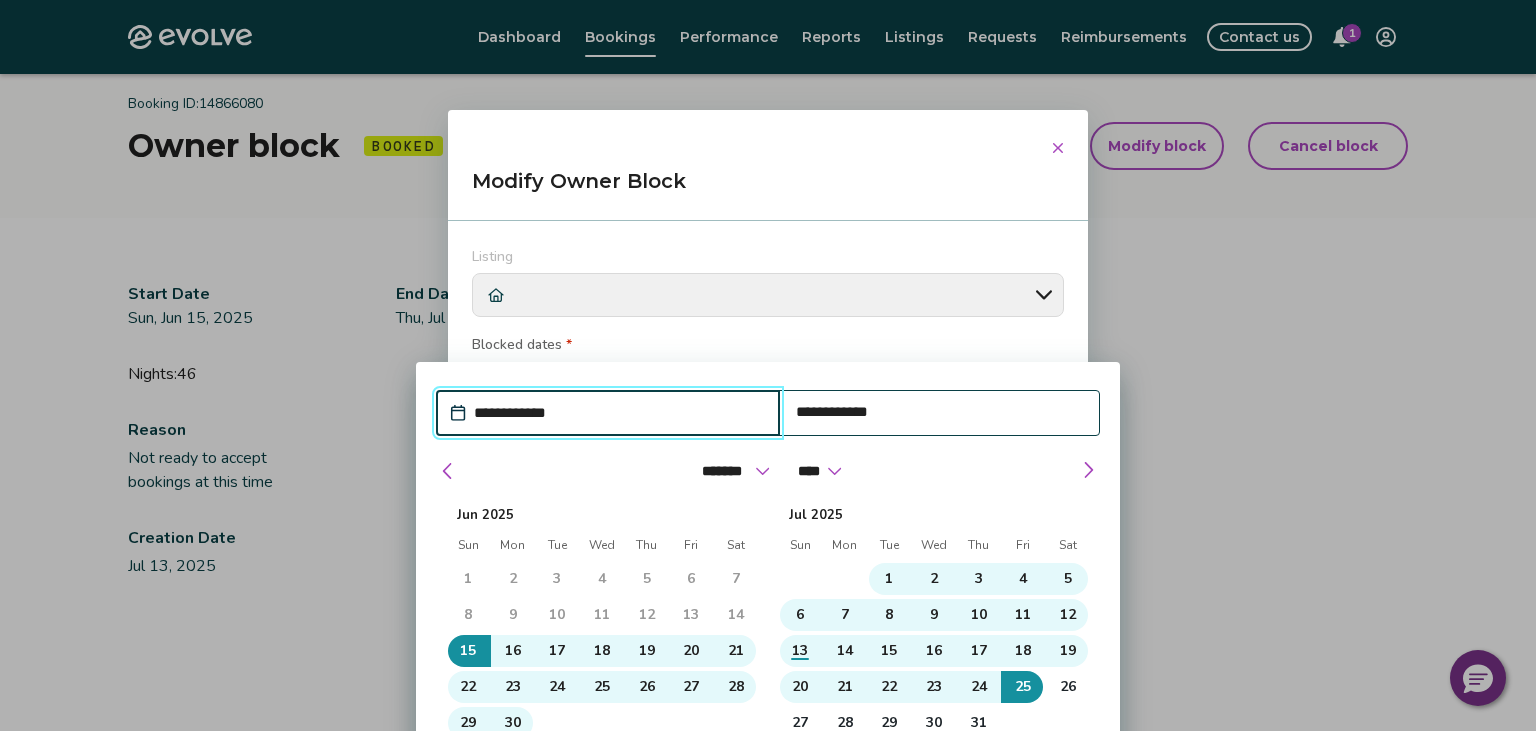 type 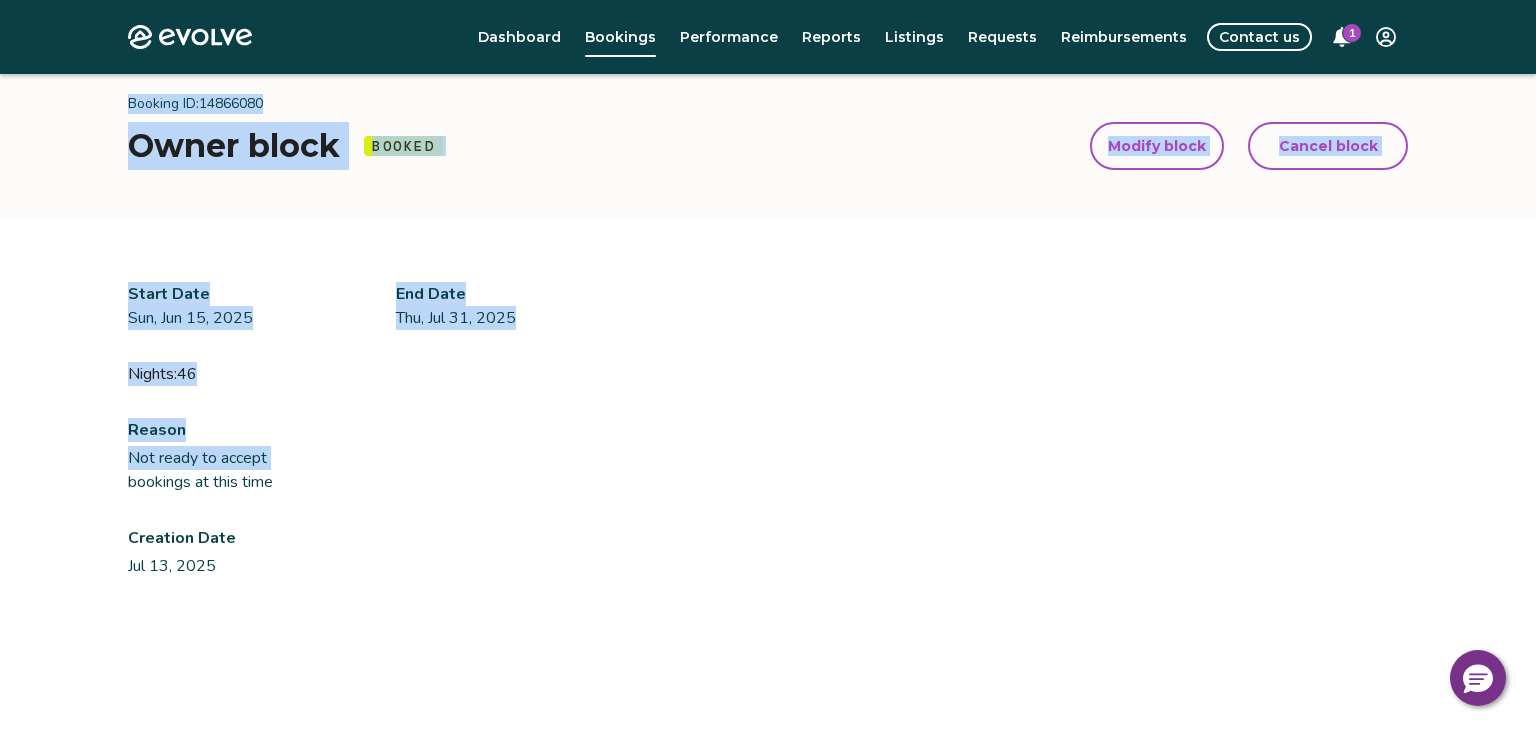 drag, startPoint x: 1525, startPoint y: 313, endPoint x: 1535, endPoint y: 348, distance: 36.40055 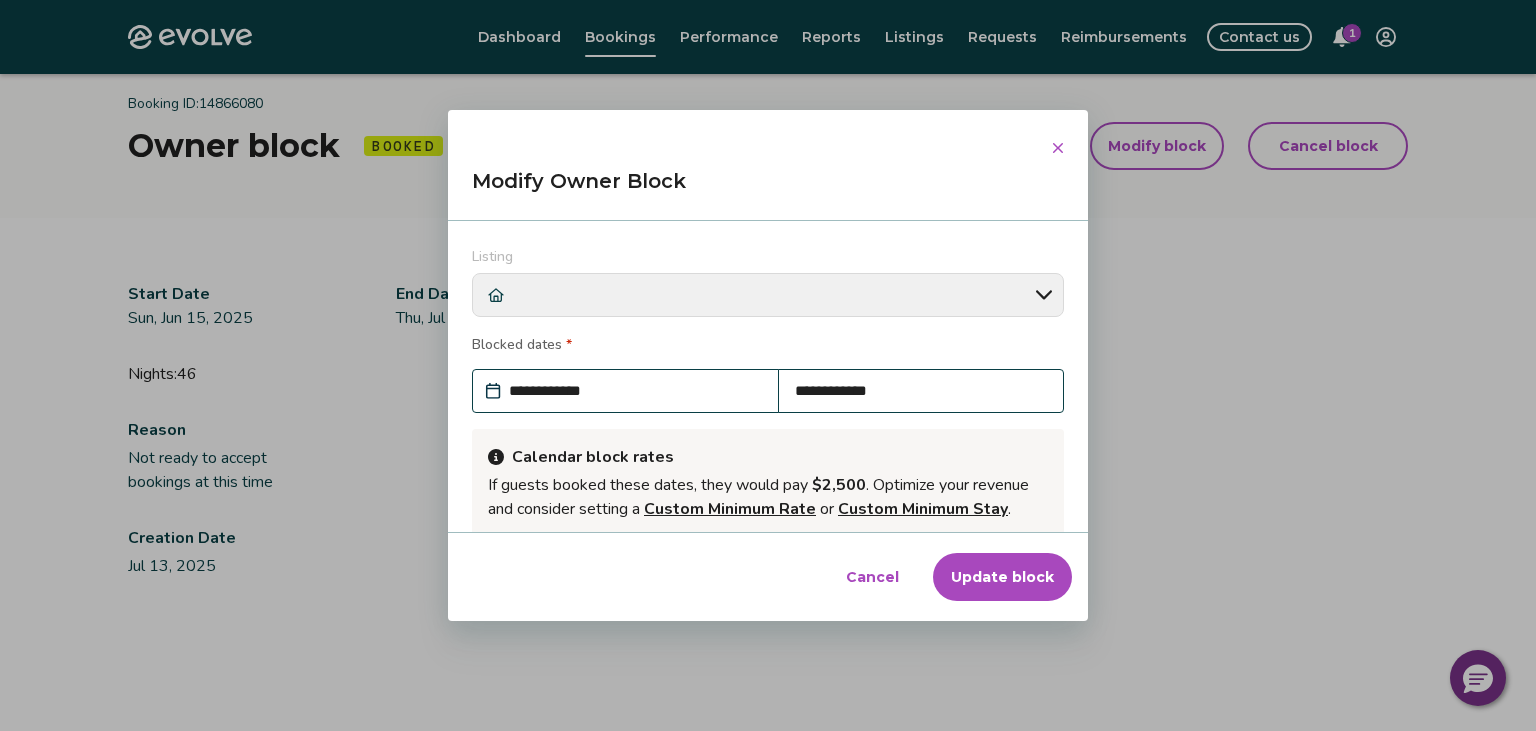 scroll, scrollTop: 233, scrollLeft: 0, axis: vertical 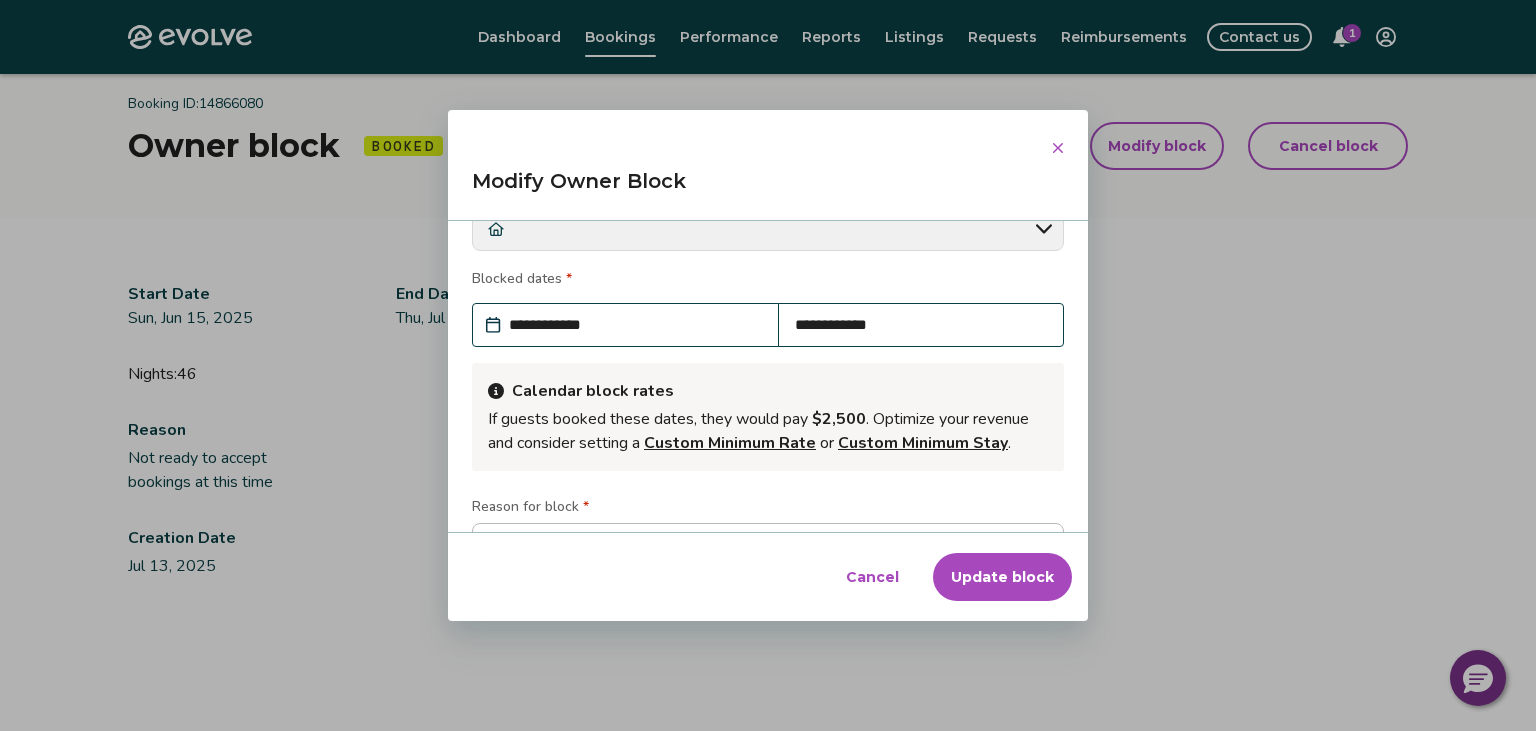 click on "**********" at bounding box center [921, 325] 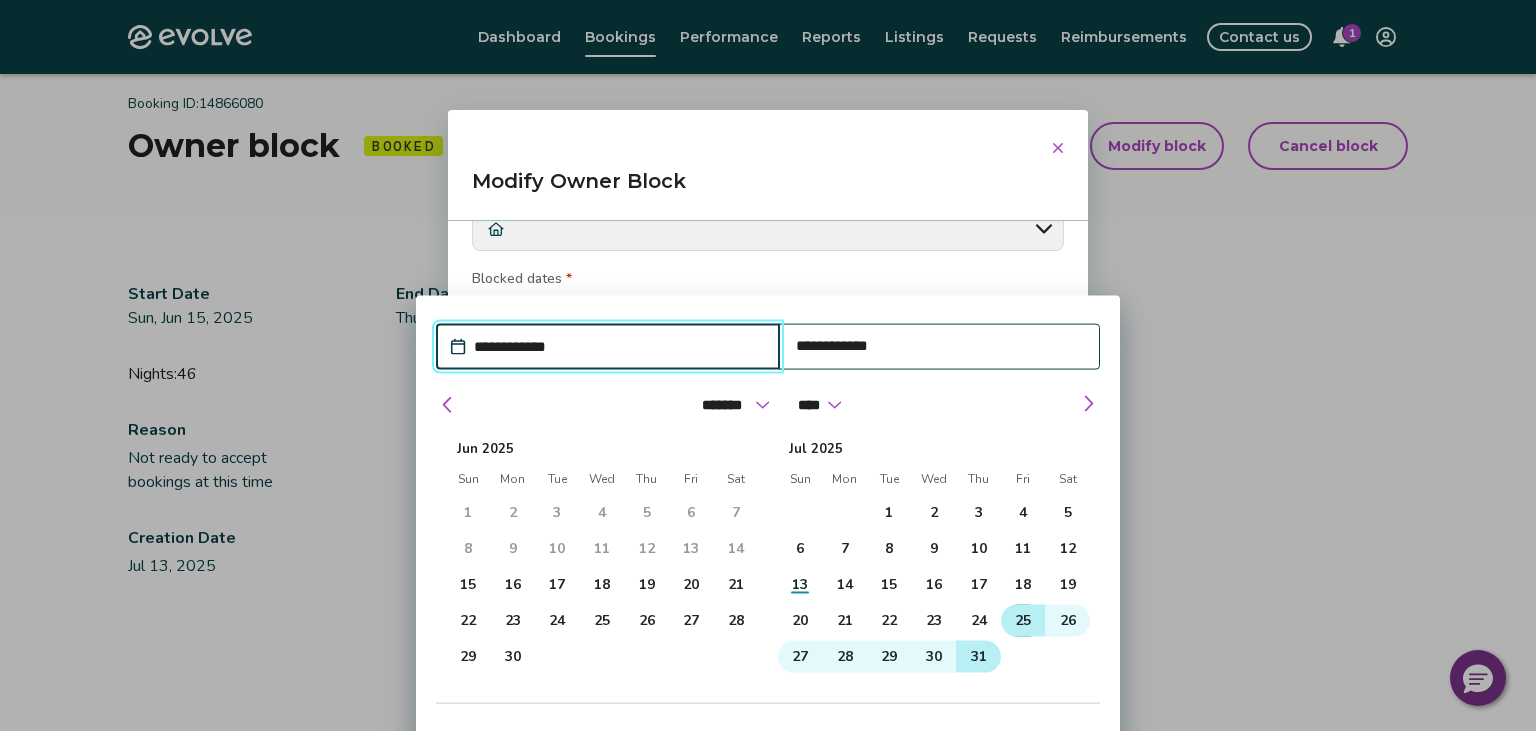 click on "25" at bounding box center (1023, 620) 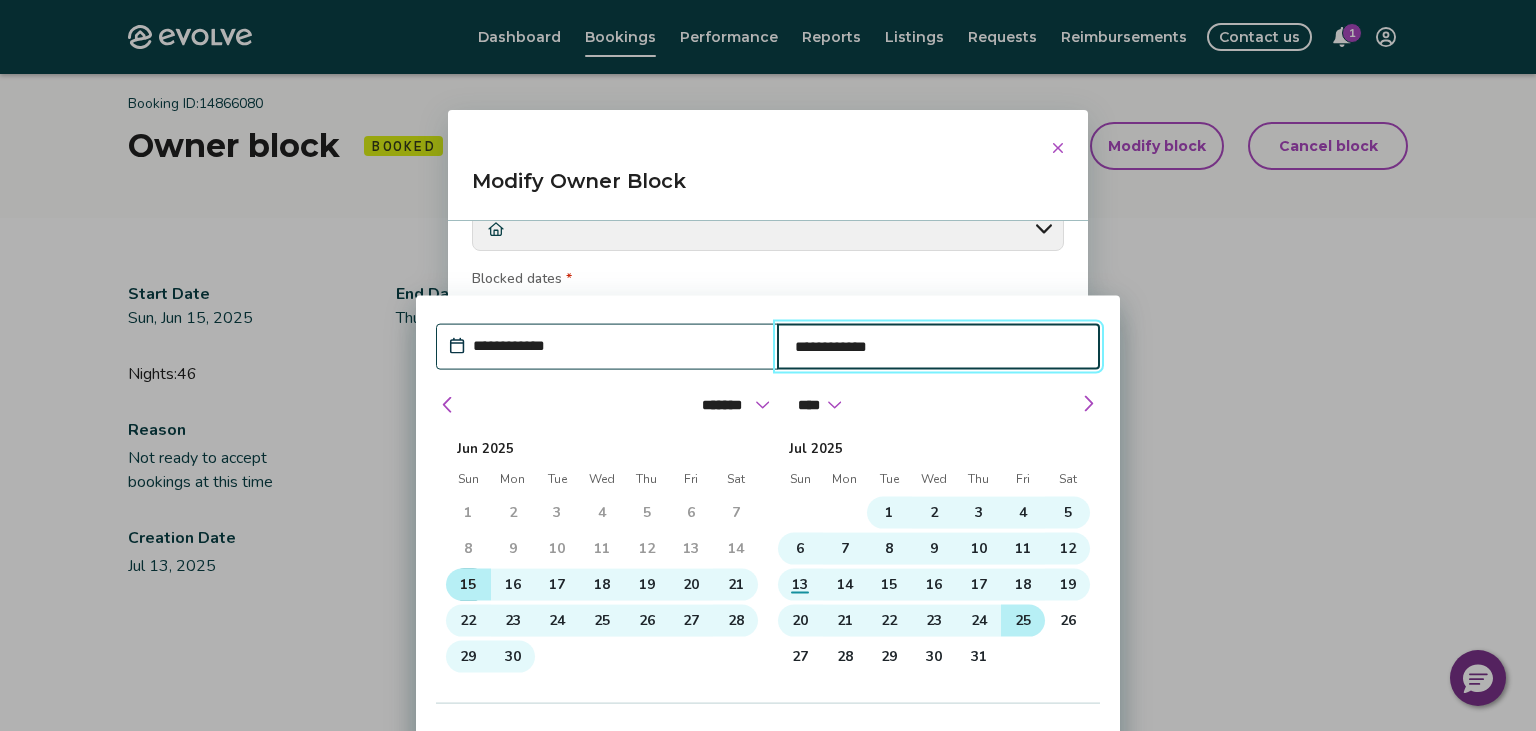 click on "15" at bounding box center (468, 584) 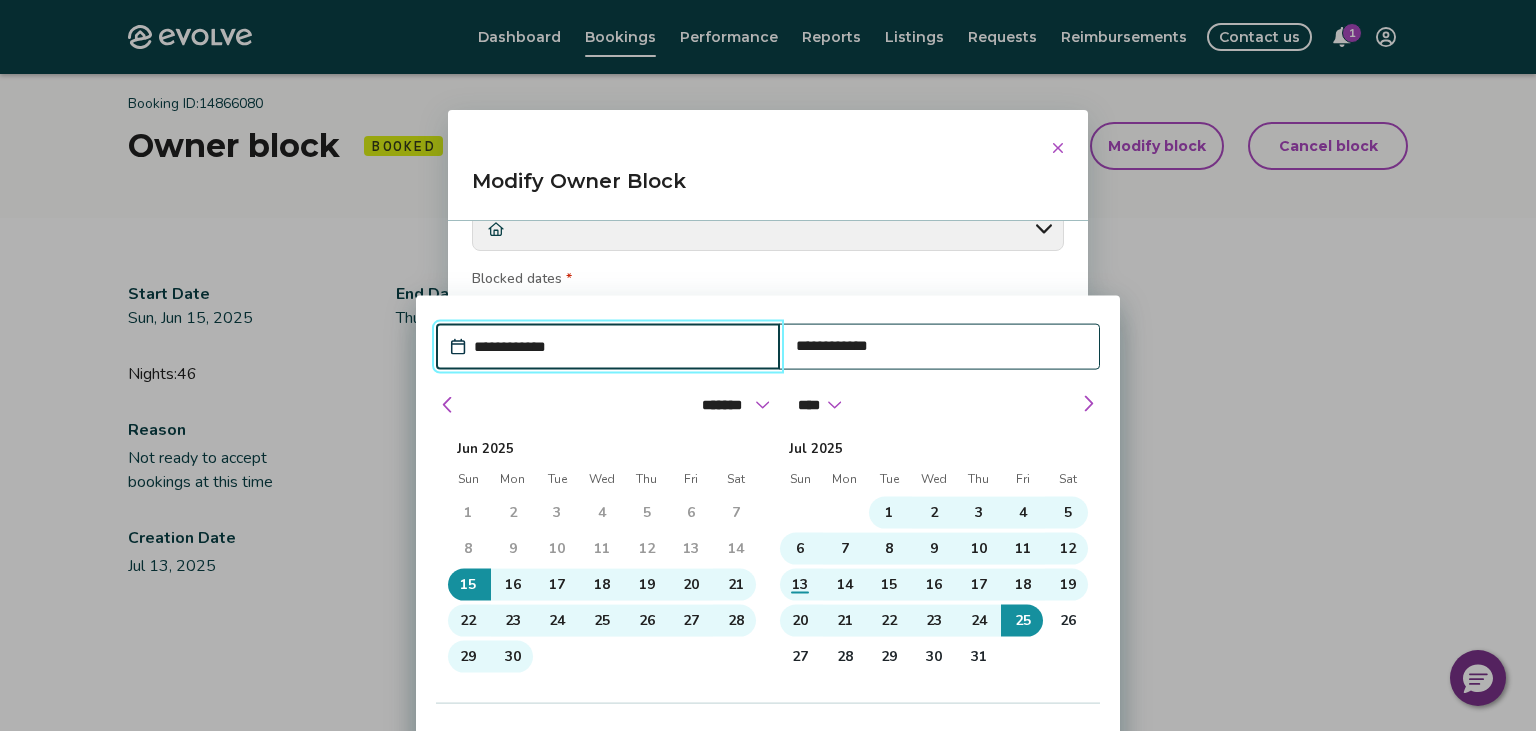 type 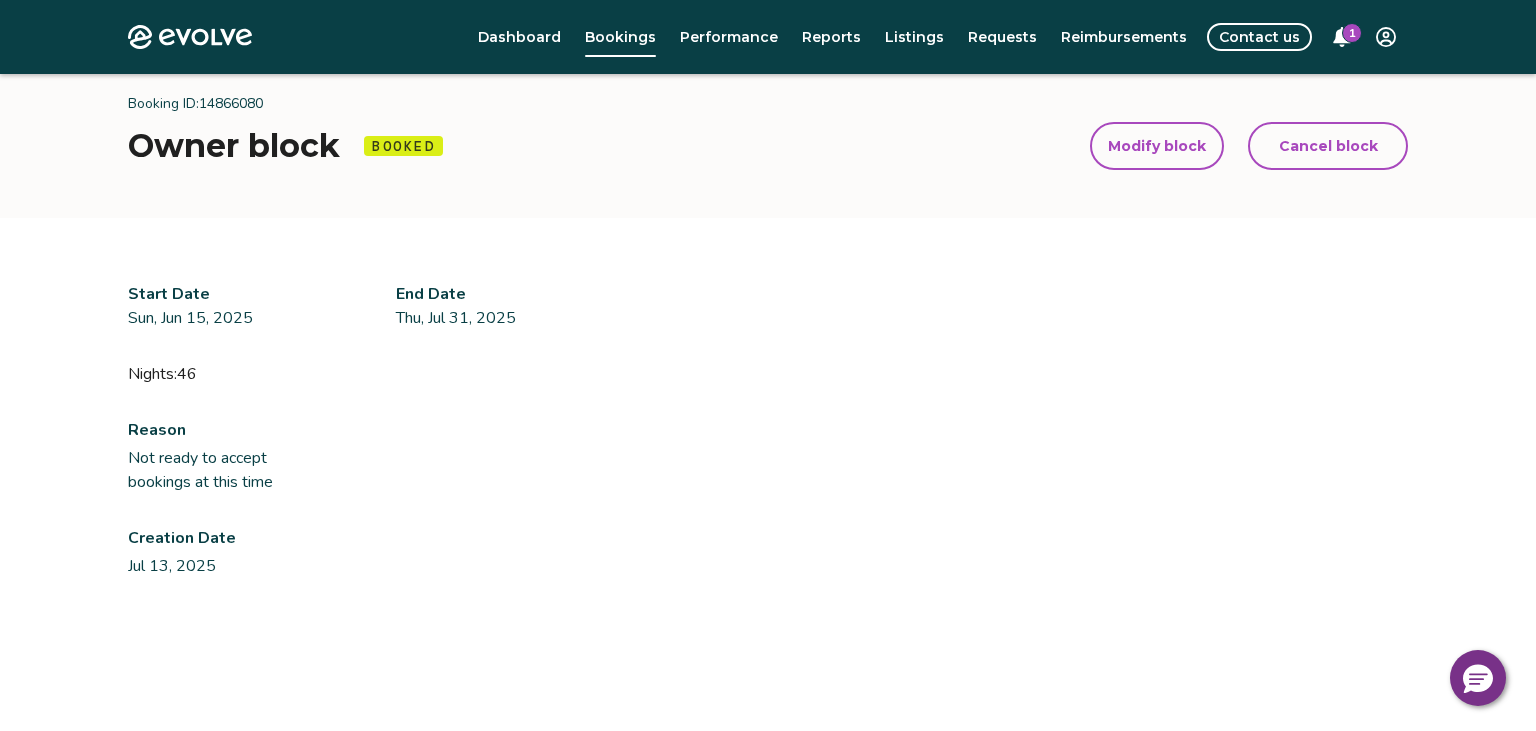 click on "Evolve Dashboard Bookings Performance Reports Listings Requests Reimbursements Contact us 1 Back Booking ID:  14866080 Owner block Booked Modify block Cancel block Modify block Cancel block Start Date [DATE] End Date [DATE] Nights:  46 Reason Not ready to accept bookings at this time Creation Date [DATE] © 2013-Present Evolve Vacation Rental Network Privacy Policy | Terms of Service
*" at bounding box center [768, 465] 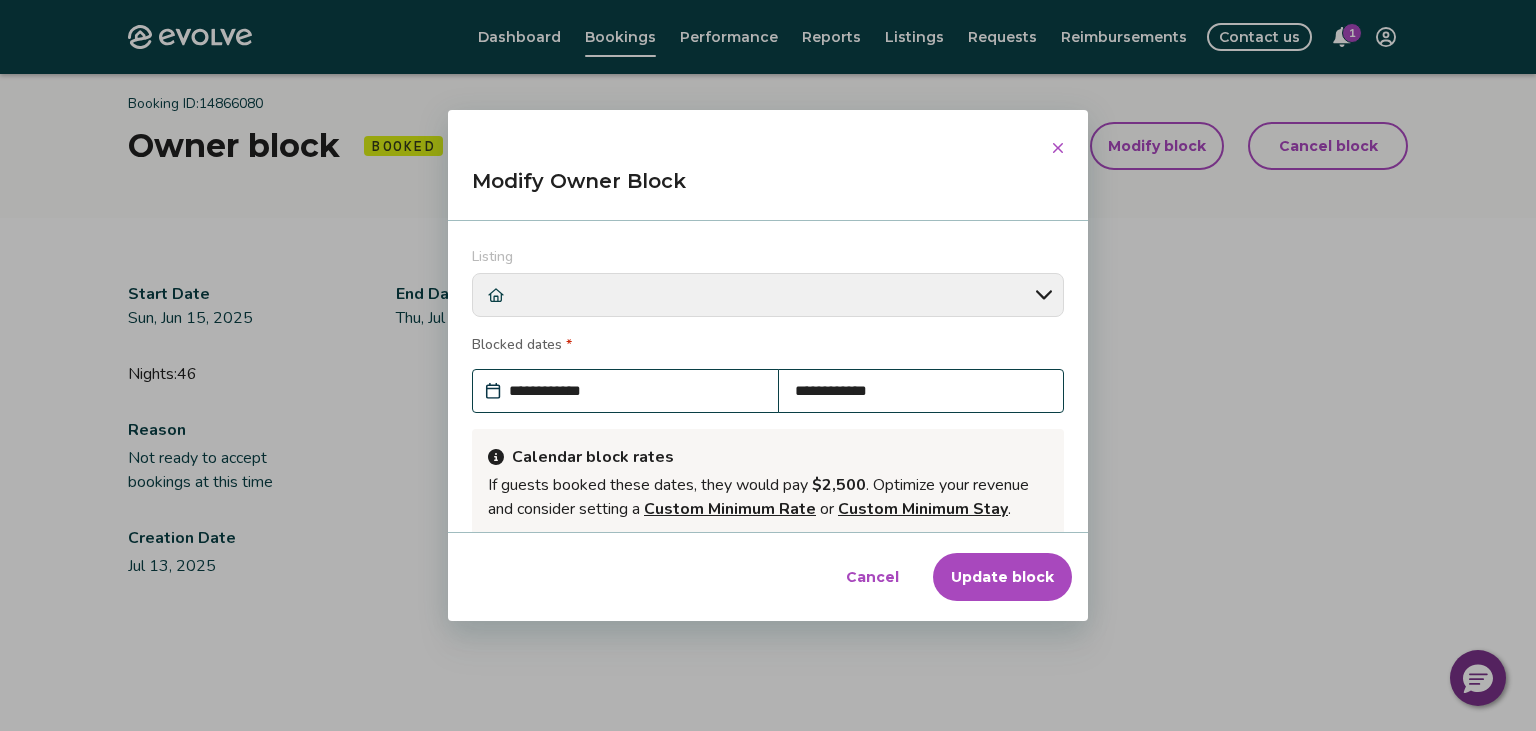 scroll, scrollTop: 233, scrollLeft: 0, axis: vertical 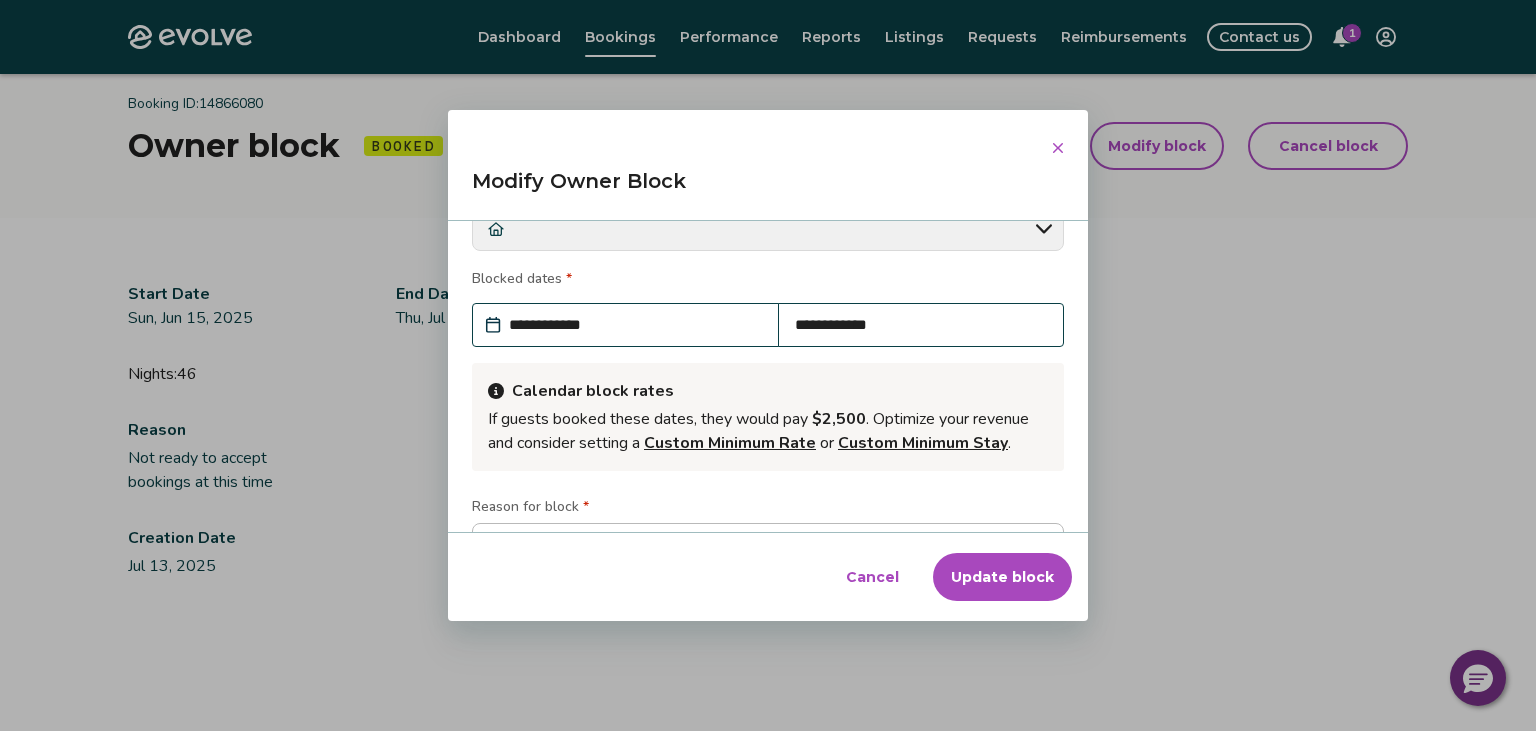 click on "Update block" at bounding box center (1002, 577) 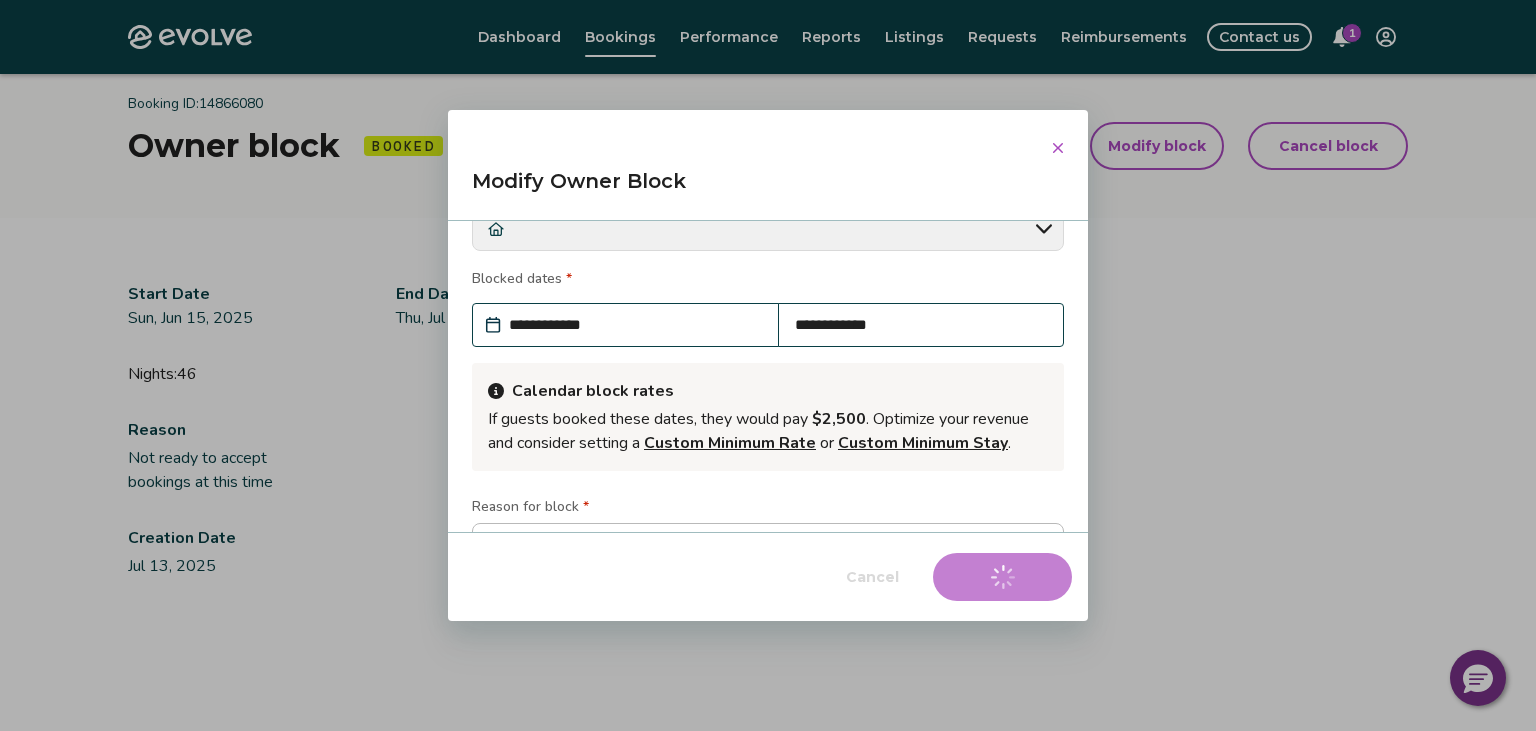 click on "**********" at bounding box center [921, 325] 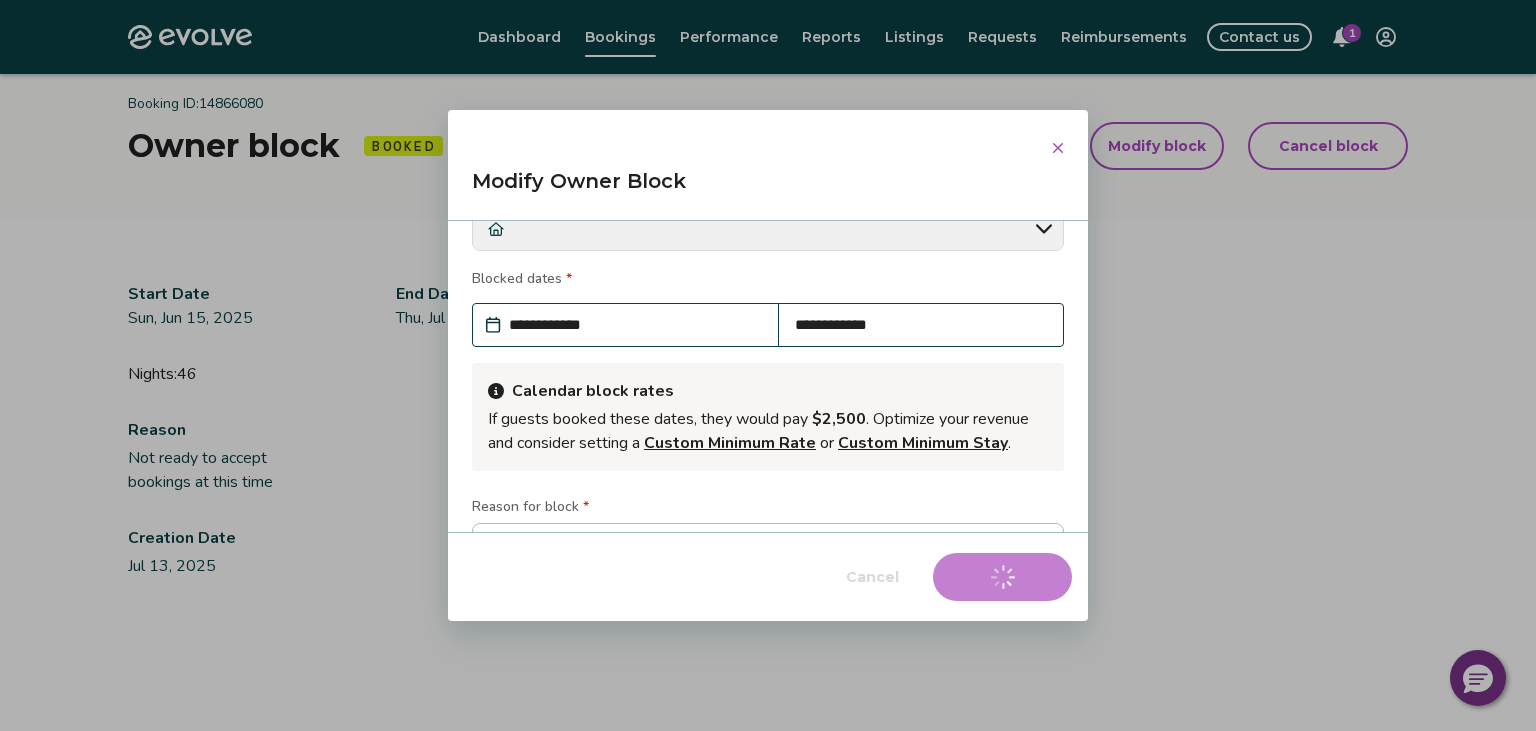 select on "*" 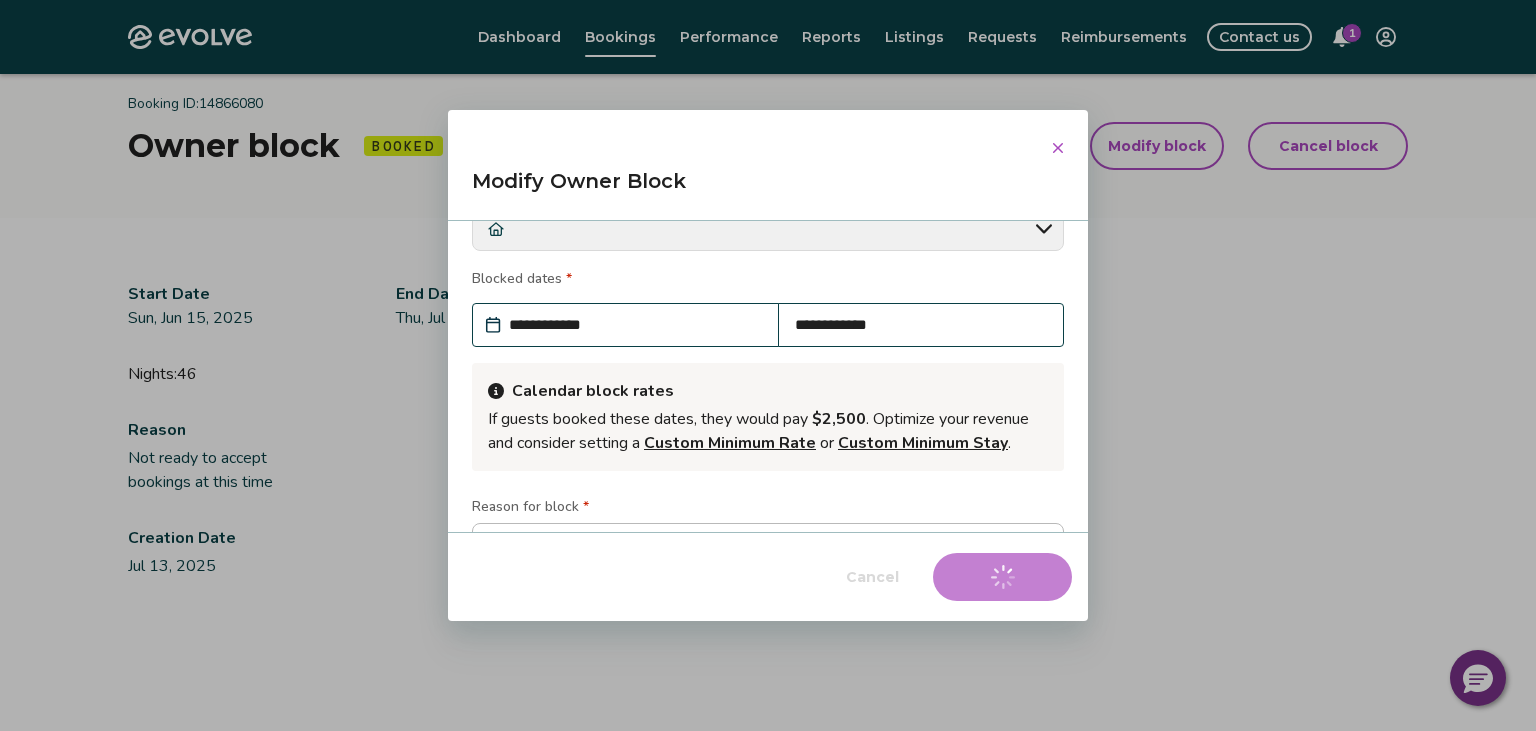 select on "****" 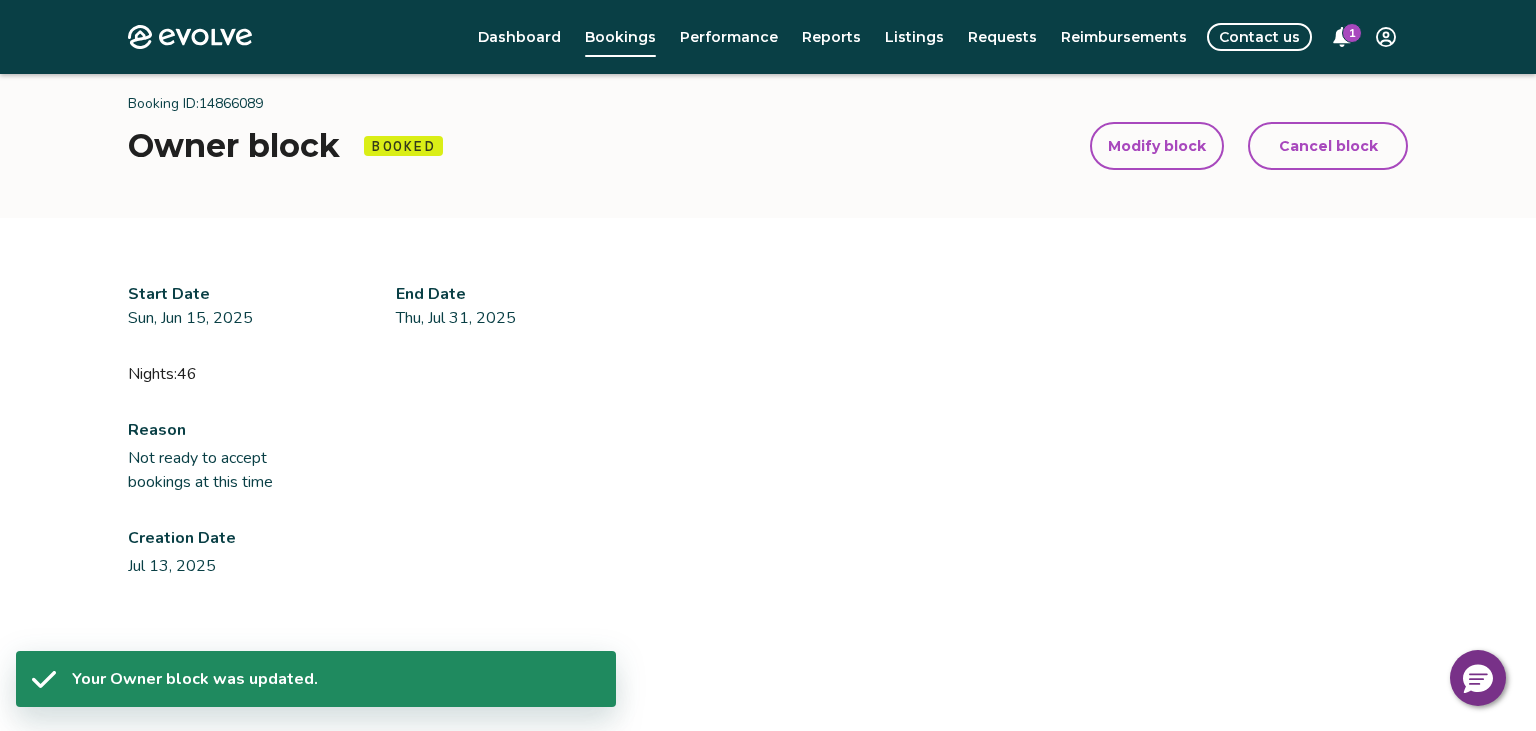 click on "Modify block" at bounding box center [1157, 146] 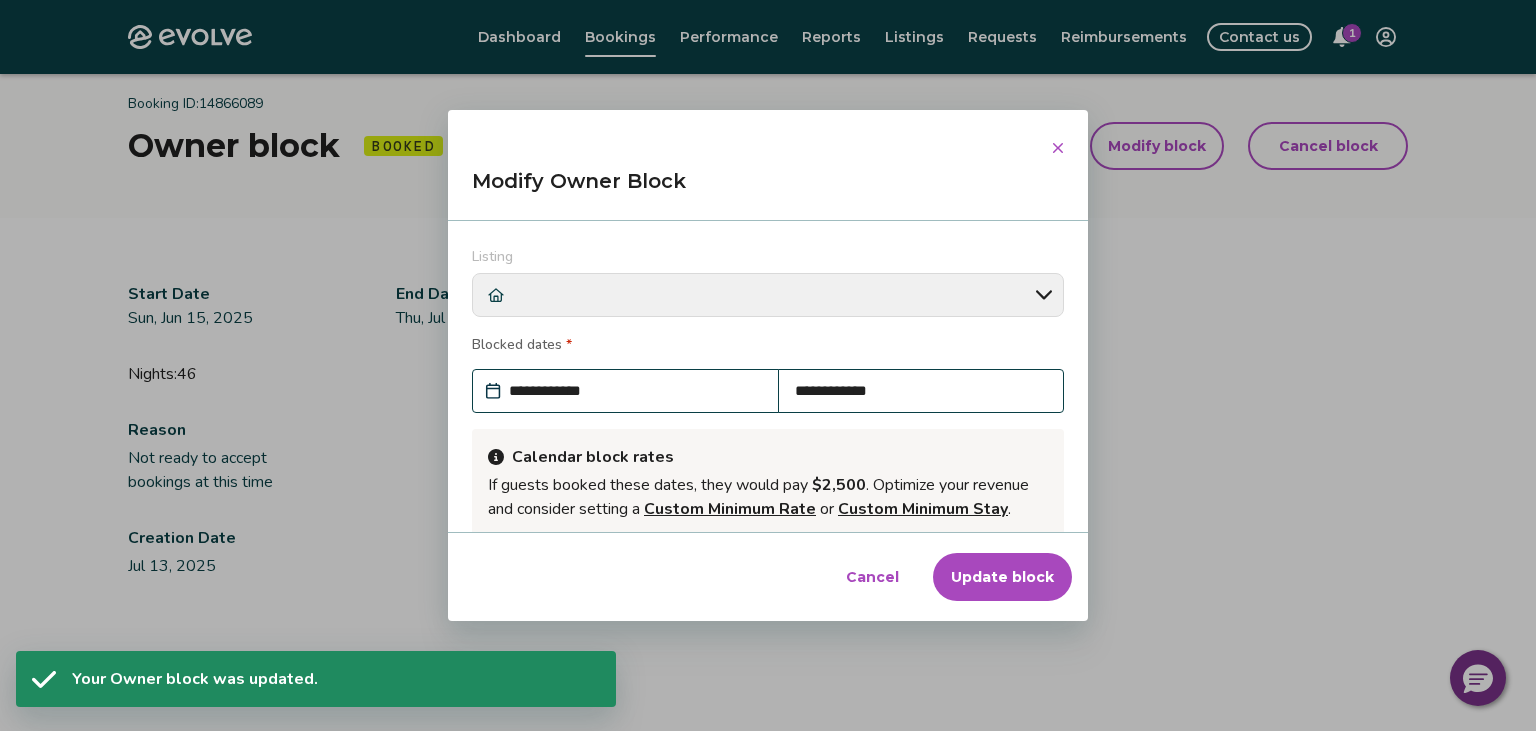 type on "*" 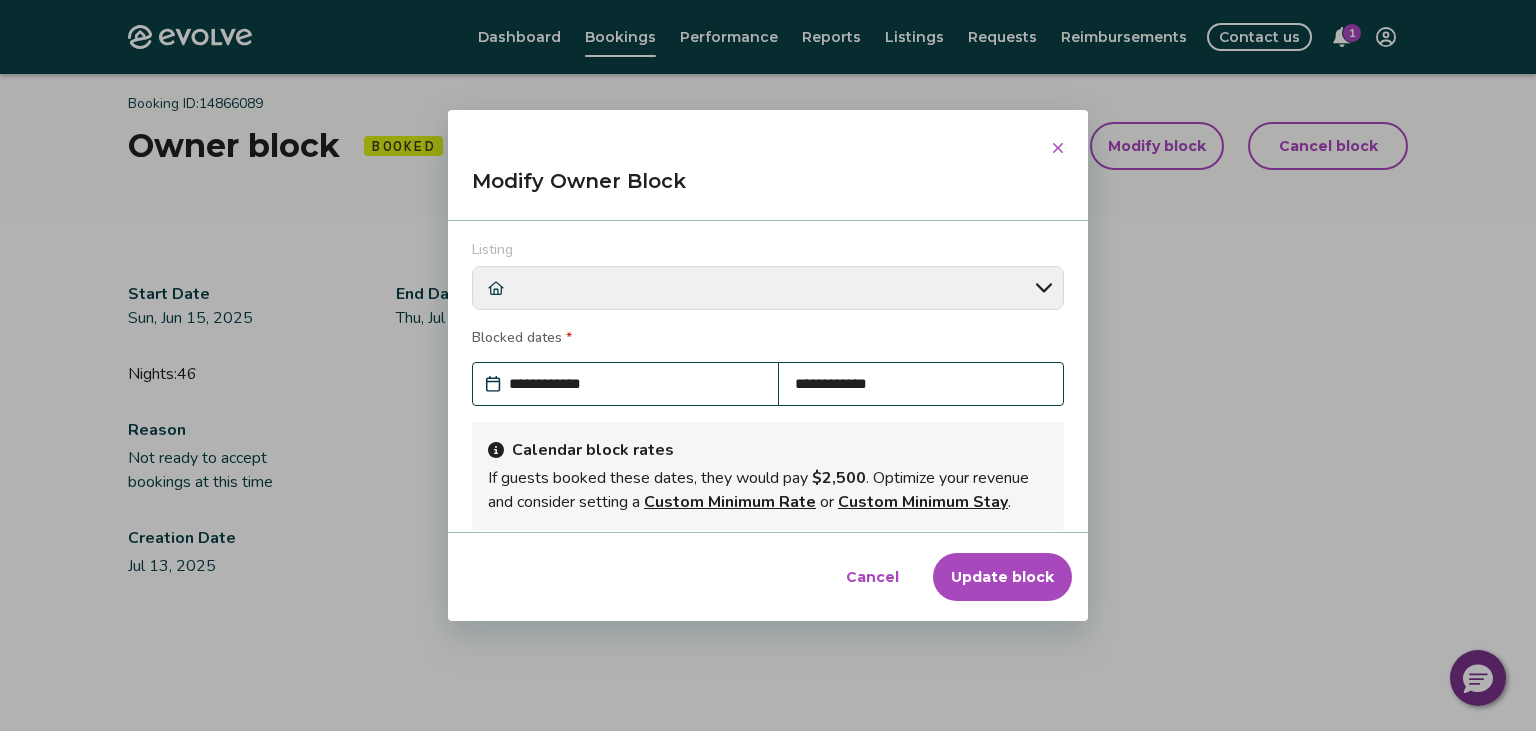 scroll, scrollTop: 6, scrollLeft: 0, axis: vertical 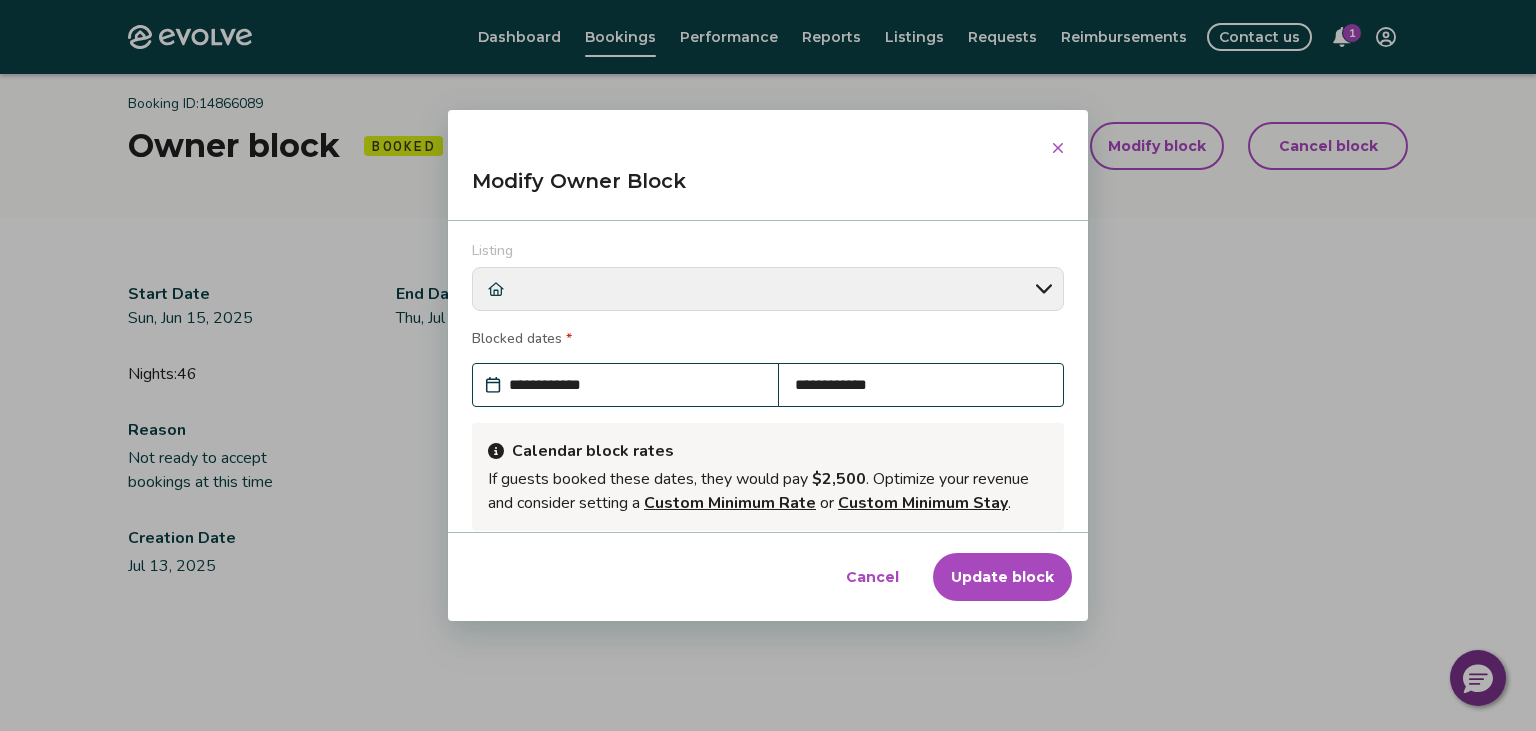click on "**********" at bounding box center (921, 385) 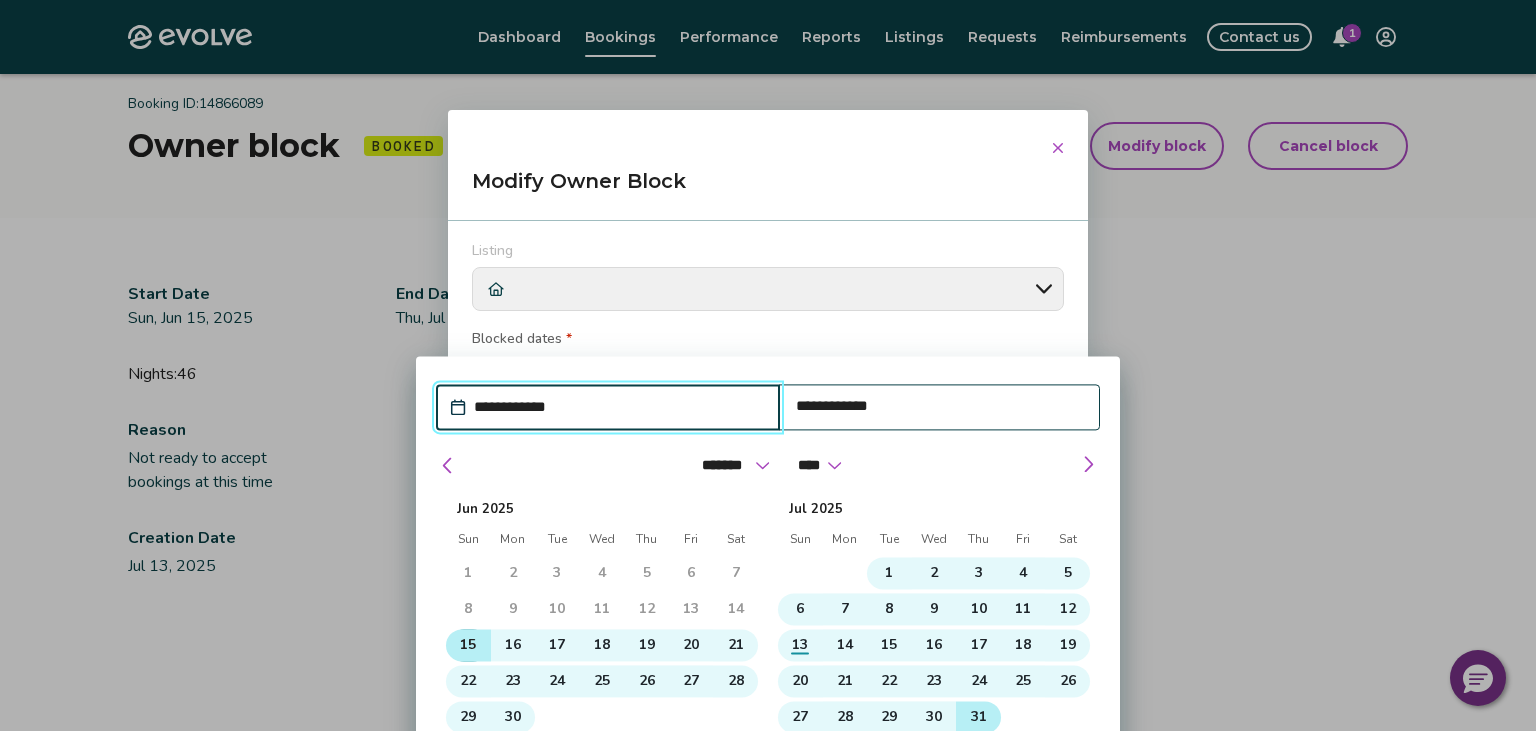 click on "15" at bounding box center (468, 645) 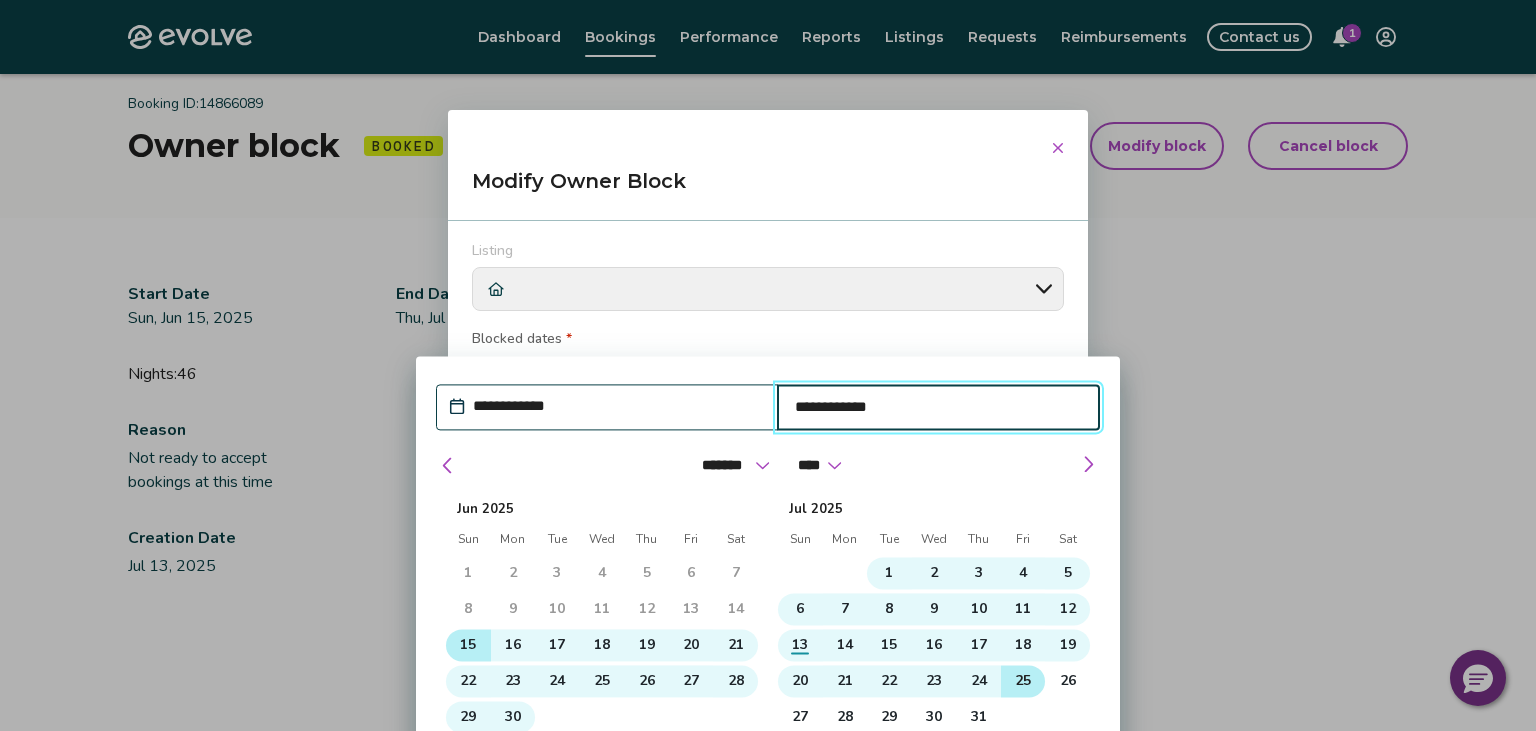 click on "25" at bounding box center [1023, 681] 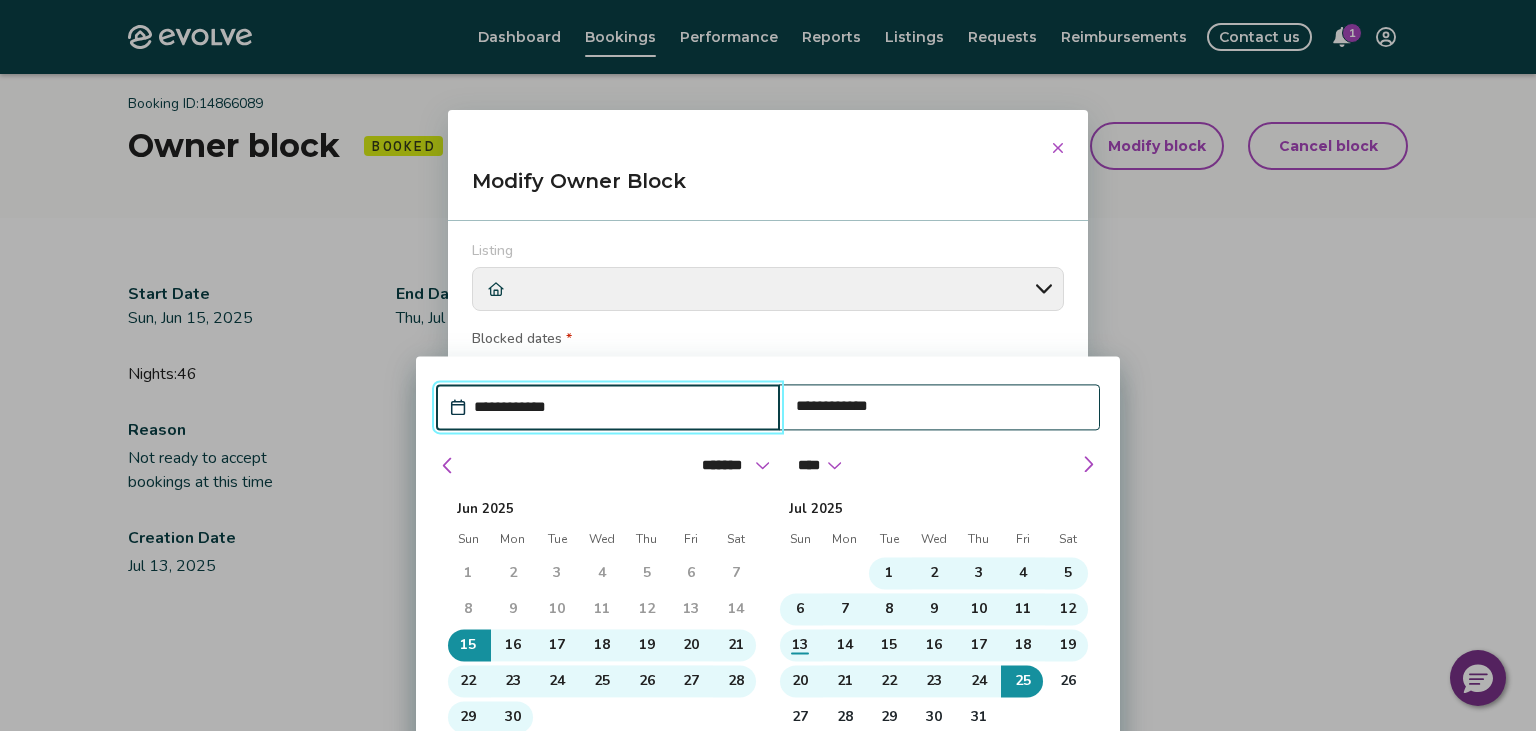 type on "*" 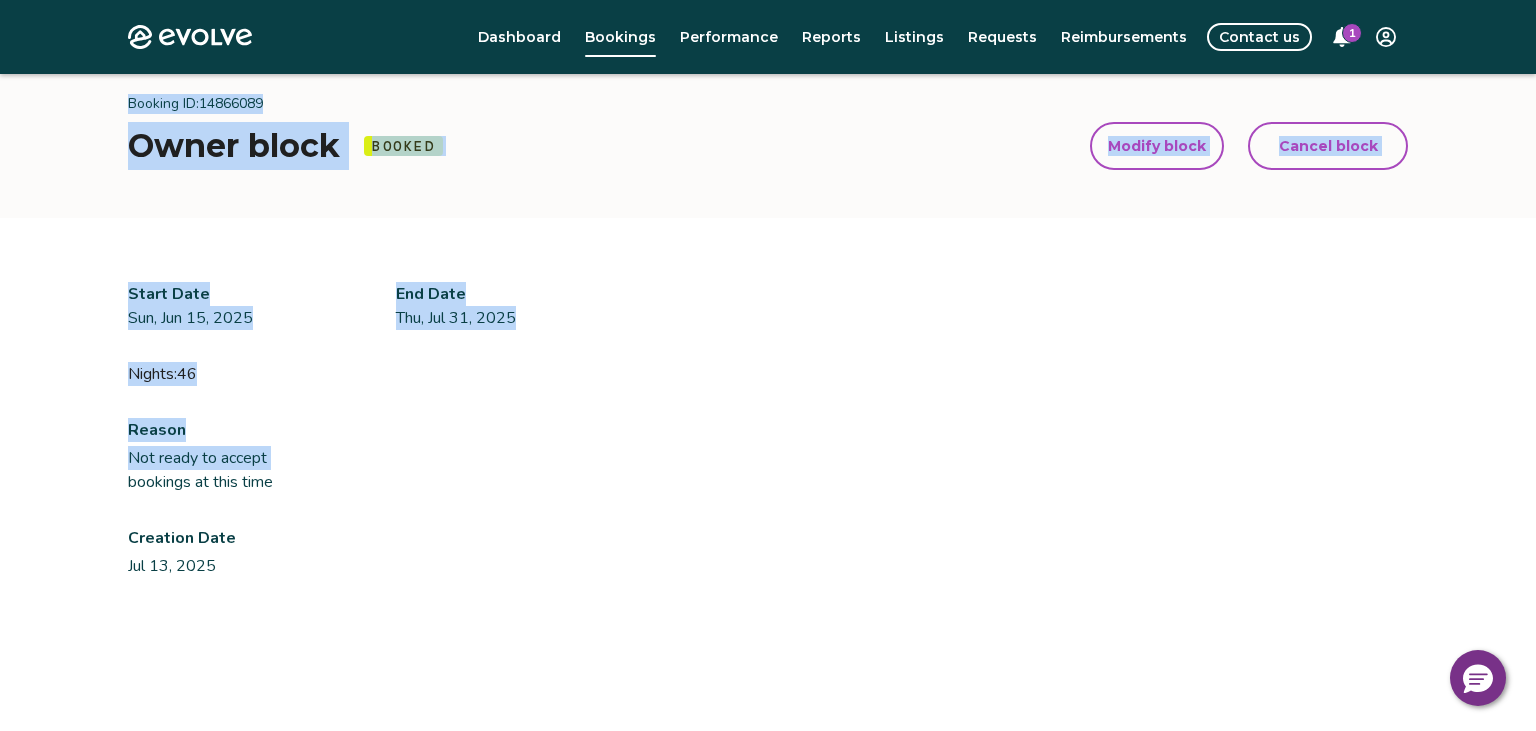 drag, startPoint x: 1535, startPoint y: 410, endPoint x: 1535, endPoint y: 434, distance: 24 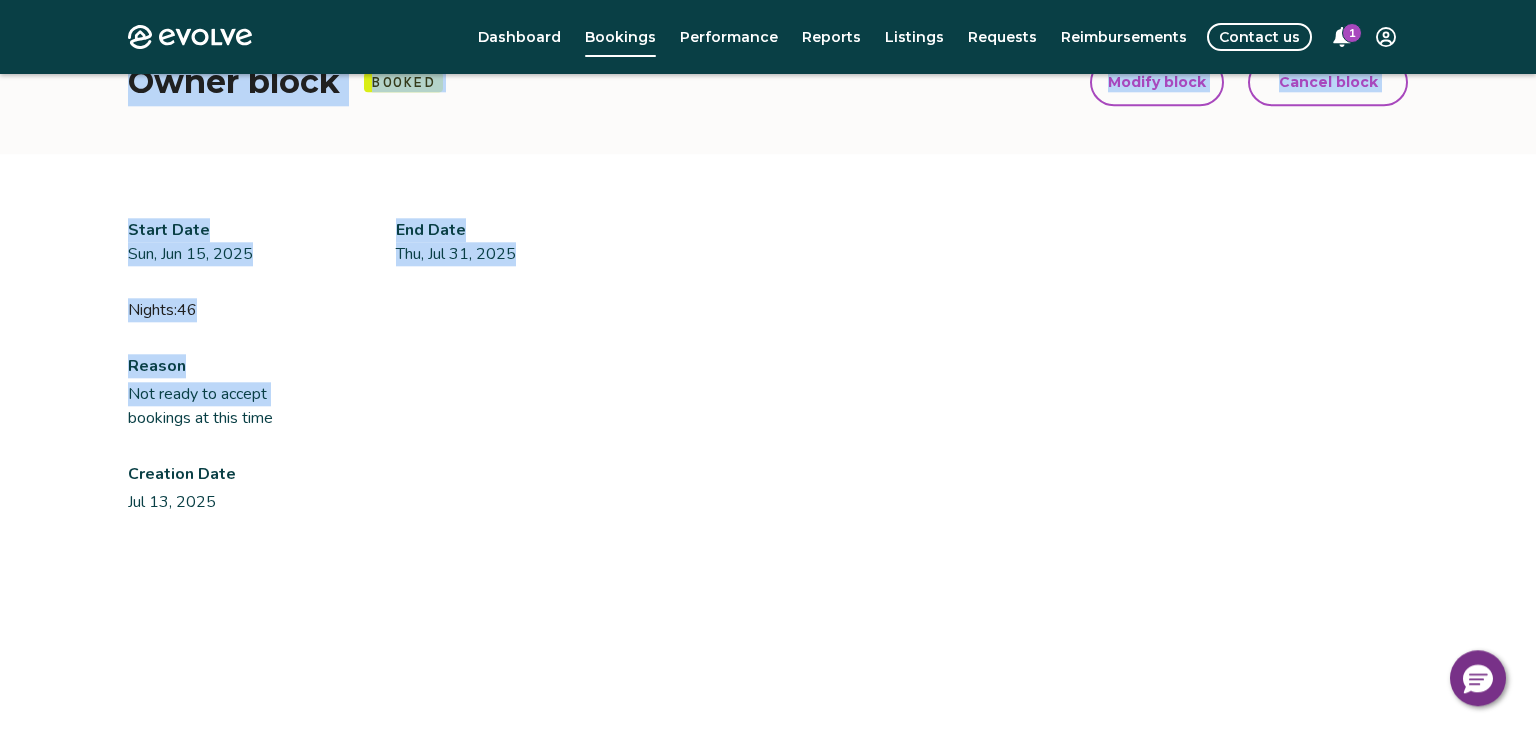 scroll, scrollTop: 139, scrollLeft: 0, axis: vertical 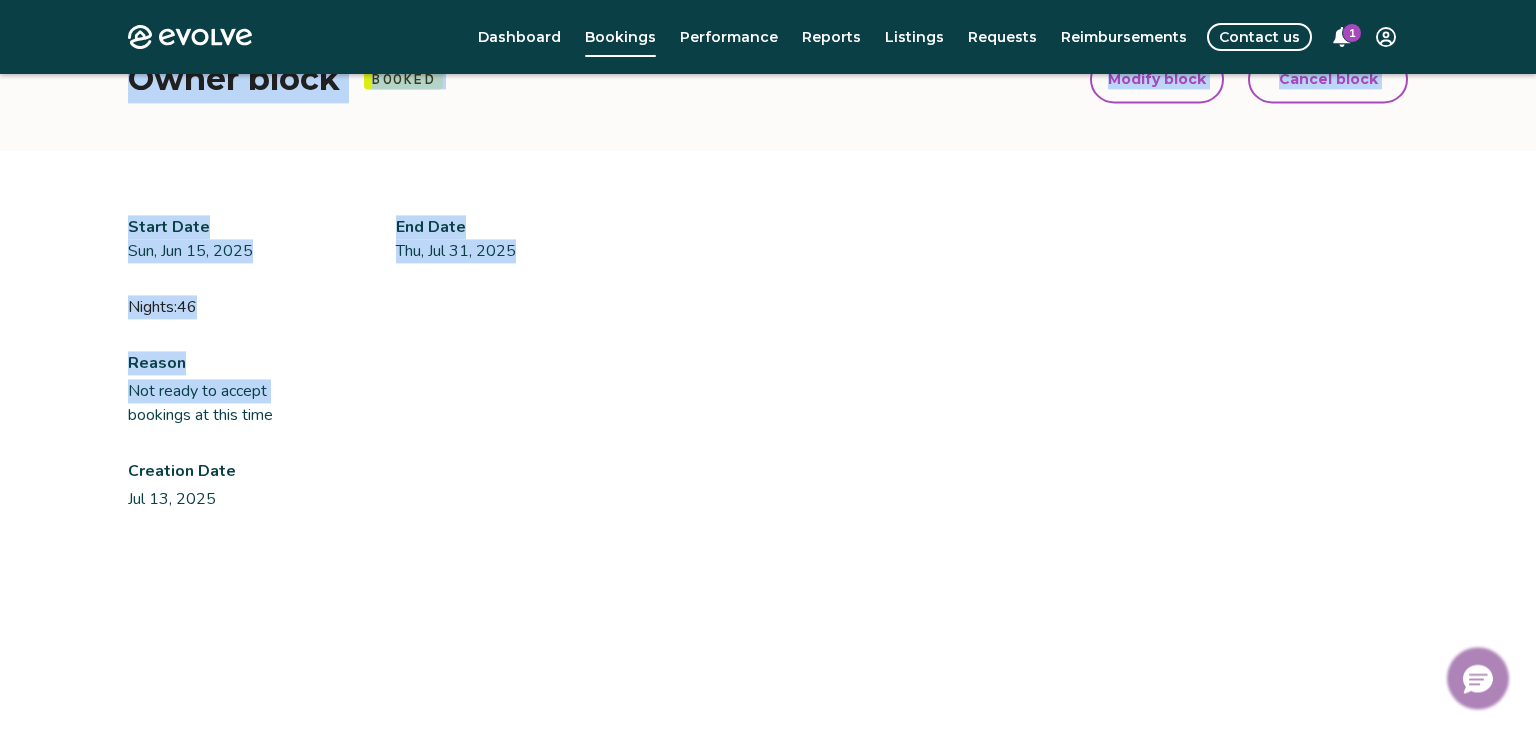 click 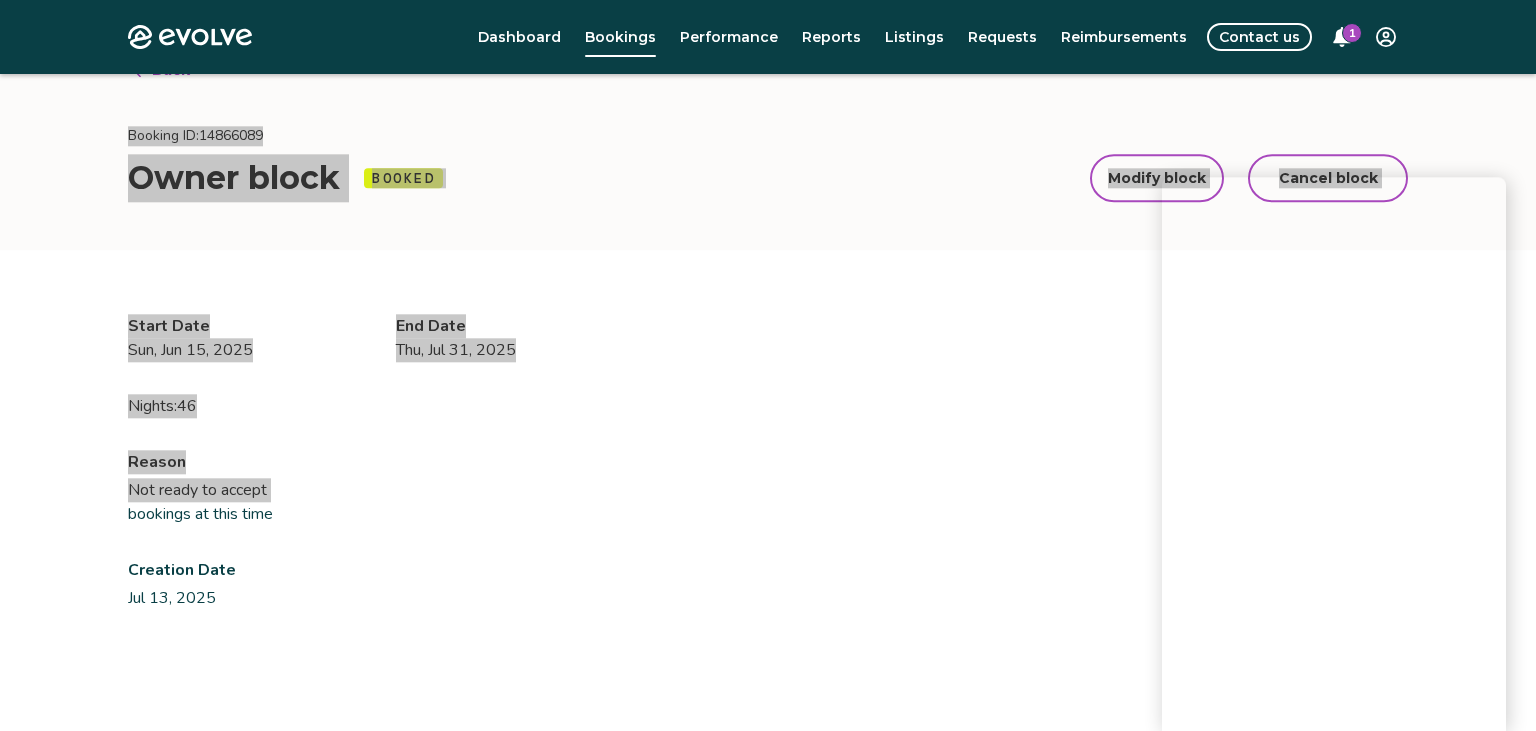 scroll, scrollTop: 38, scrollLeft: 0, axis: vertical 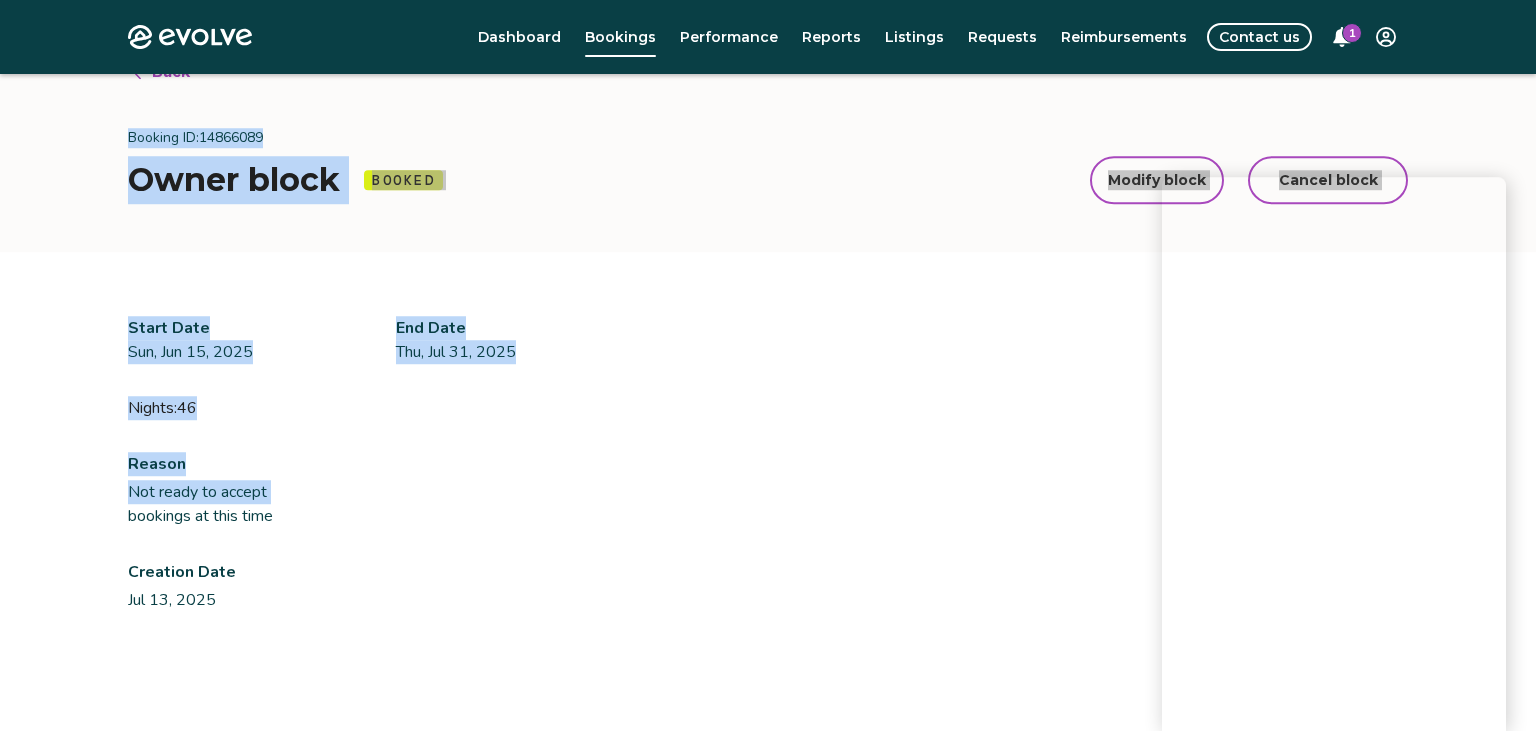 click on "Start Date [DATE] End Date [DATE] Nights:  46 Reason Not ready to accept bookings at this time Creation Date [DATE]" at bounding box center [768, 636] 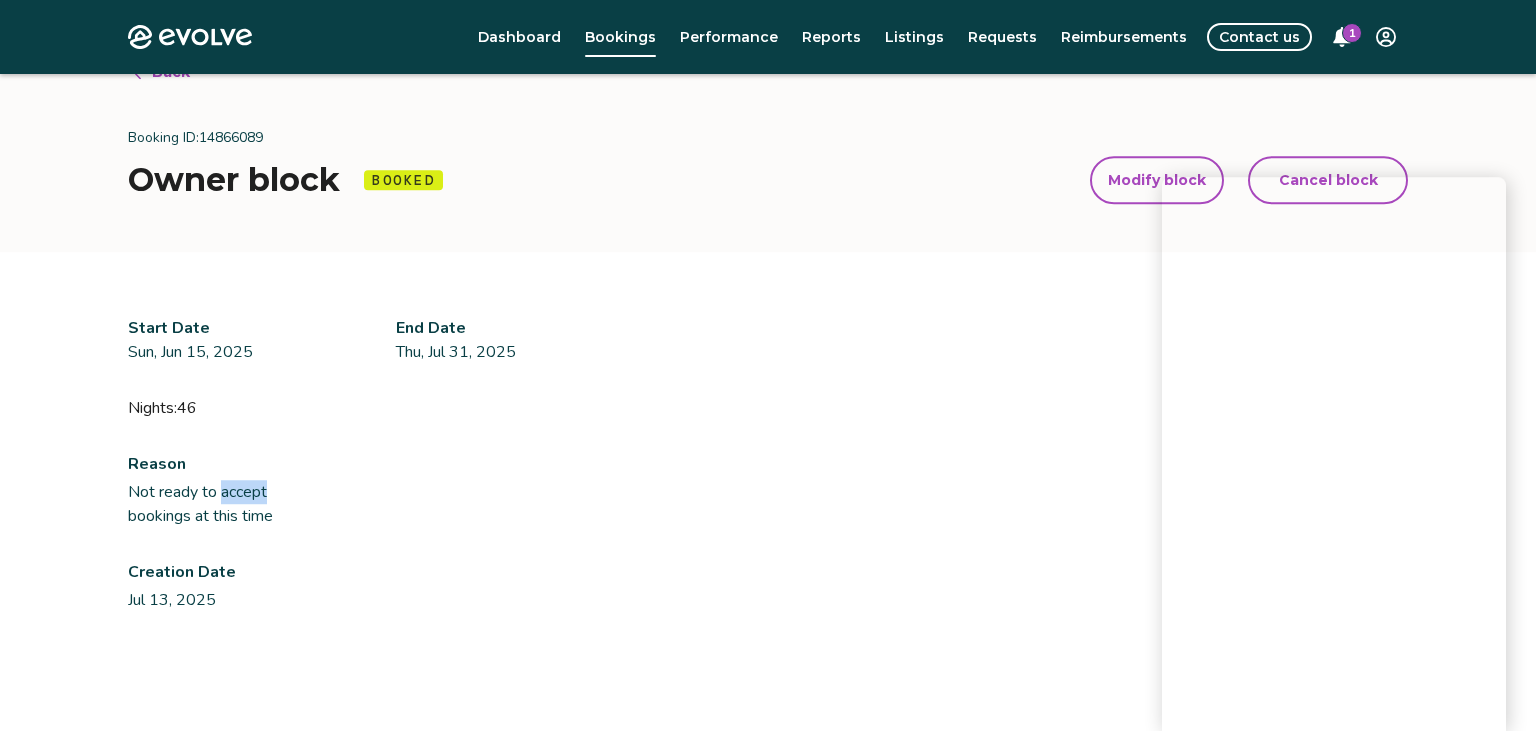 click on "Start Date [DATE] End Date [DATE] Nights:  46 Reason Not ready to accept bookings at this time Creation Date [DATE]" at bounding box center [768, 636] 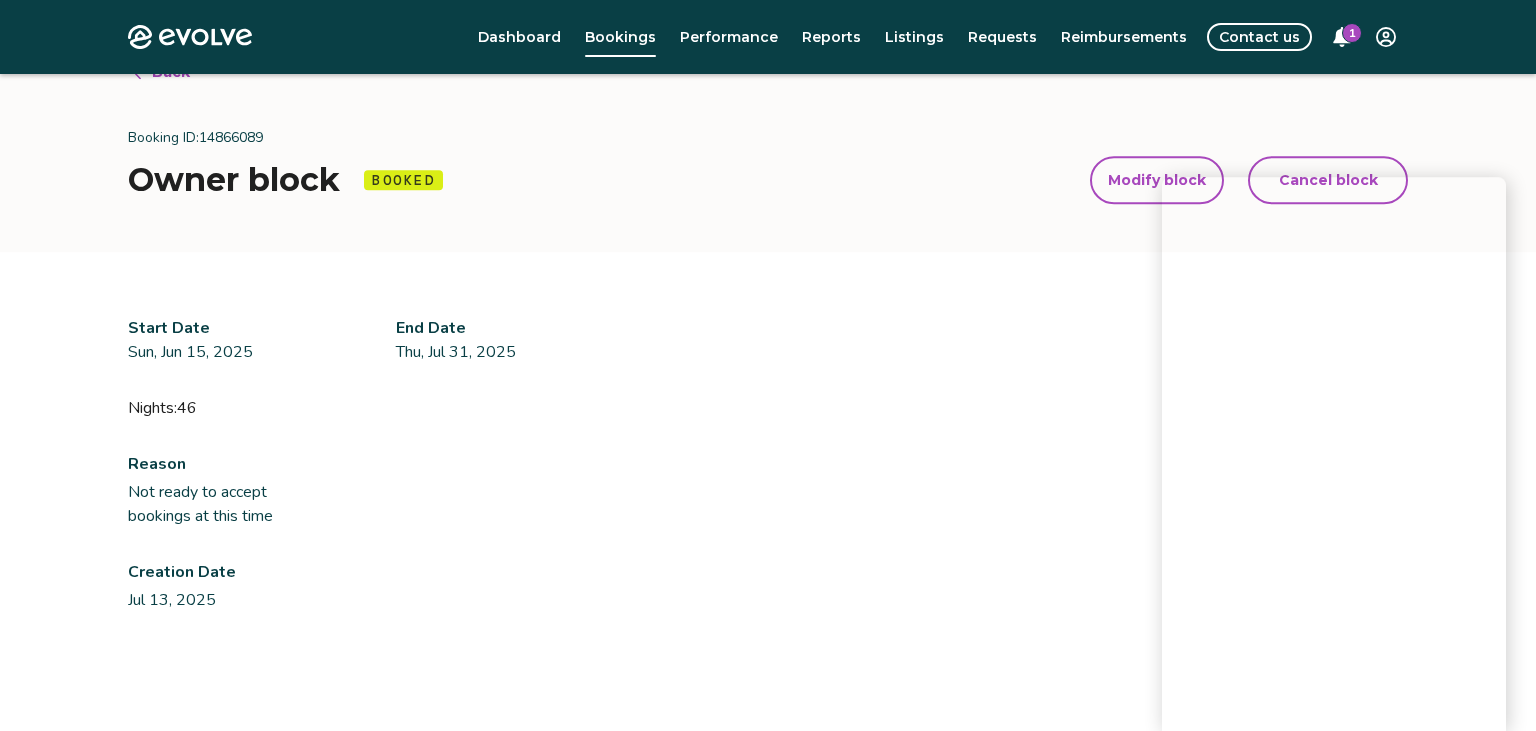 click on "Start Date [DATE] End Date [DATE] Nights:  46 Reason Not ready to accept bookings at this time Creation Date [DATE]" at bounding box center [768, 636] 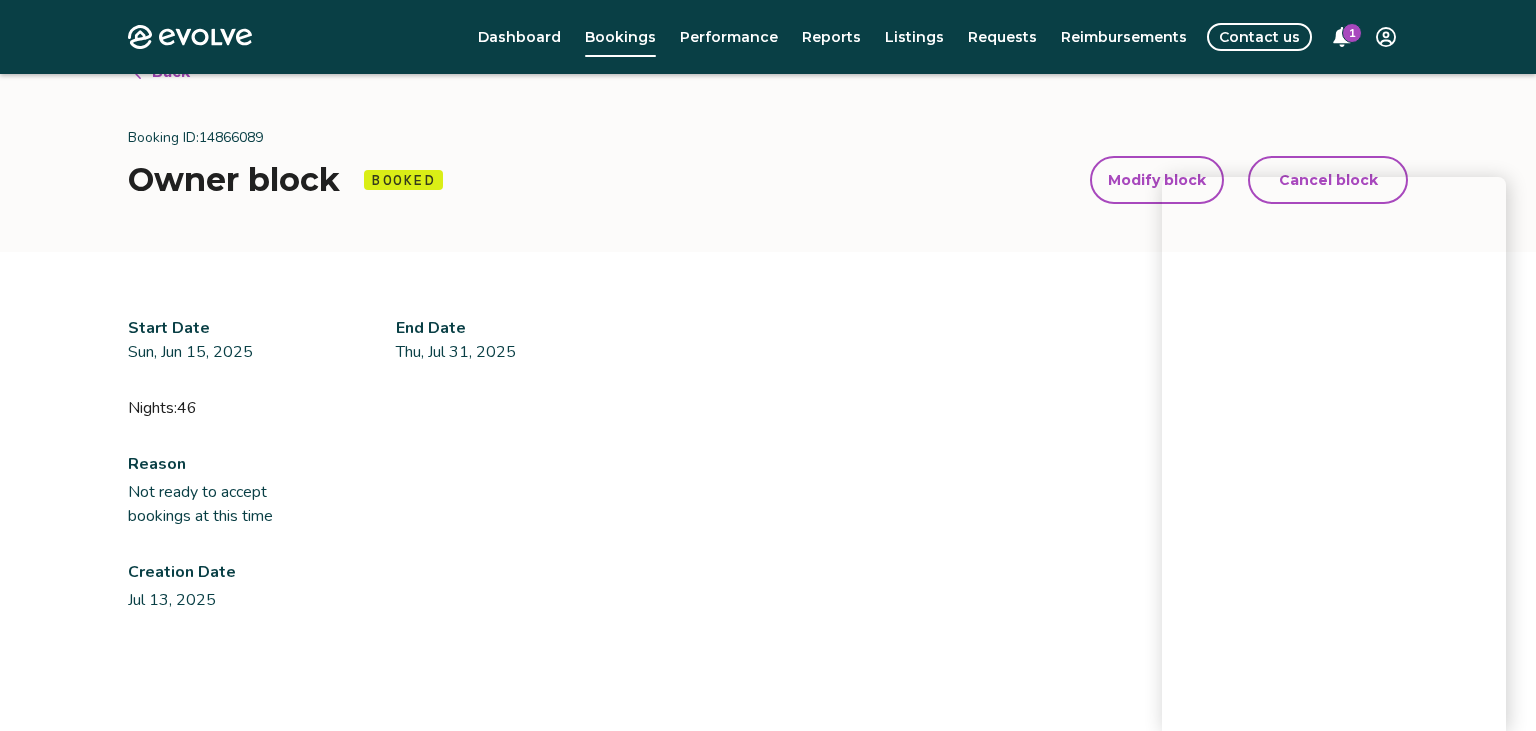 click on "Booking ID:  14866089 Owner block Booked Modify block Cancel block" at bounding box center (768, 162) 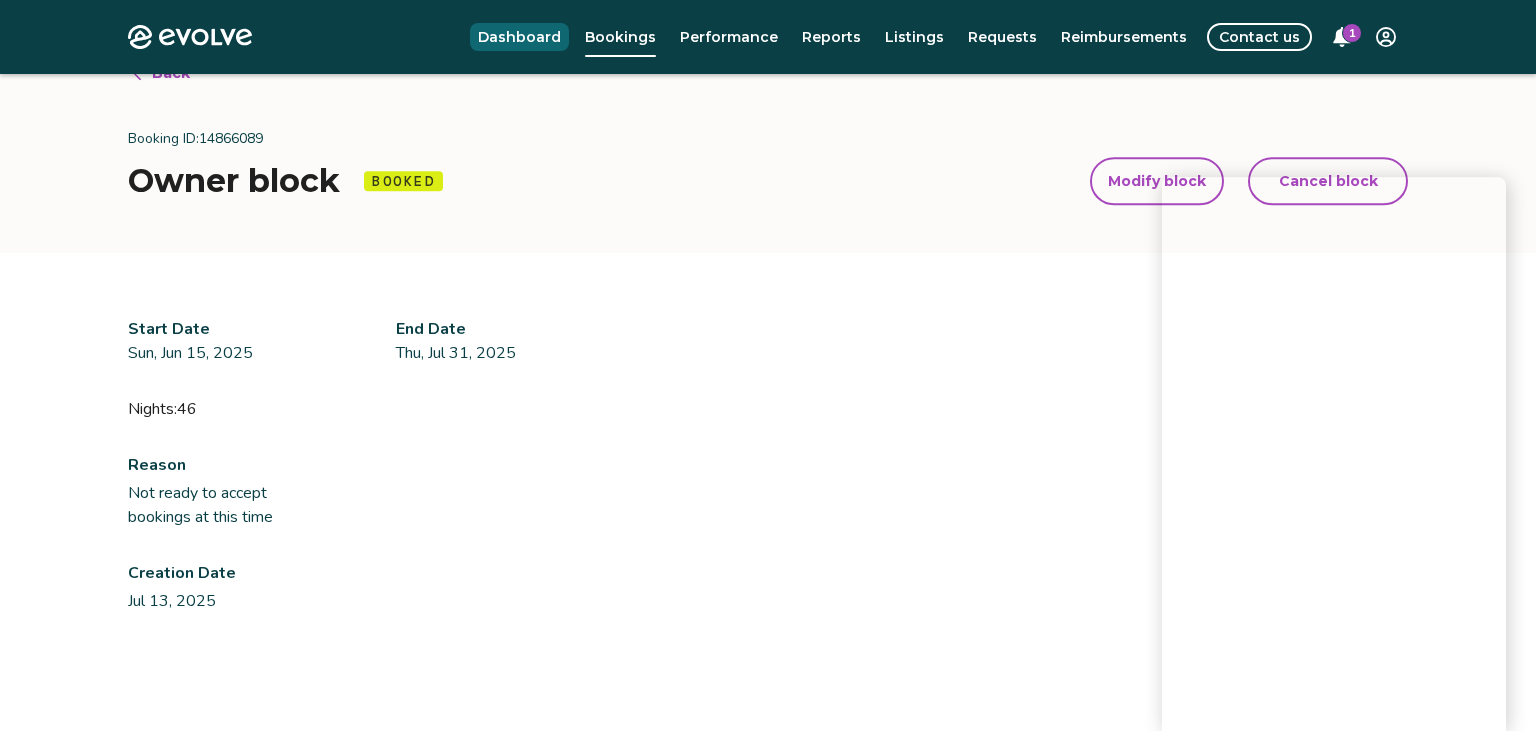 click on "Dashboard" at bounding box center [519, 37] 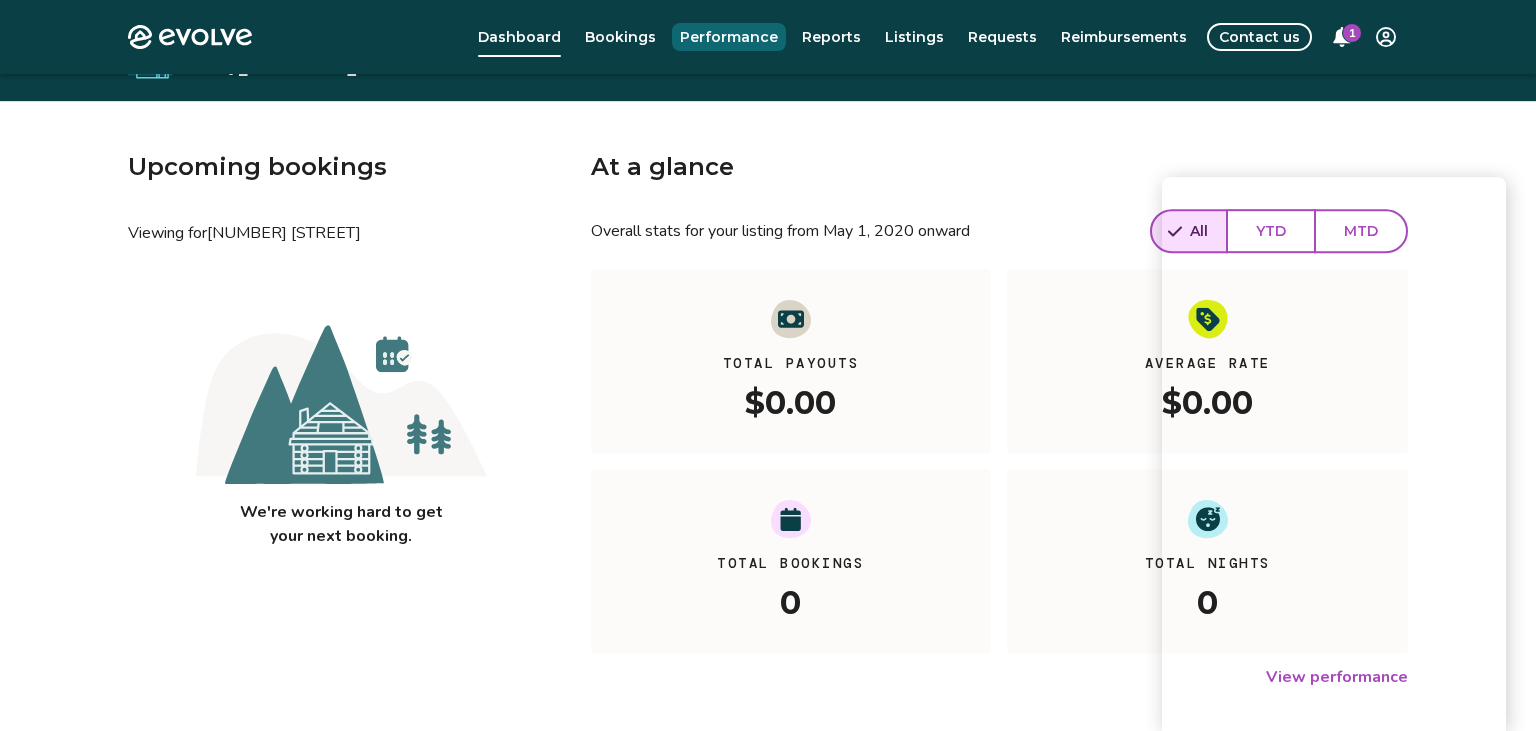 click on "Performance" at bounding box center [729, 37] 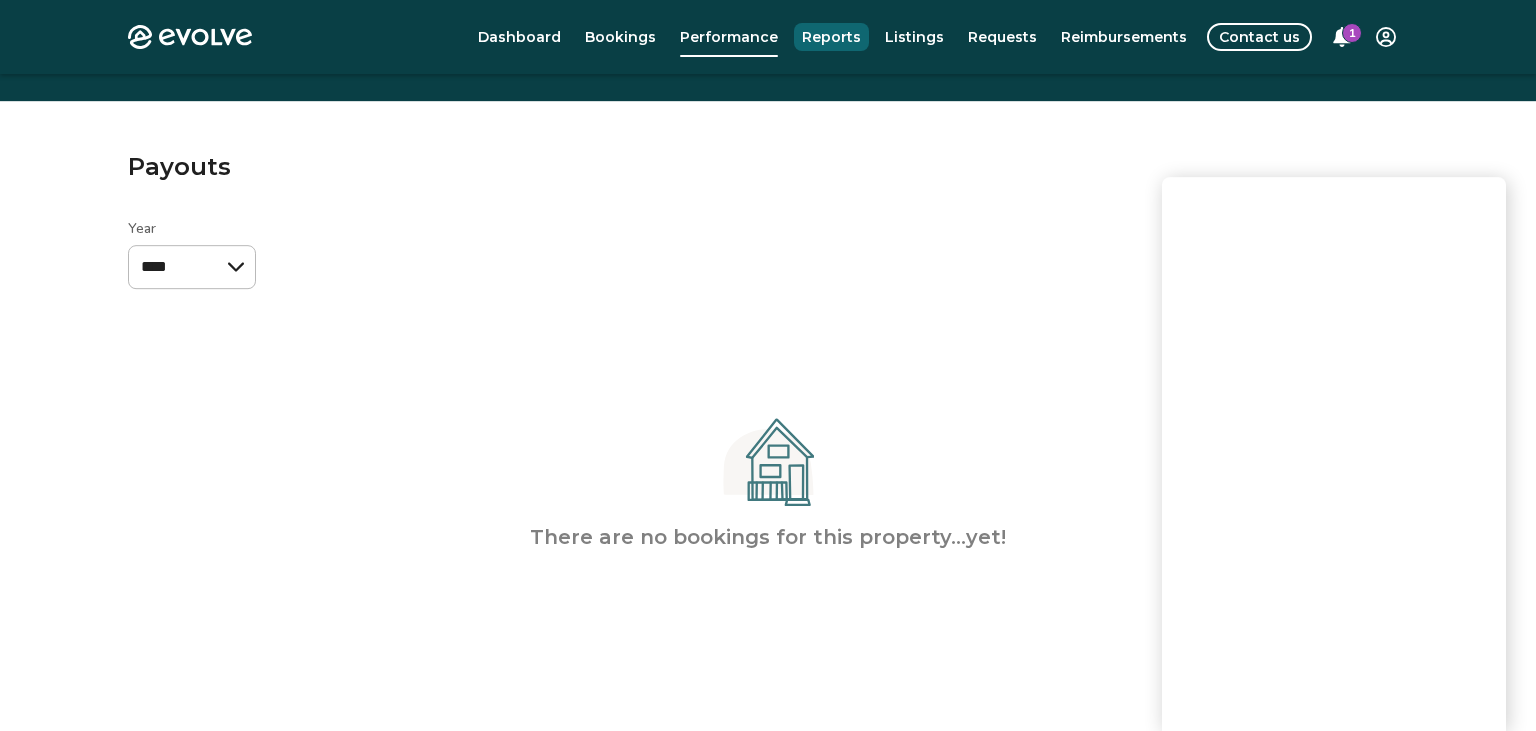 click on "Reports" at bounding box center [831, 37] 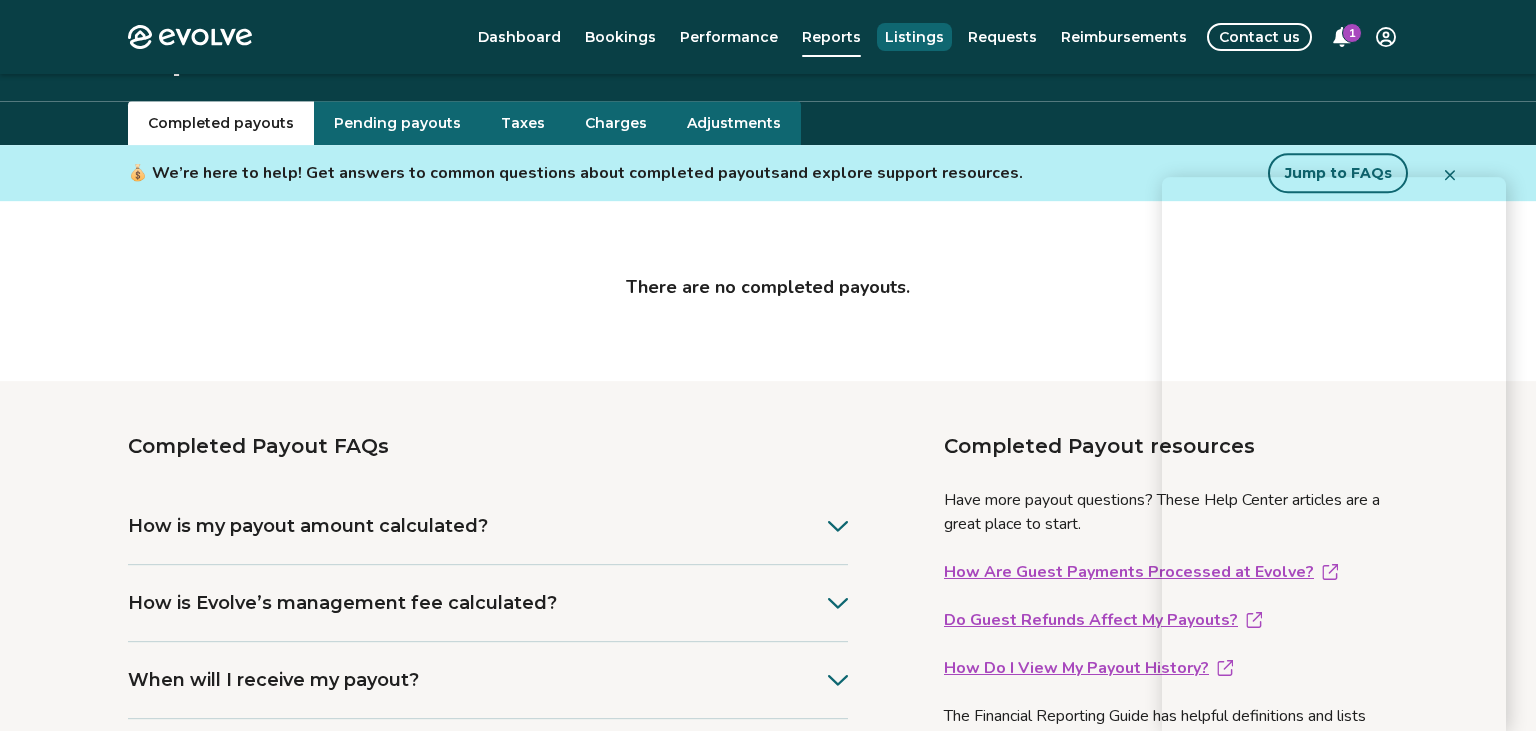 click on "Listings" at bounding box center [914, 37] 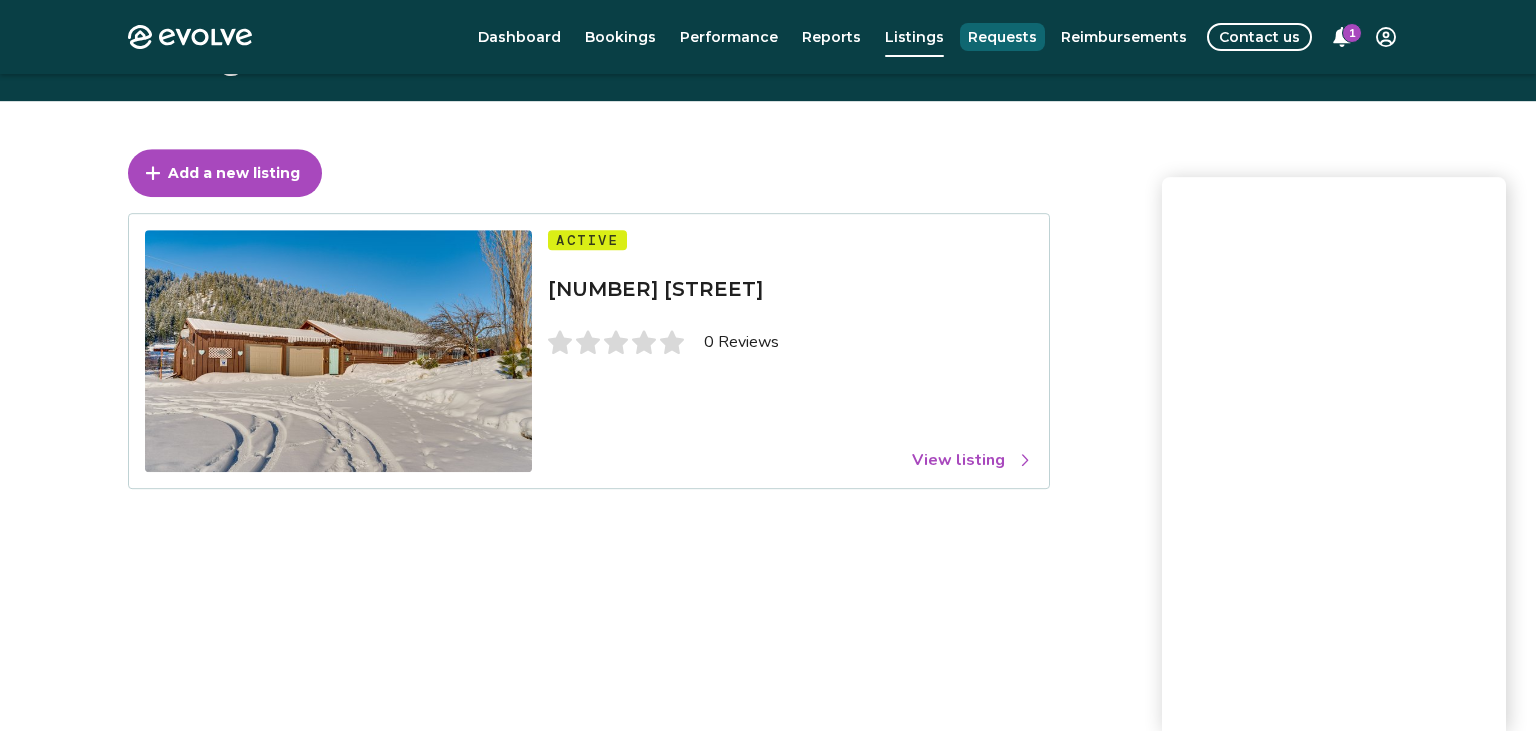 click on "Requests" at bounding box center [1002, 37] 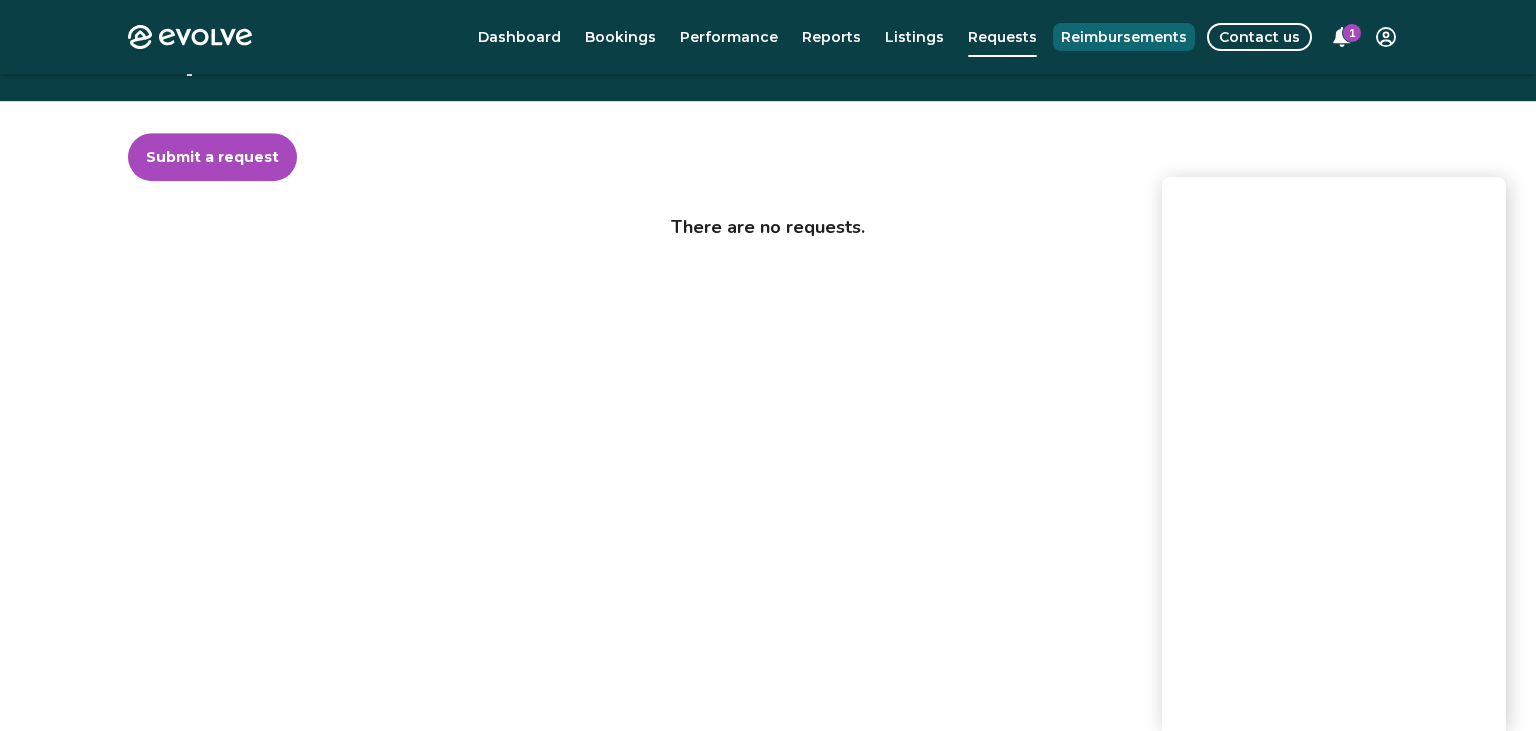 click on "Reimbursements" at bounding box center (1124, 37) 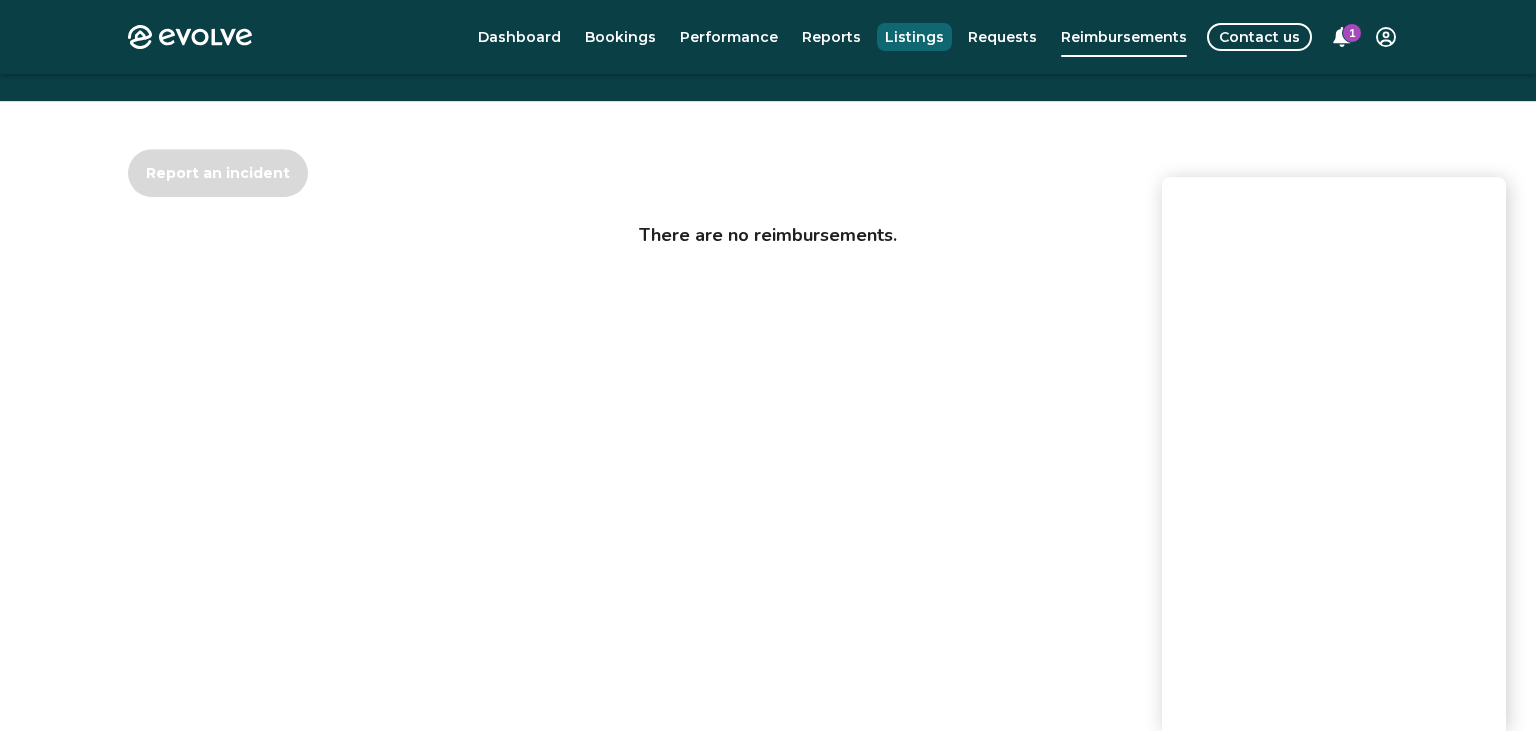 click on "Listings" at bounding box center [914, 37] 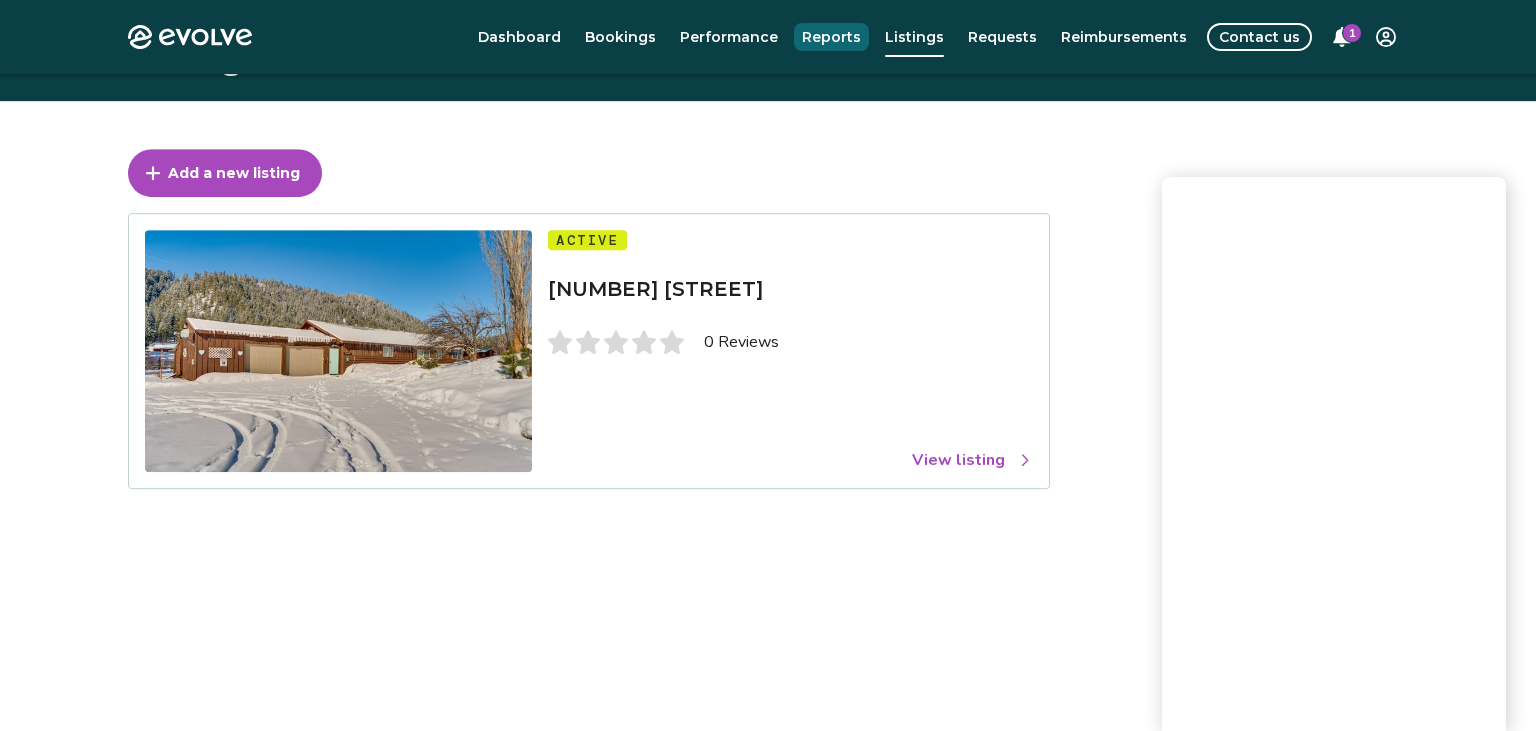 click on "Reports" at bounding box center (831, 37) 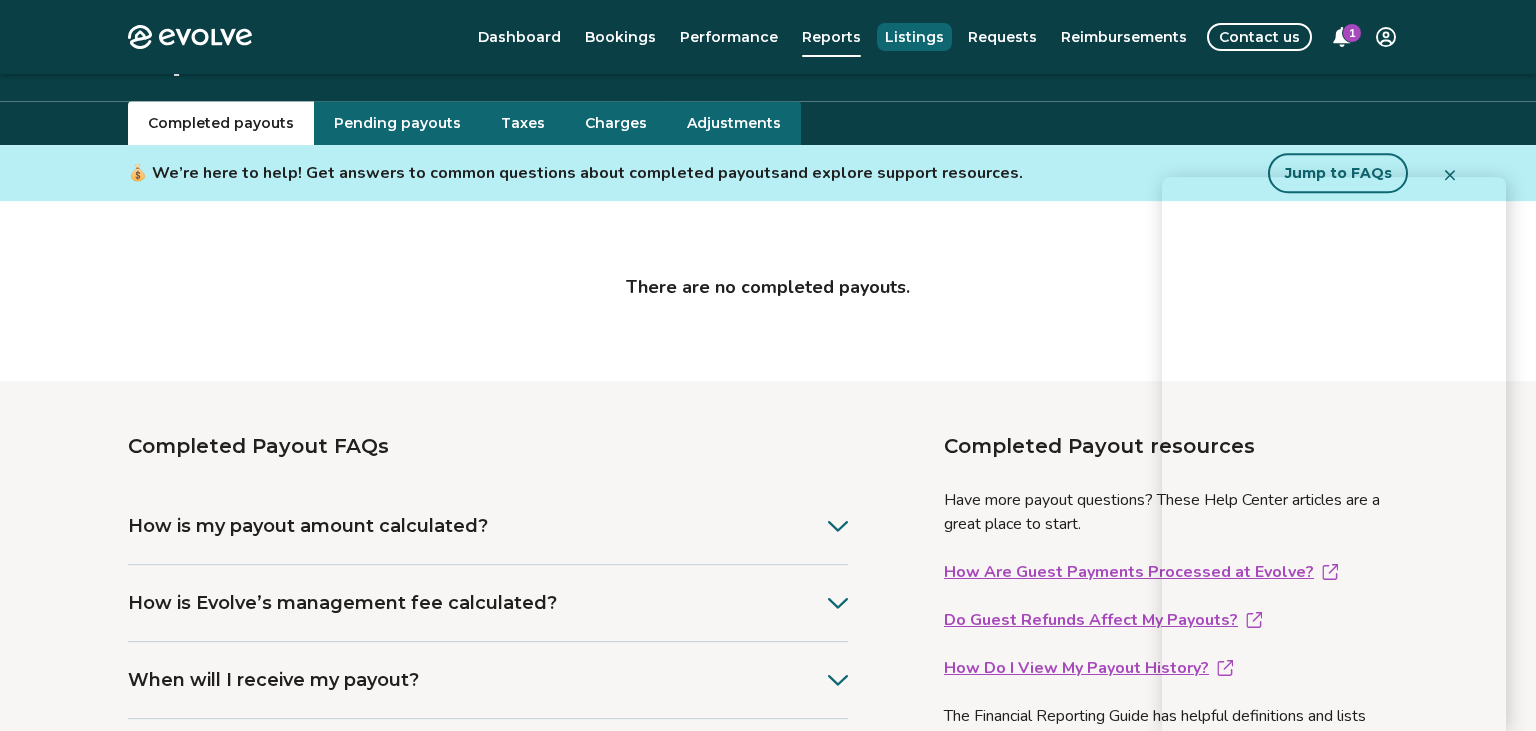 click on "Listings" at bounding box center (914, 37) 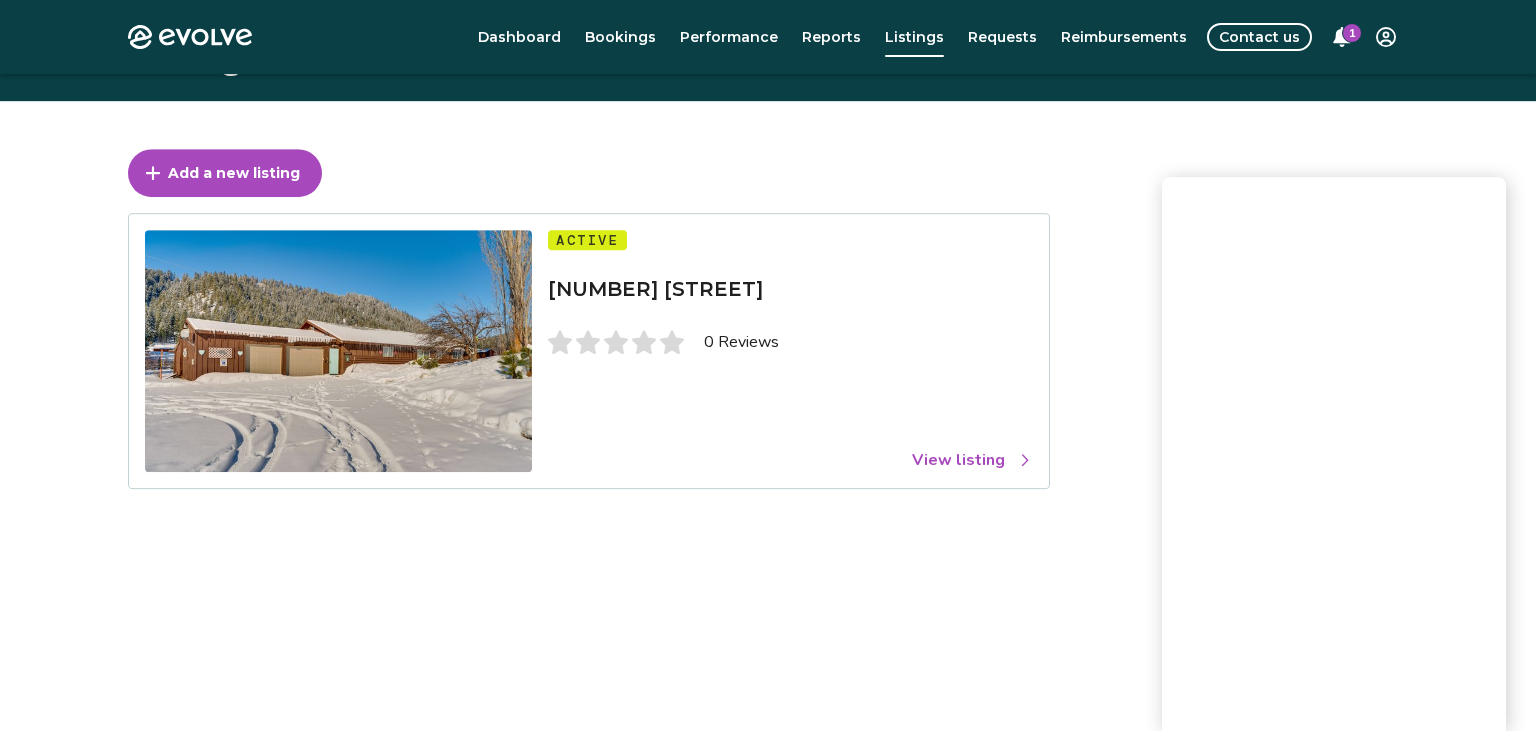 click on "View listing" at bounding box center (972, 460) 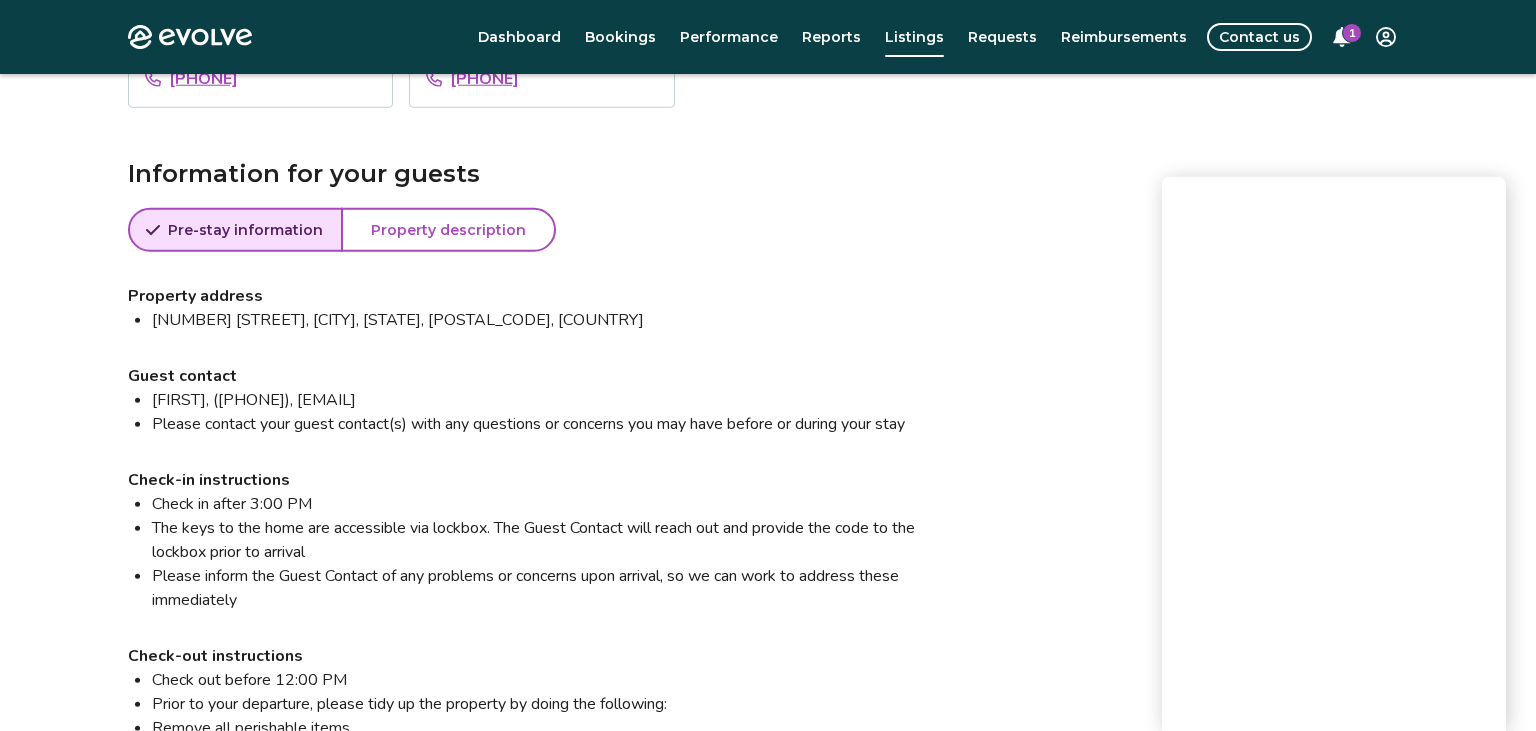 scroll, scrollTop: 1424, scrollLeft: 0, axis: vertical 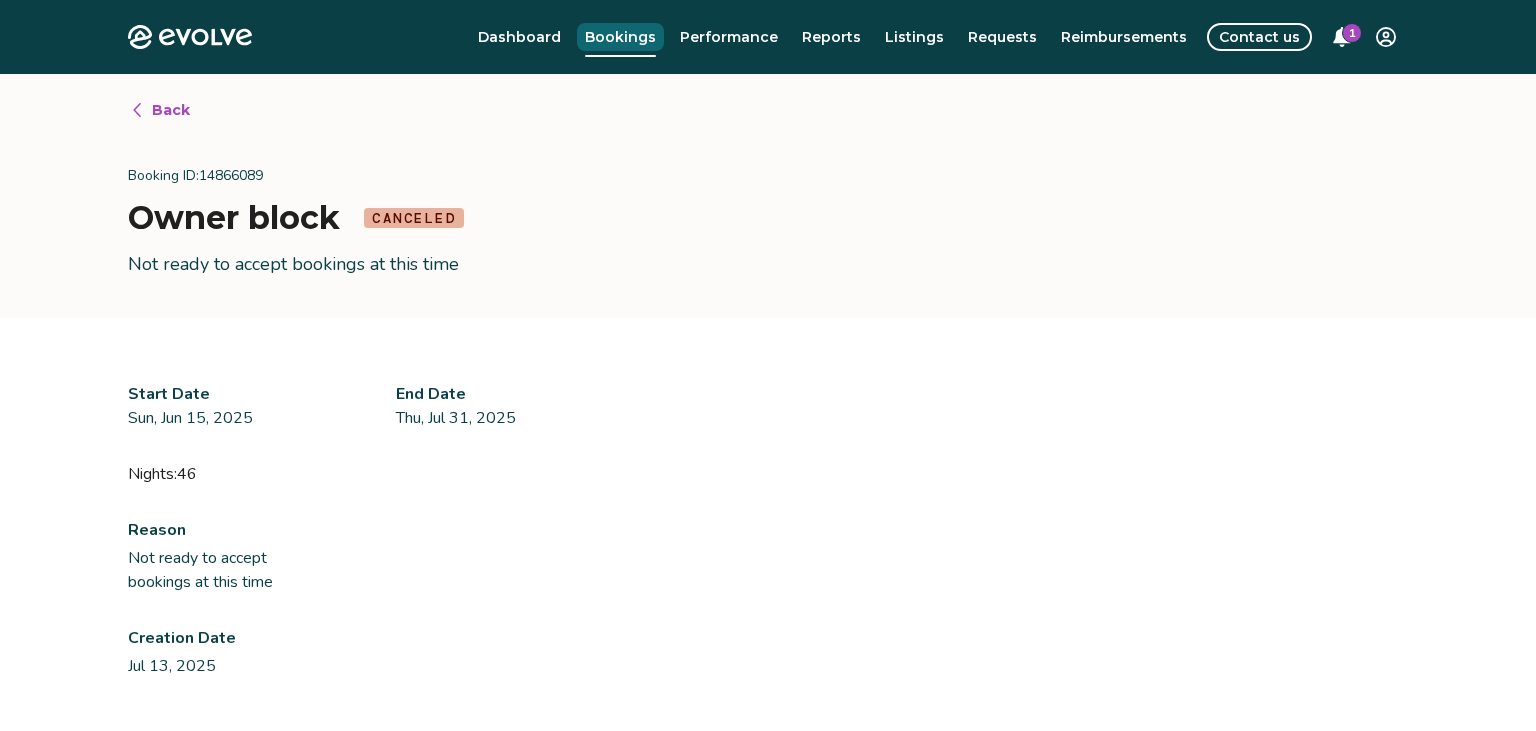 click on "Bookings" at bounding box center (620, 37) 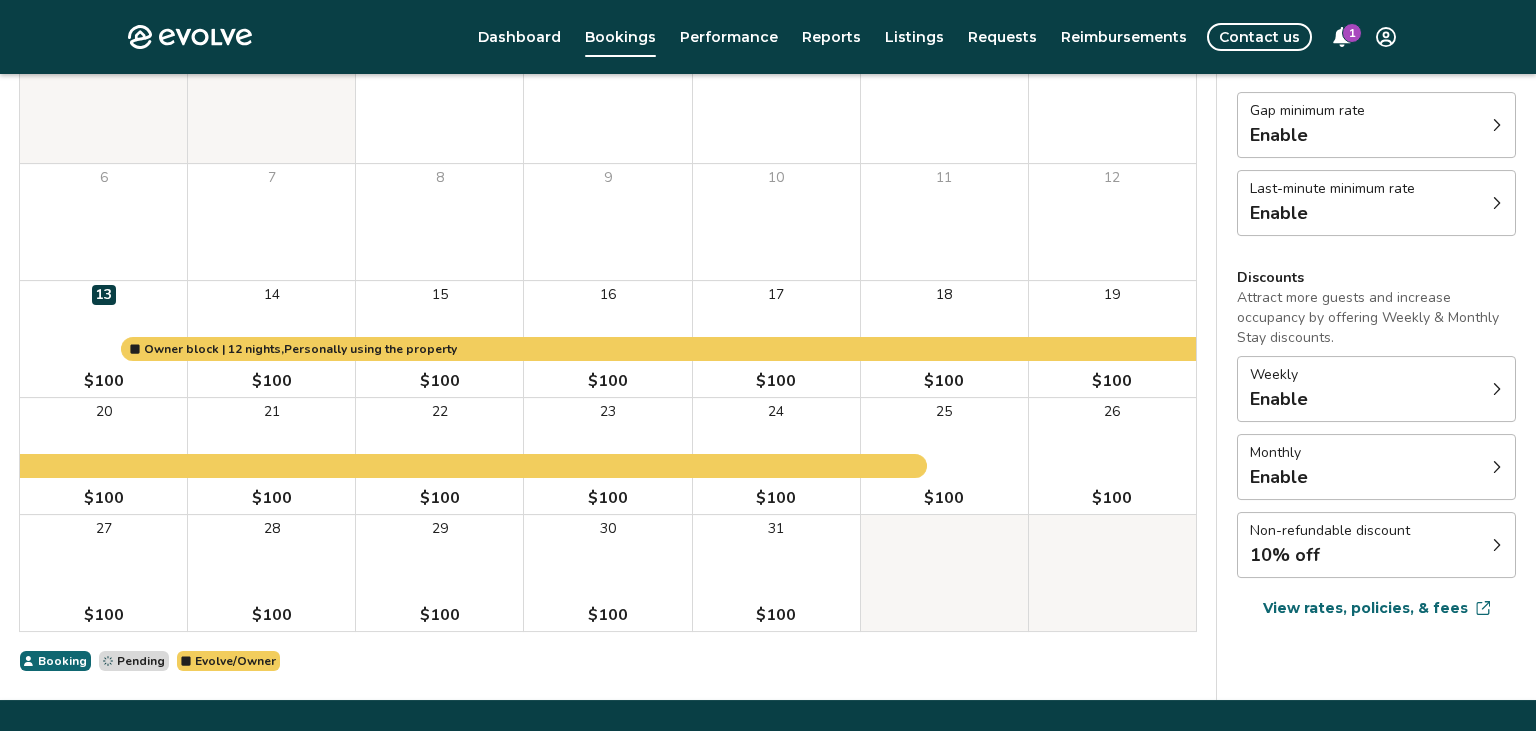 scroll, scrollTop: 256, scrollLeft: 0, axis: vertical 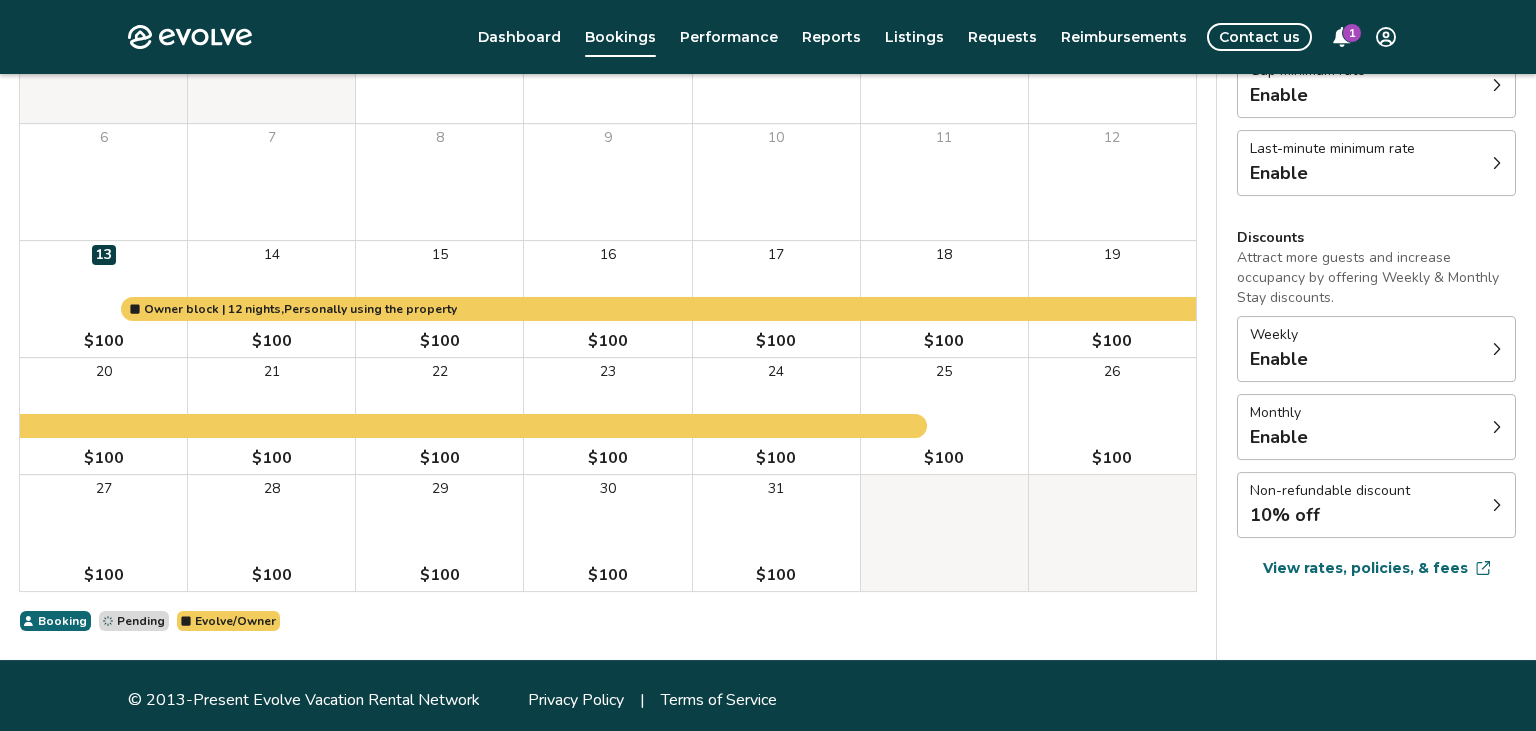 click on "Non-refundable discount 10% off" at bounding box center [1376, 505] 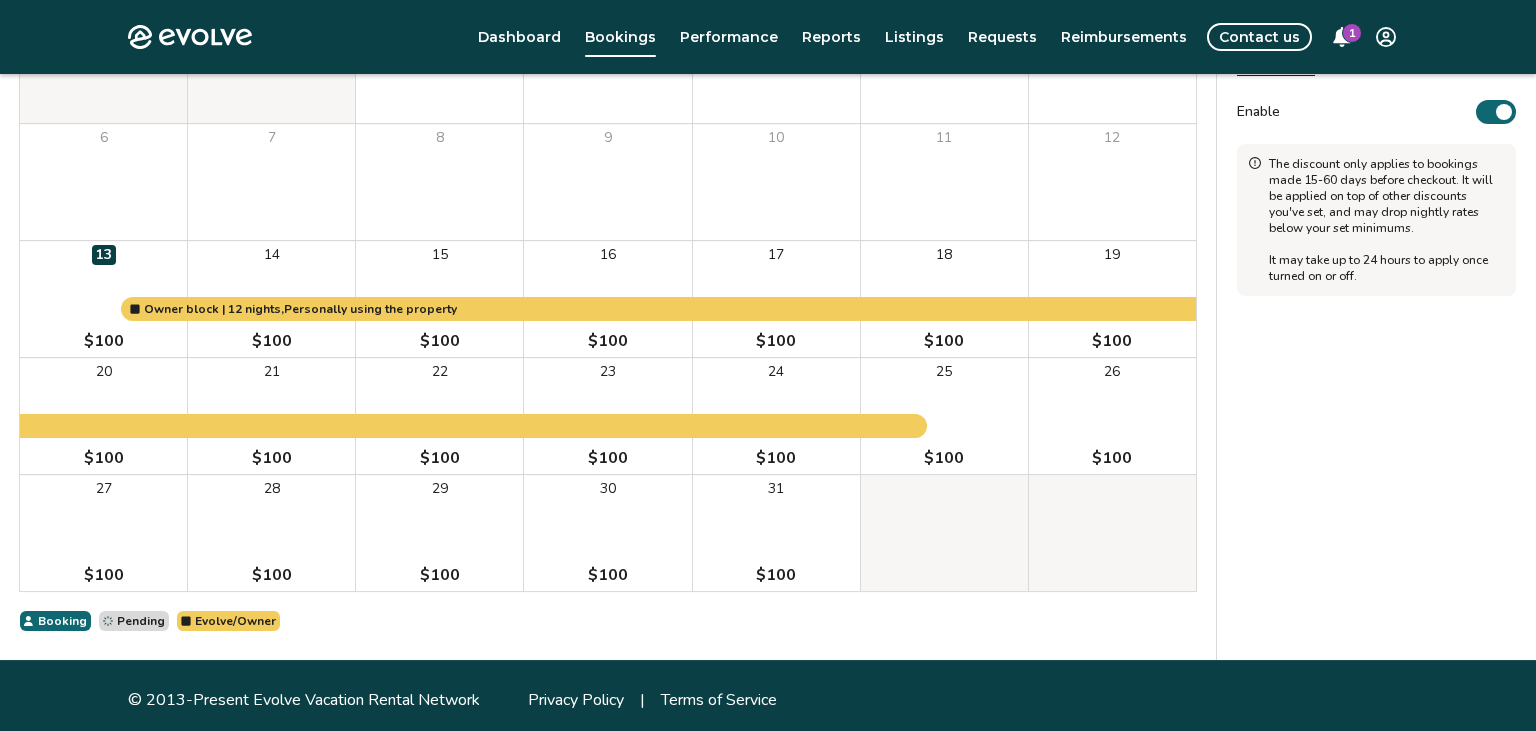 click 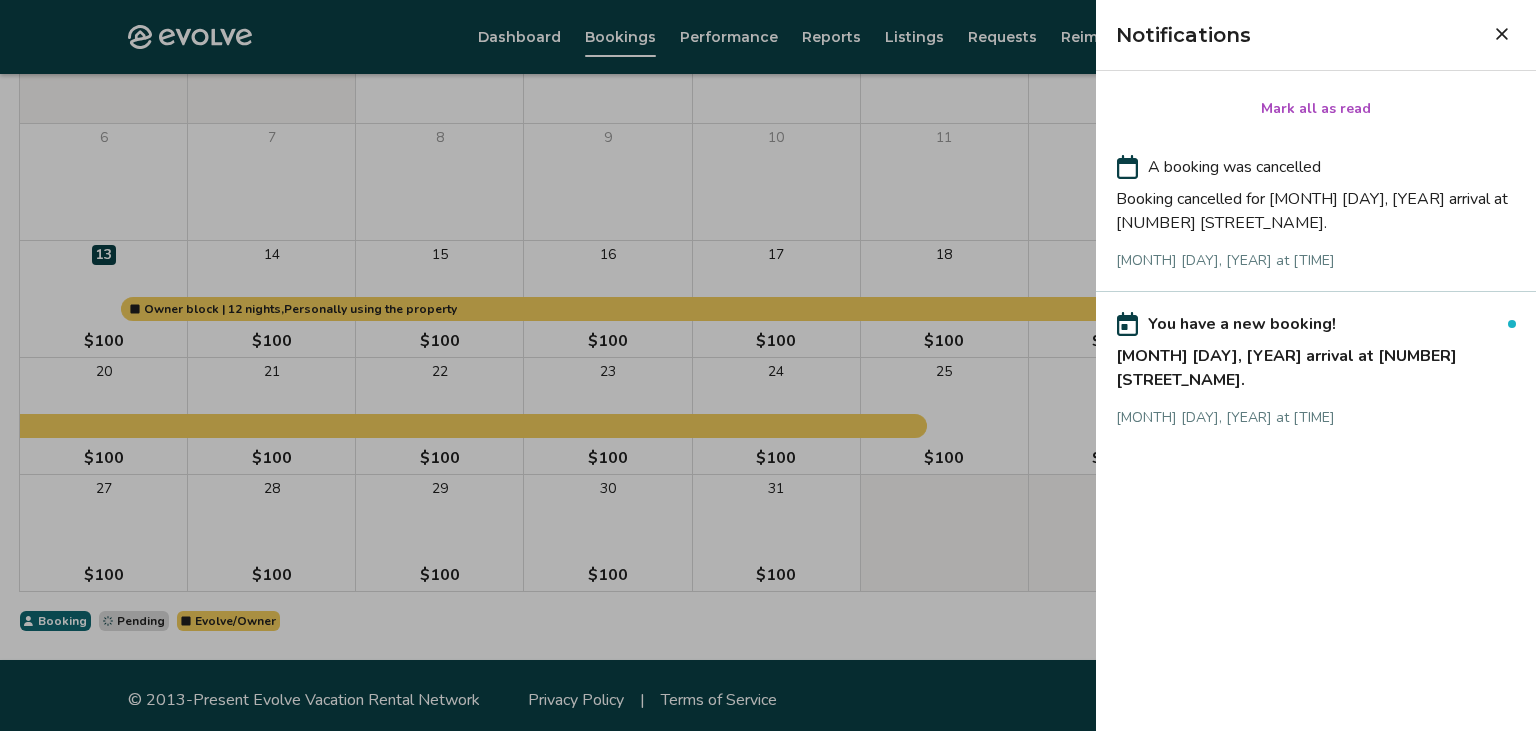 click 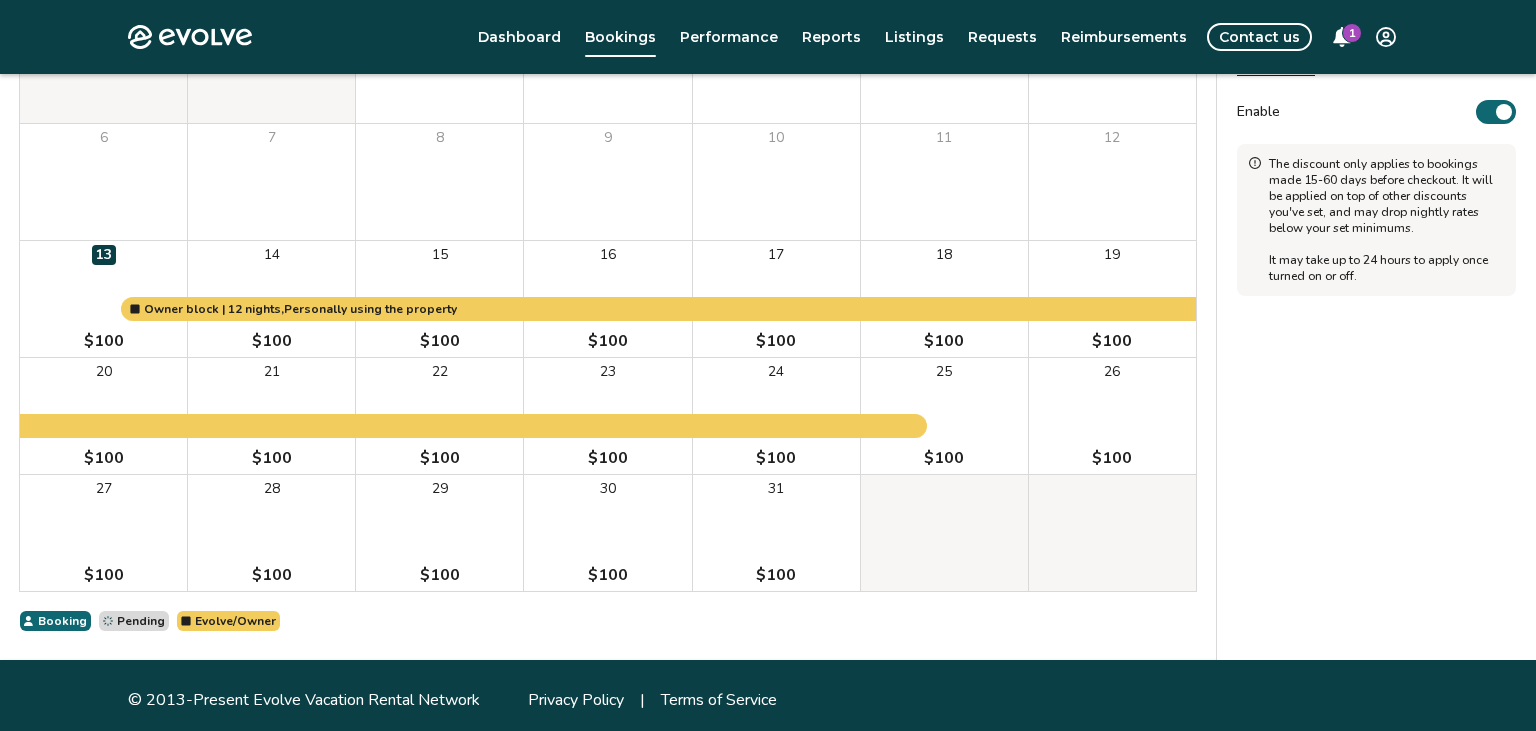 click on "Evolve/Owner" at bounding box center (235, 621) 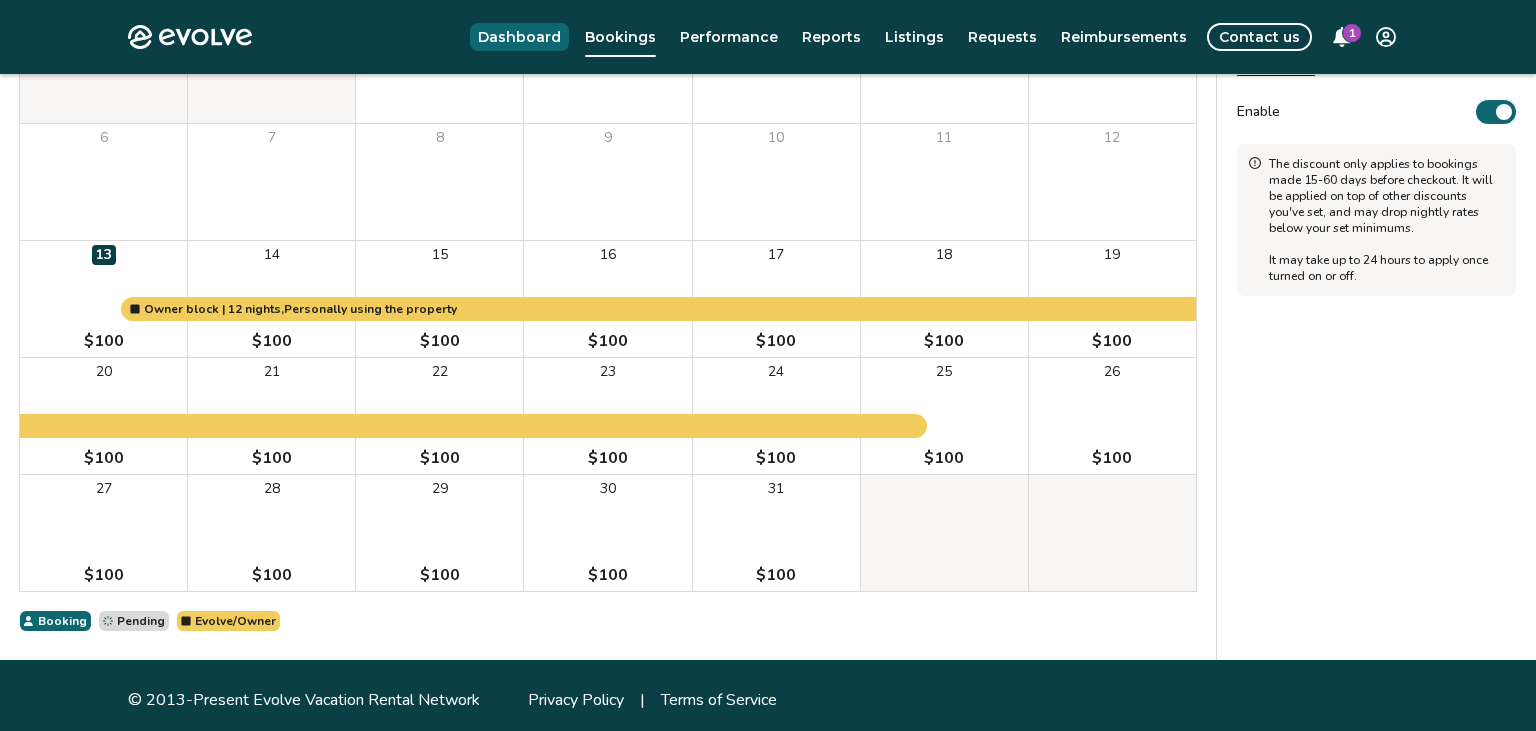 click on "Dashboard" at bounding box center (519, 37) 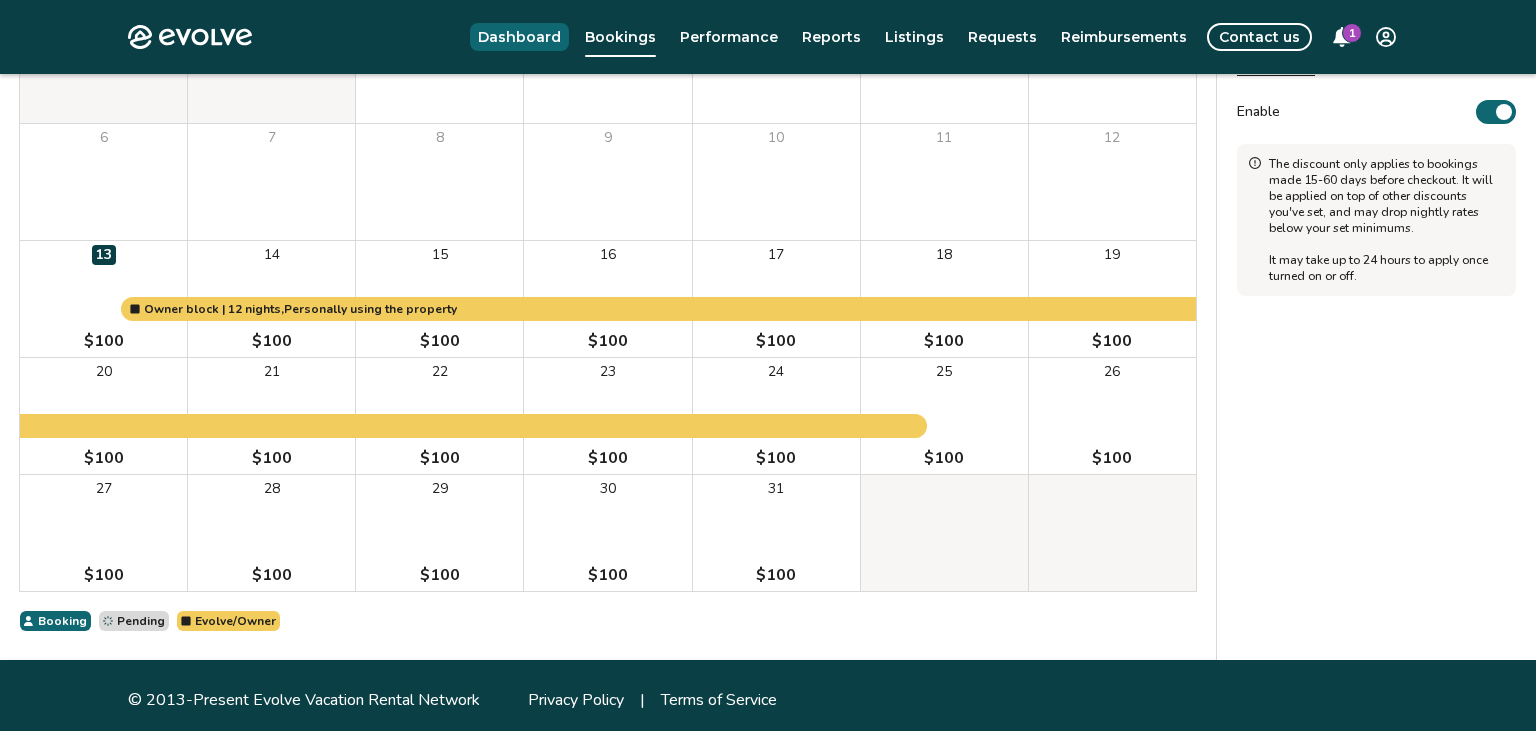 scroll, scrollTop: 0, scrollLeft: 0, axis: both 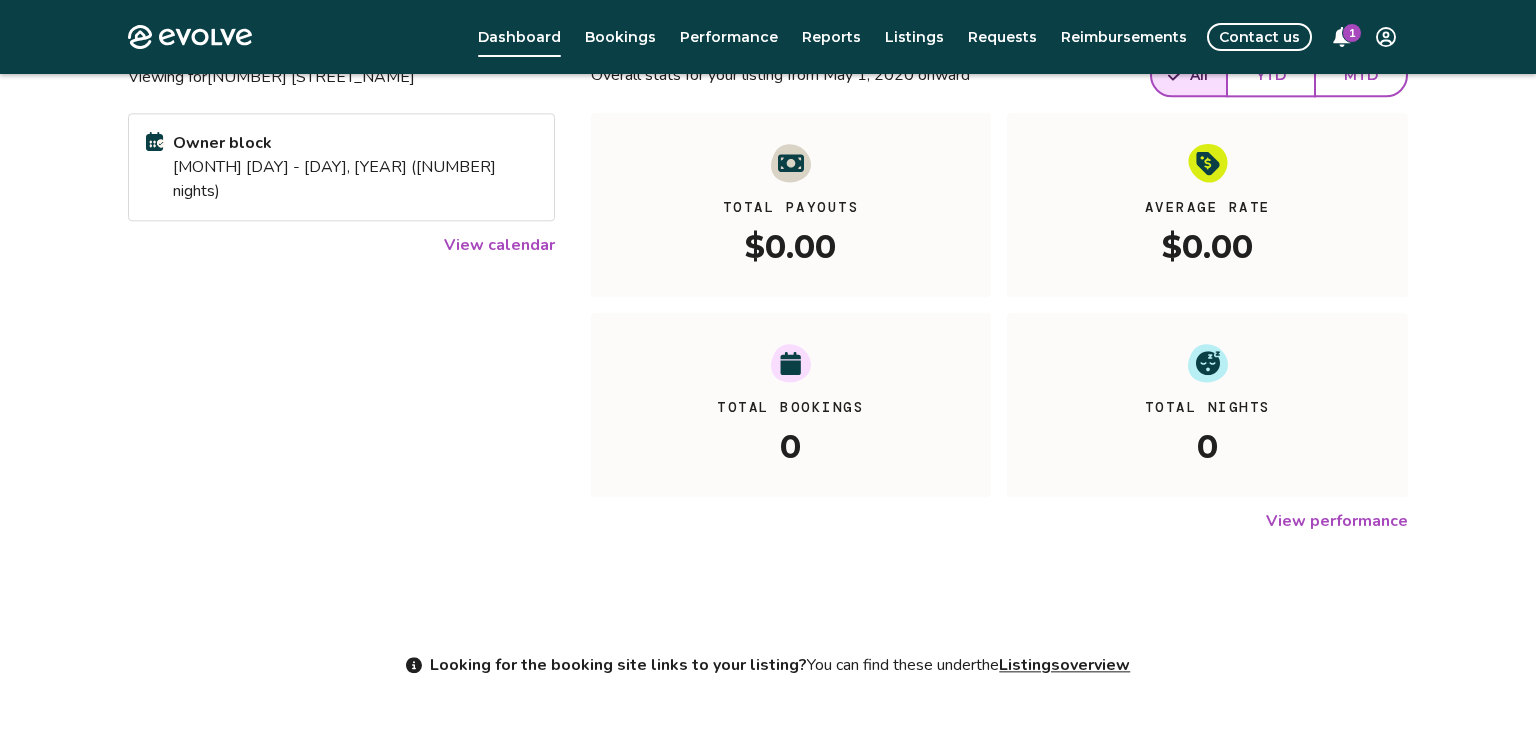 click on "Contact us" at bounding box center [1259, 37] 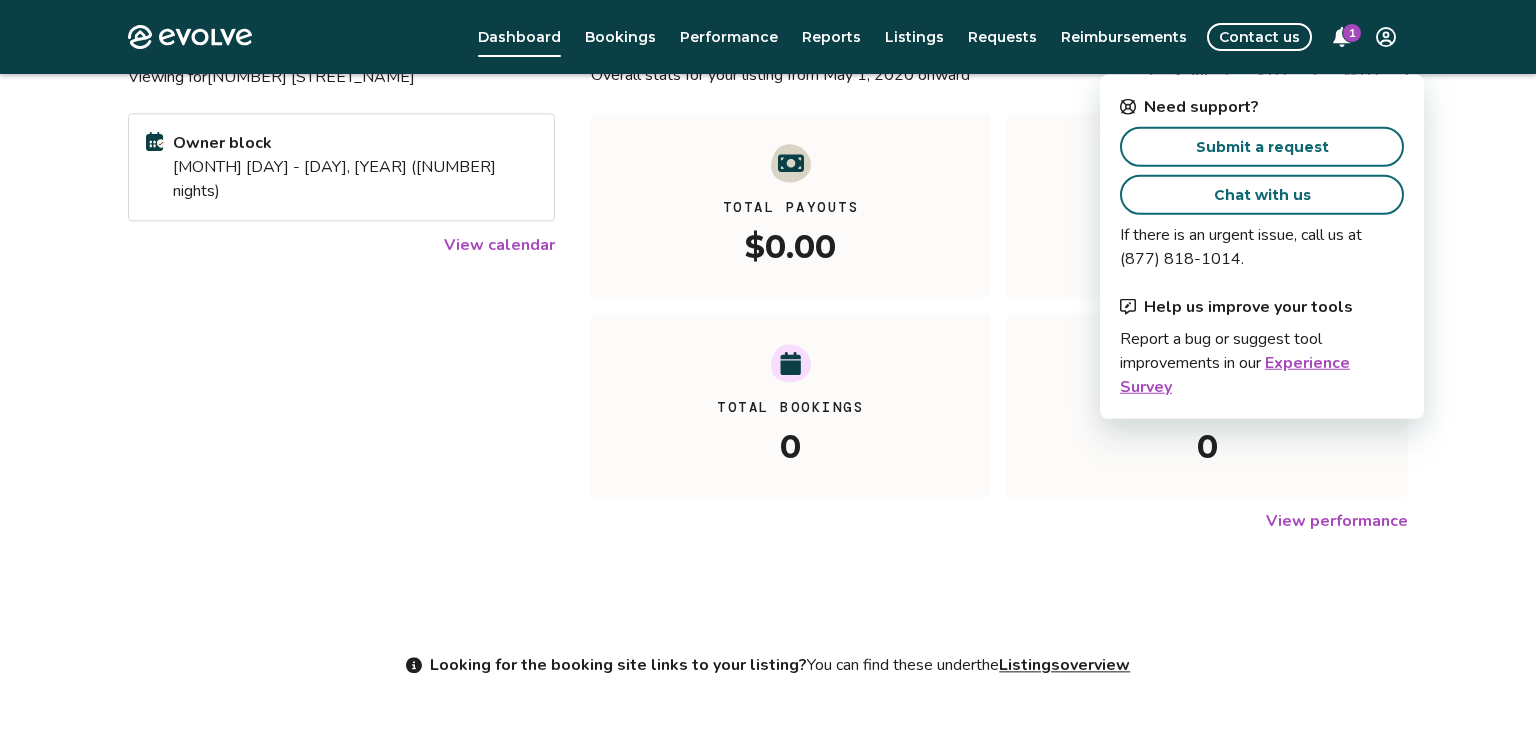 drag, startPoint x: 1254, startPoint y: 172, endPoint x: 1251, endPoint y: 144, distance: 28.160255 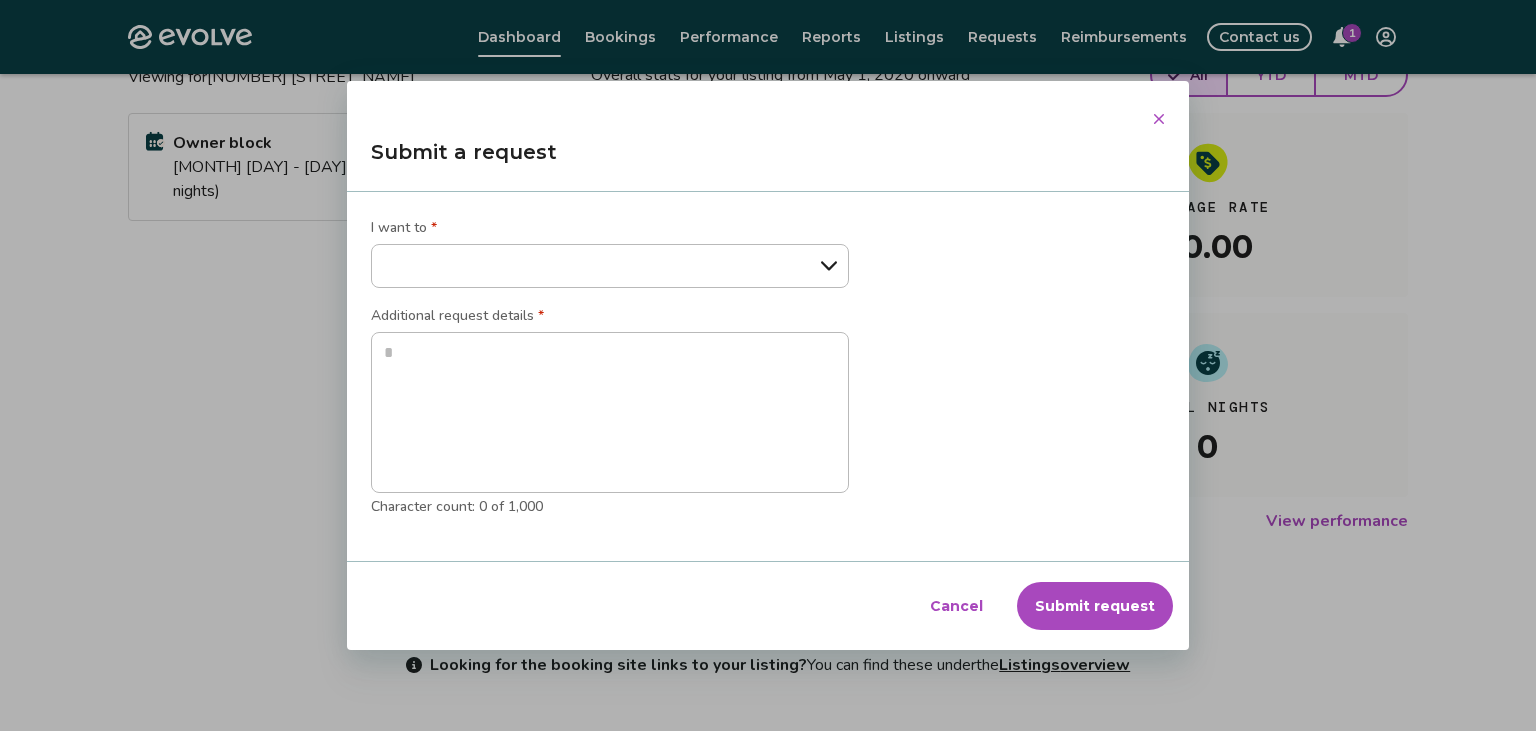click on "**********" at bounding box center [610, 266] 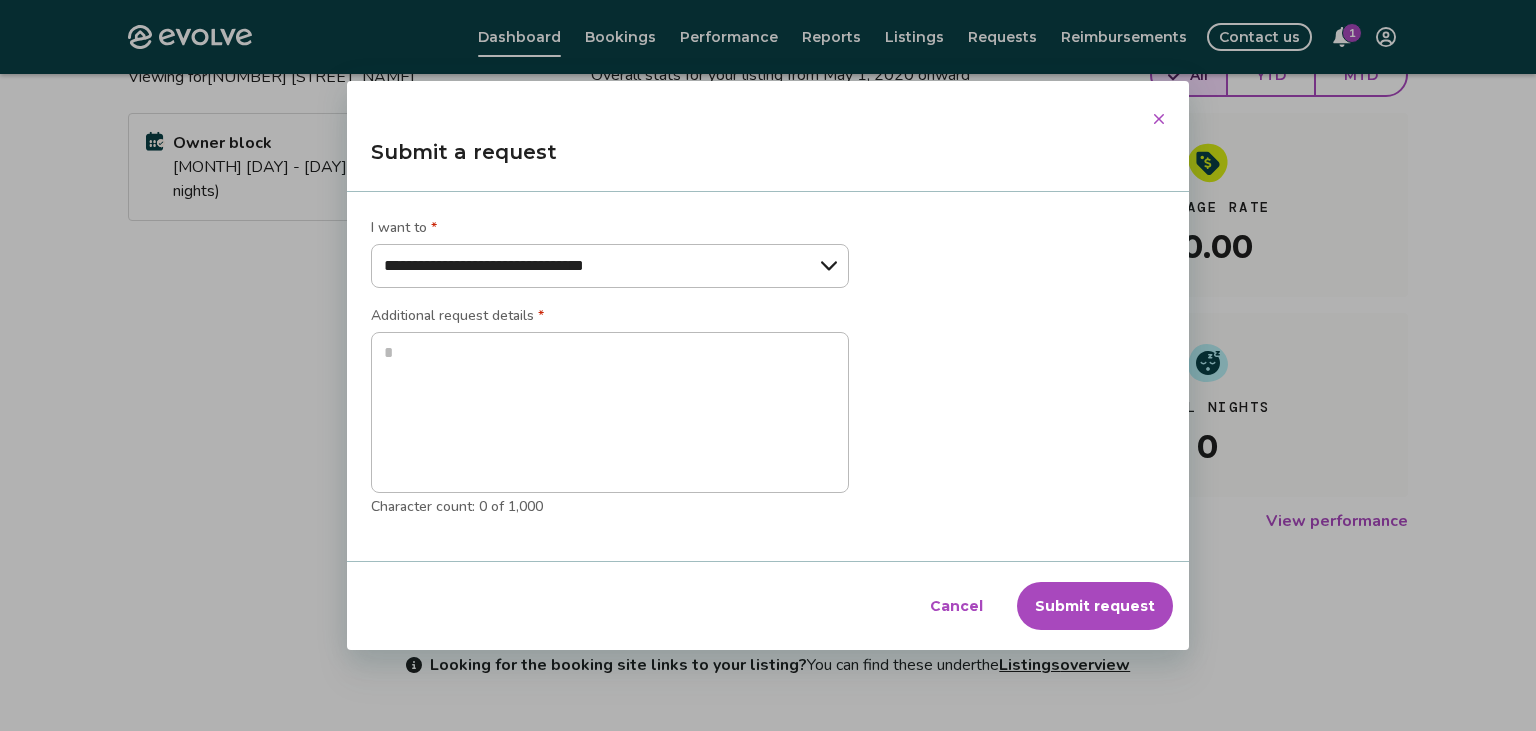 click on "**********" at bounding box center (0, 0) 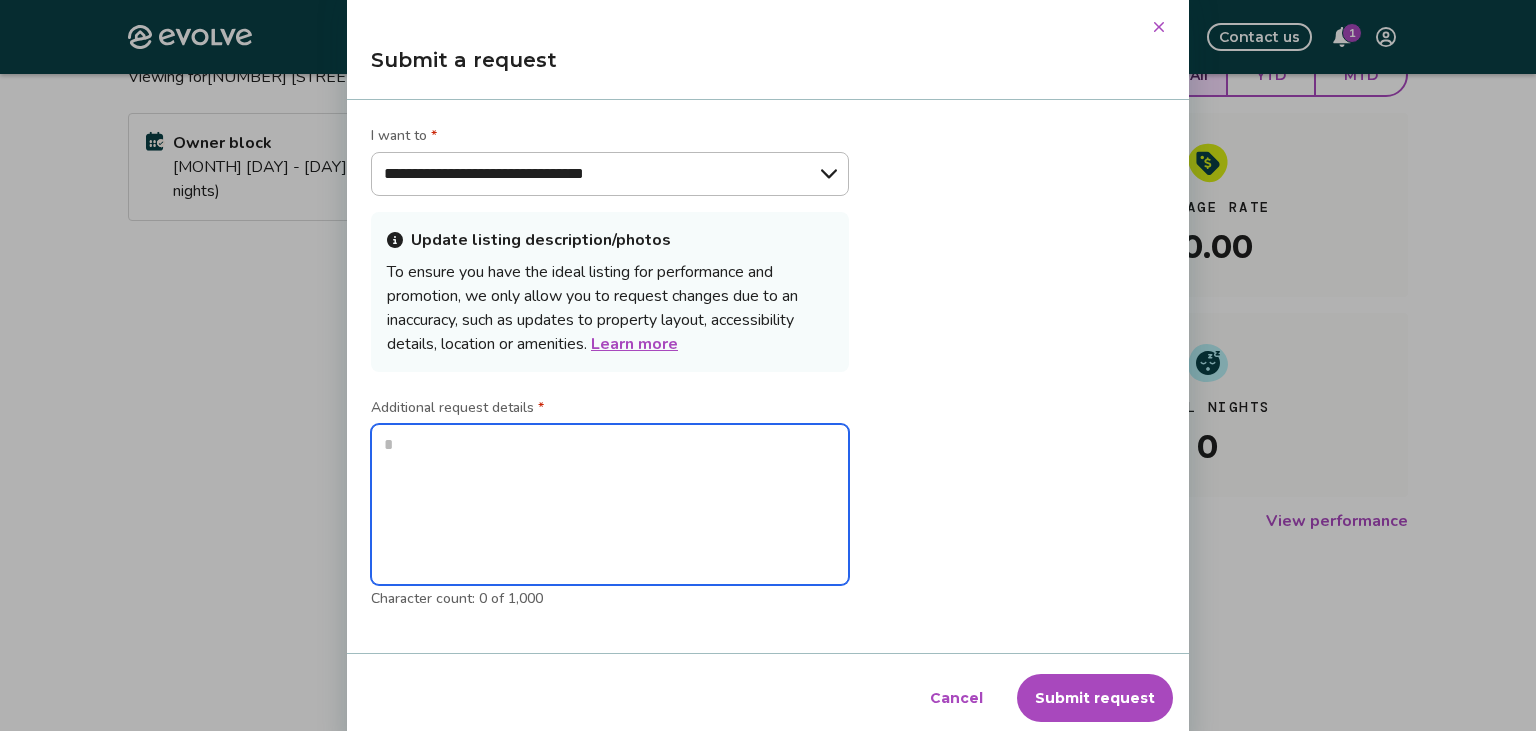 click at bounding box center (610, 505) 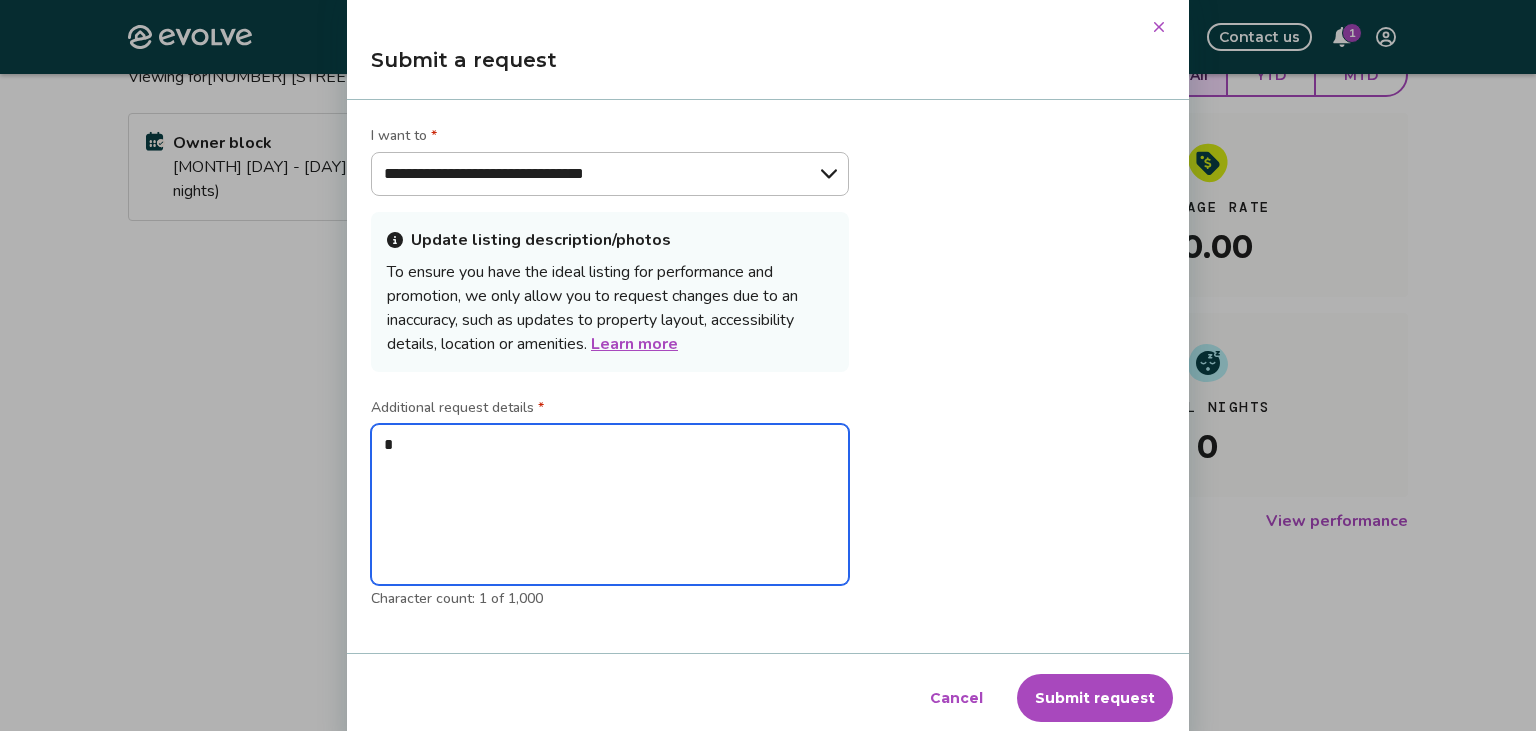 type on "*" 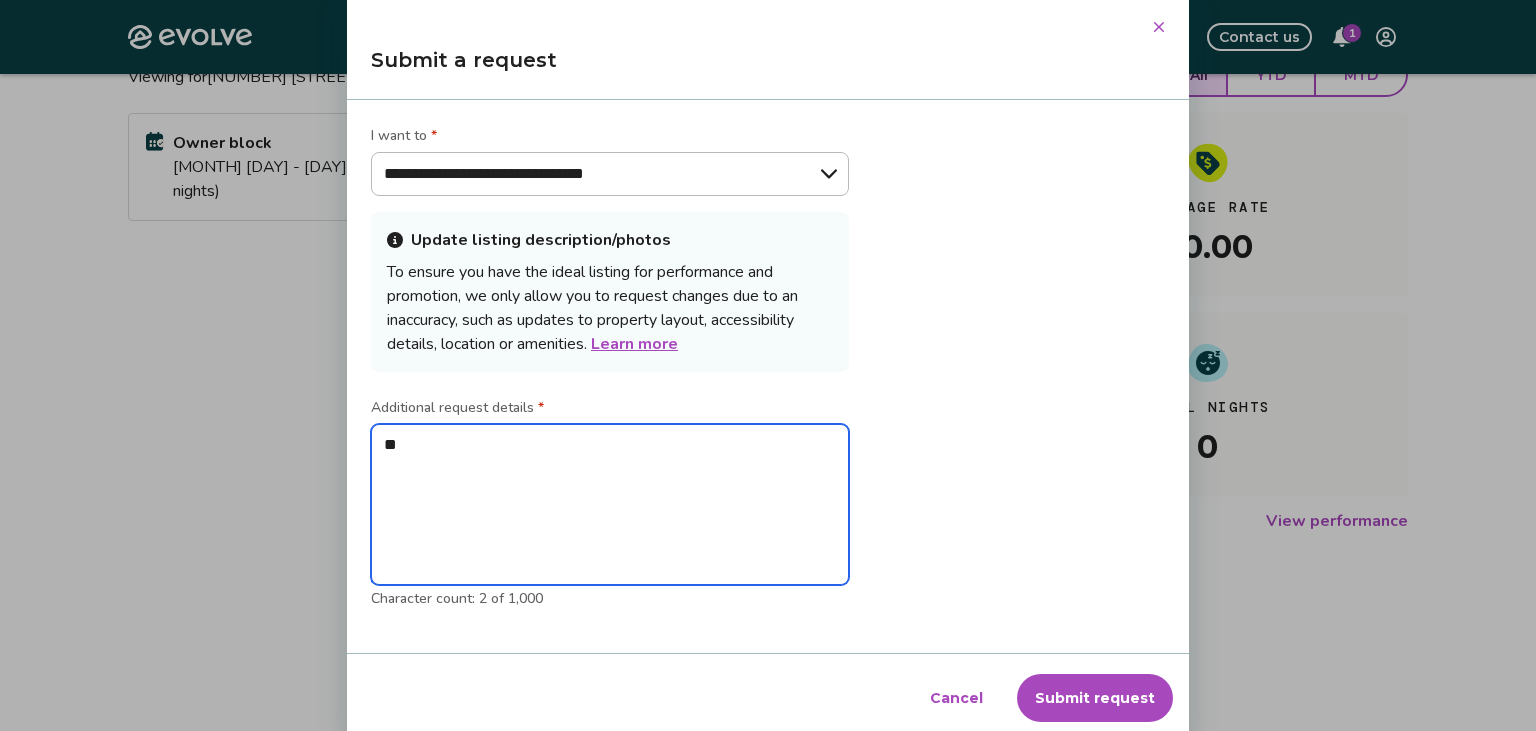 type on "***" 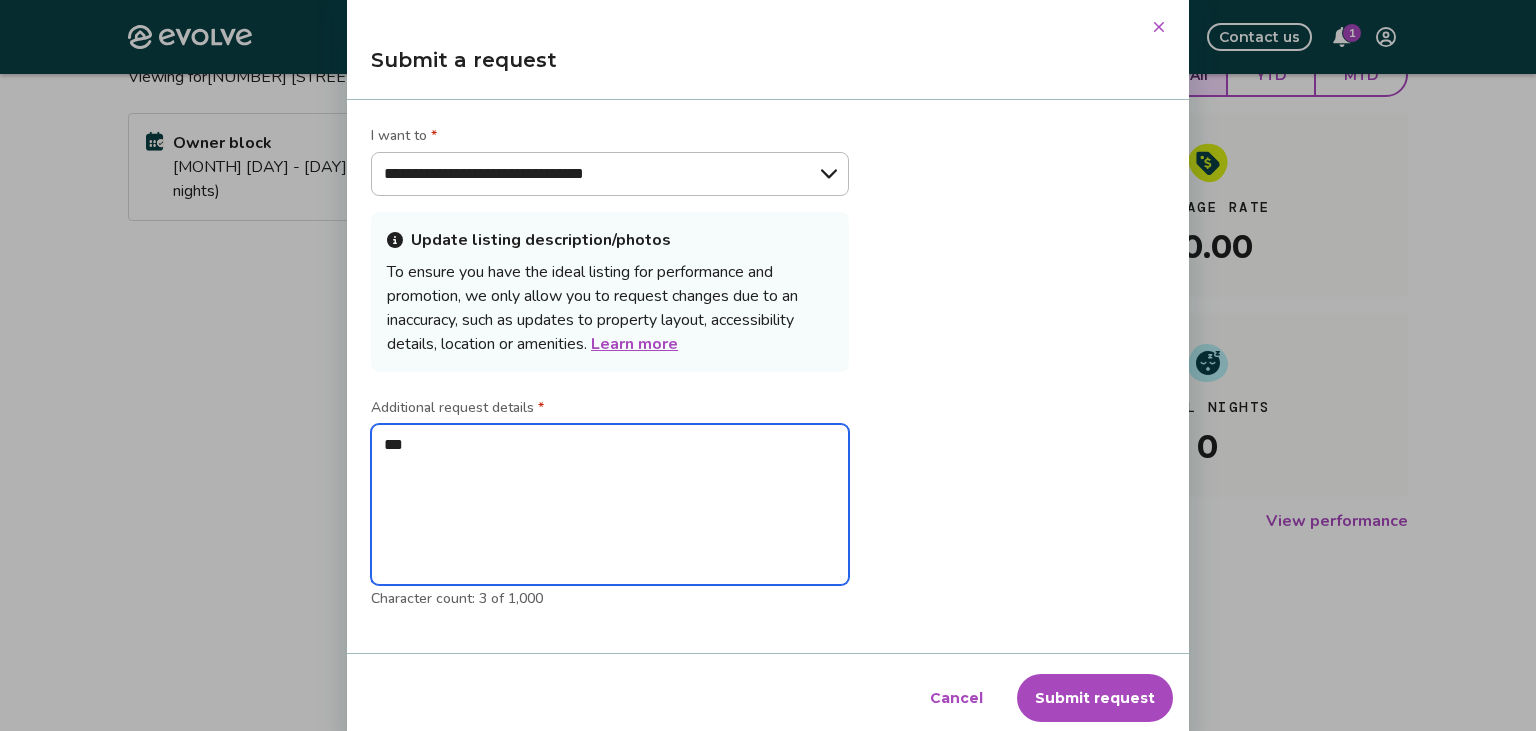 type on "****" 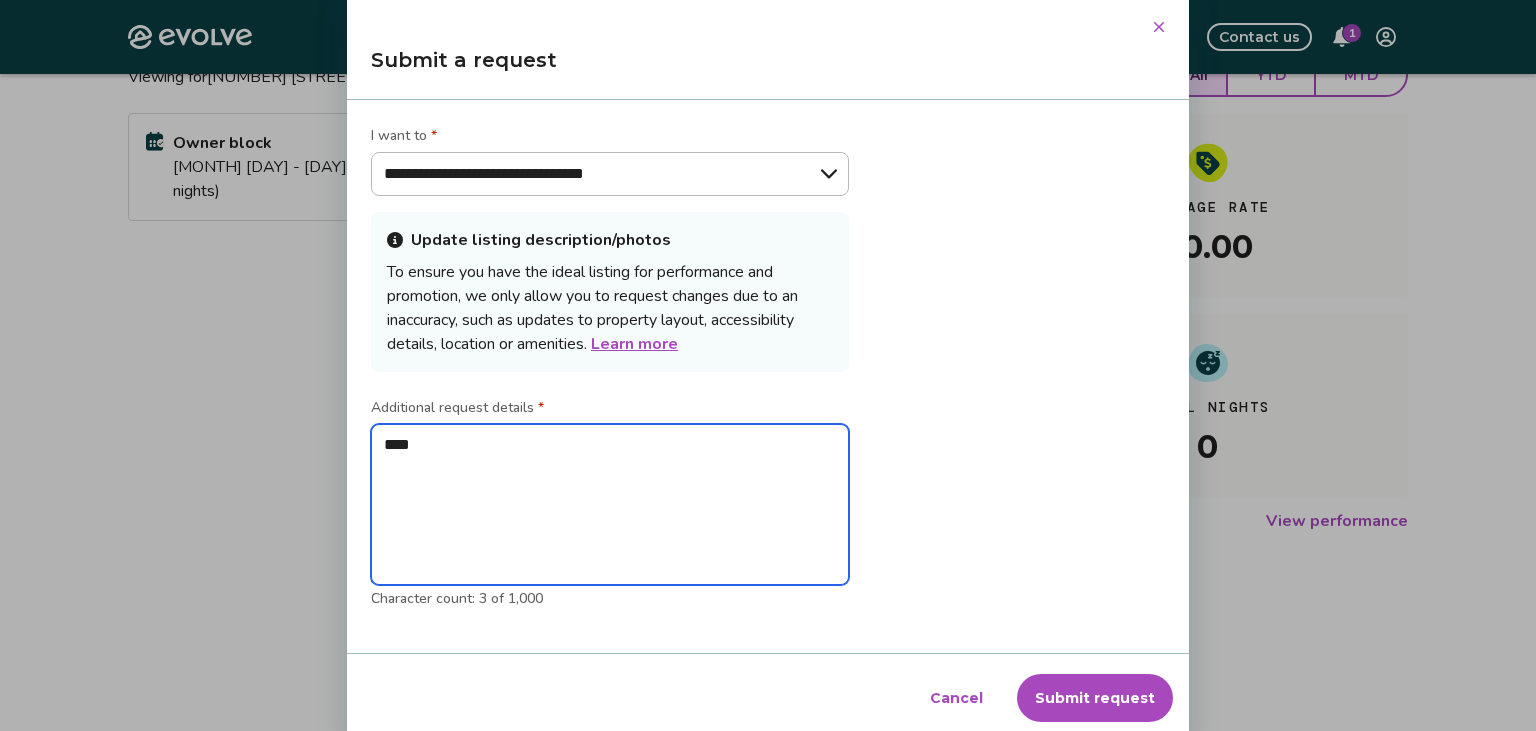 type on "*****" 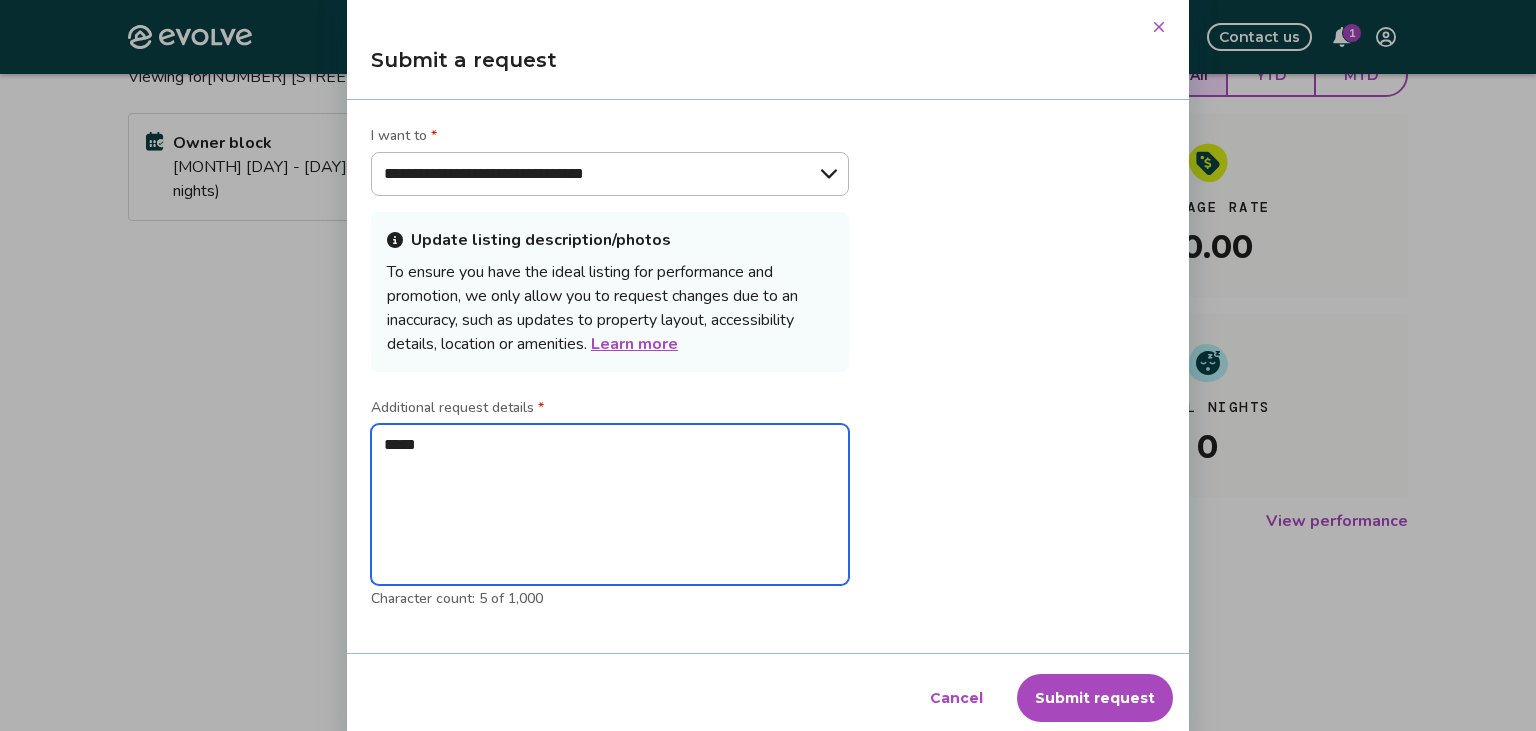 type on "*****" 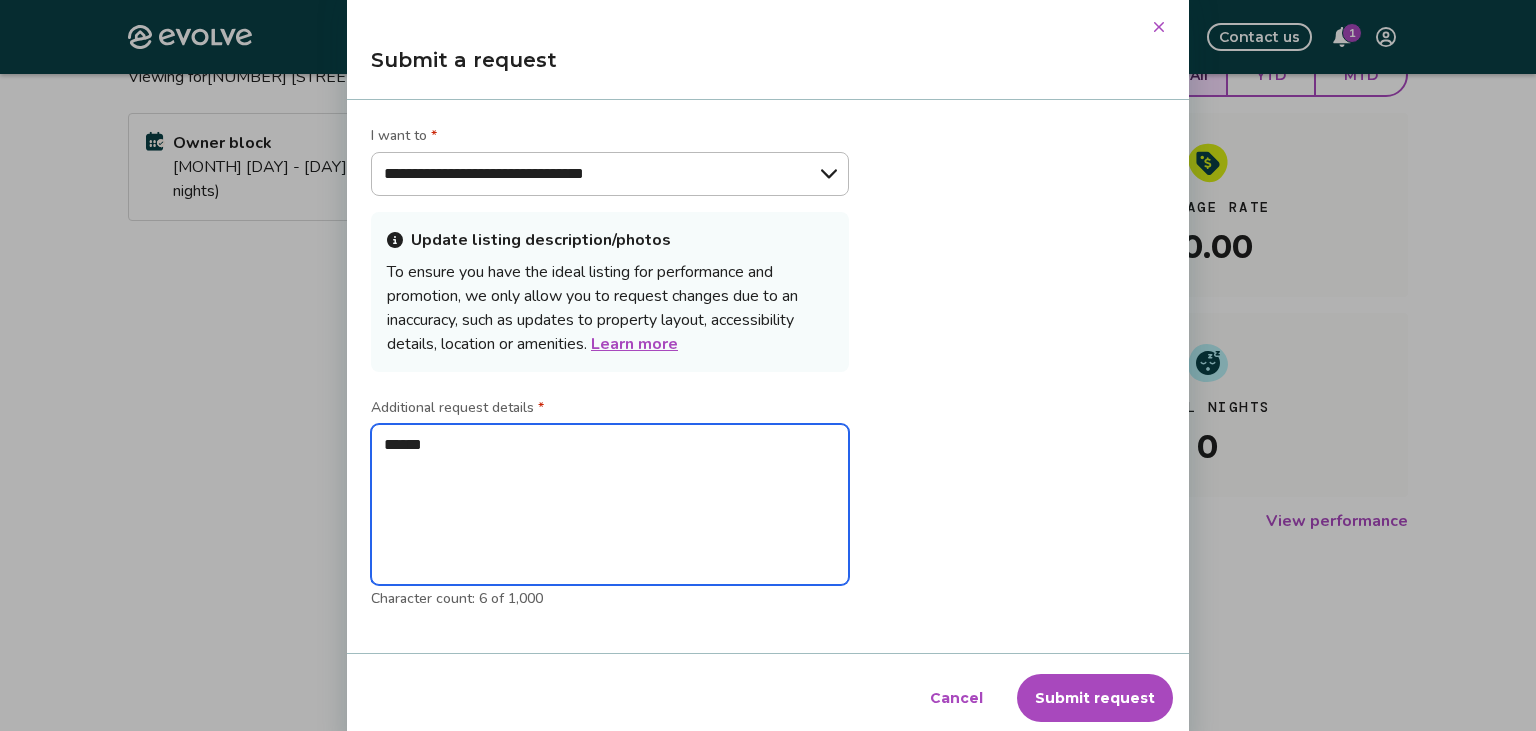 type on "*******" 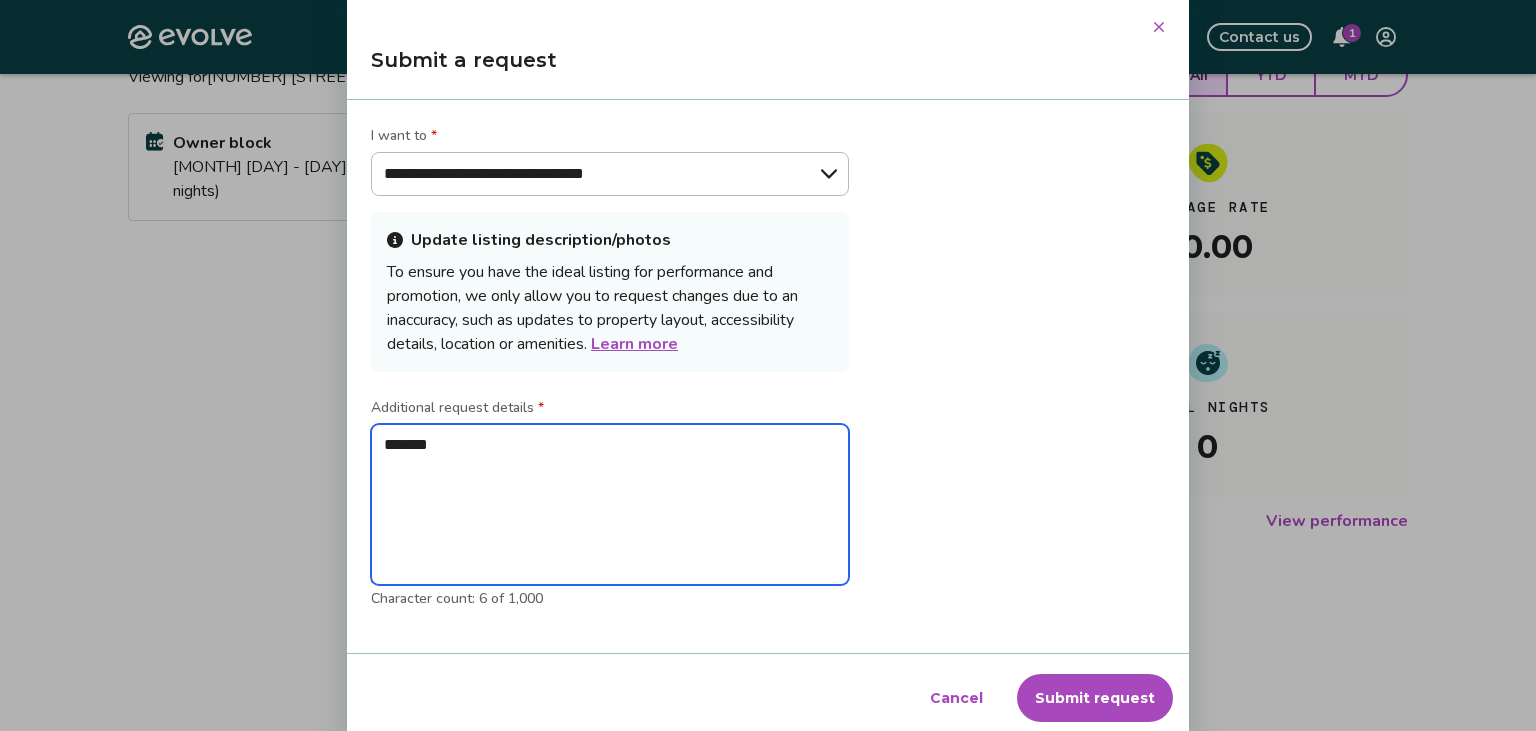 type on "********" 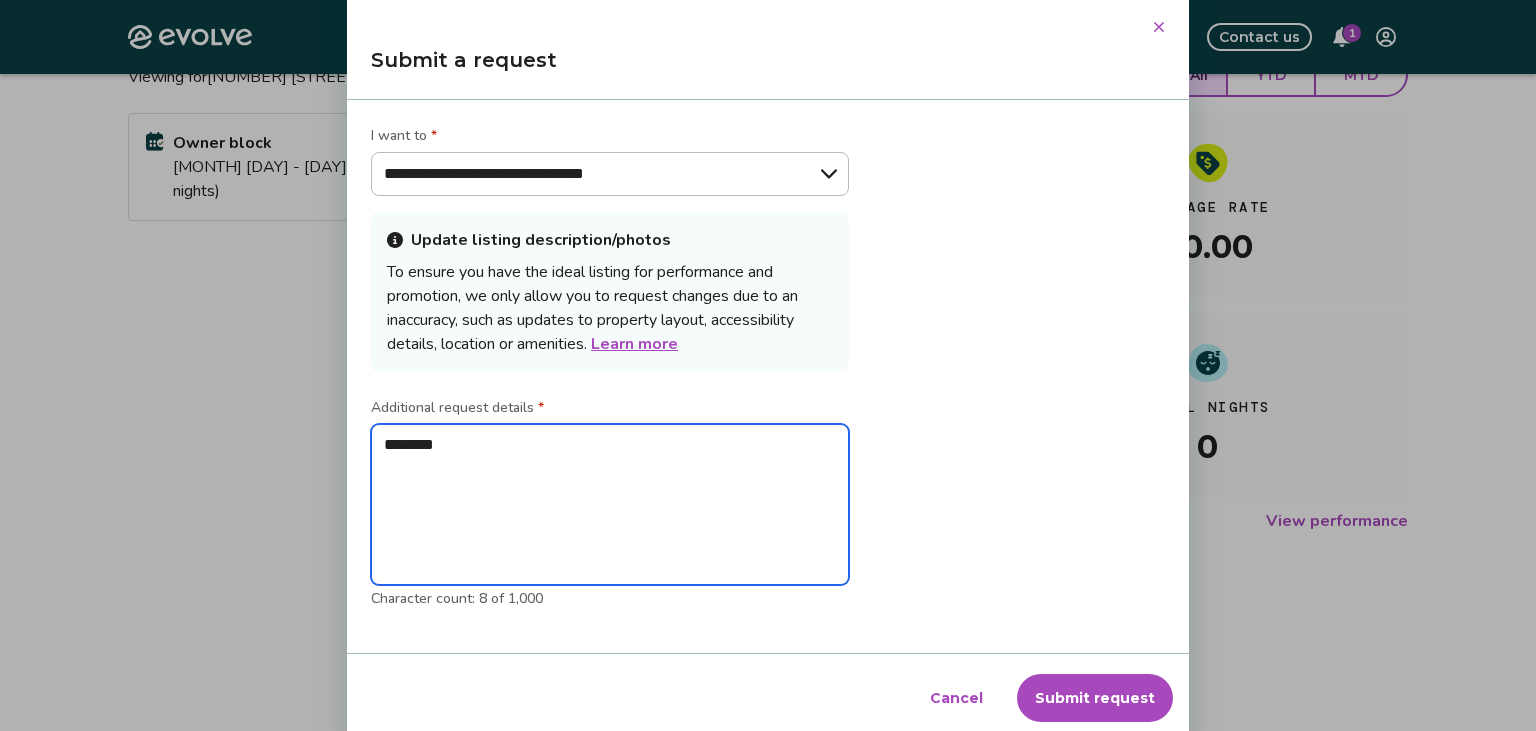 type on "*********" 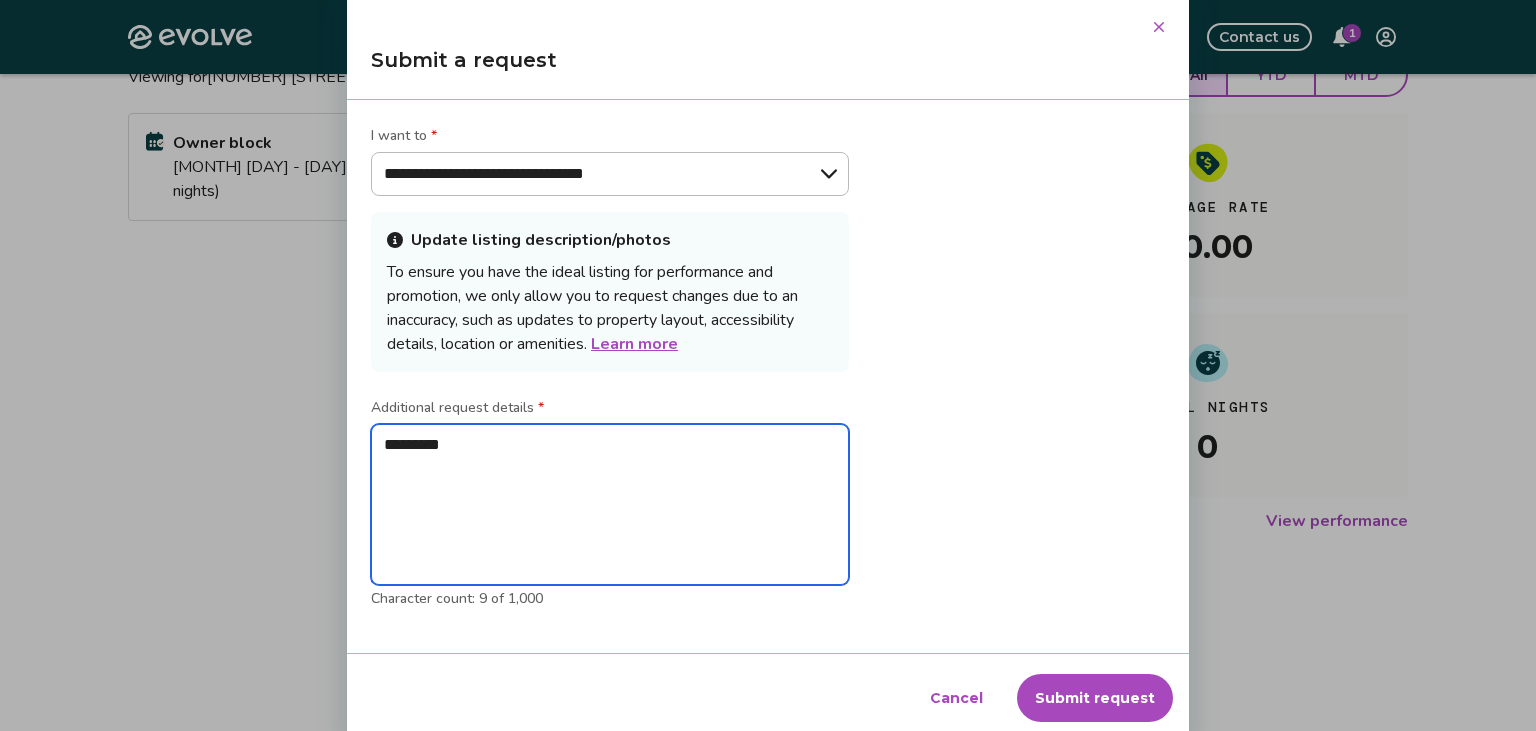 type on "**********" 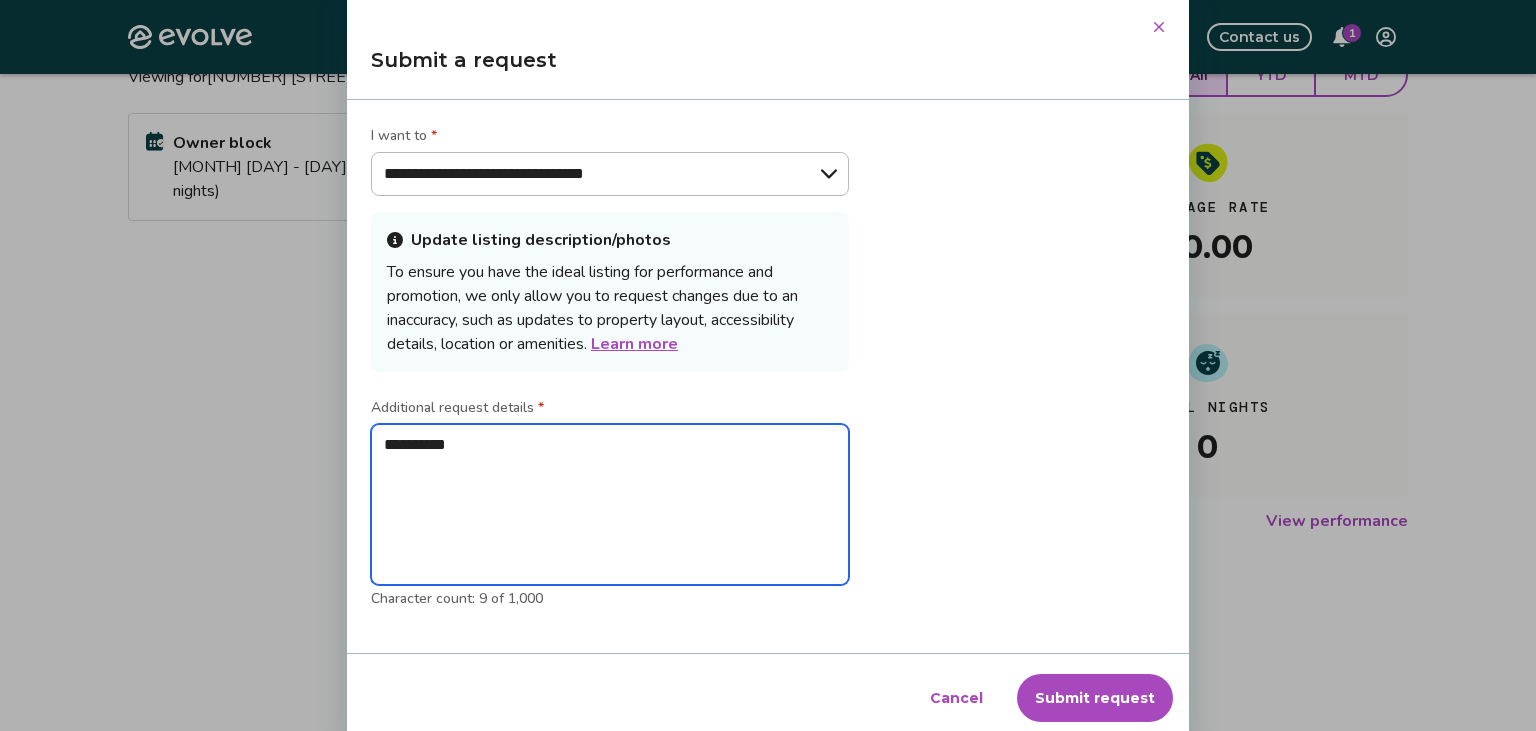 type on "**********" 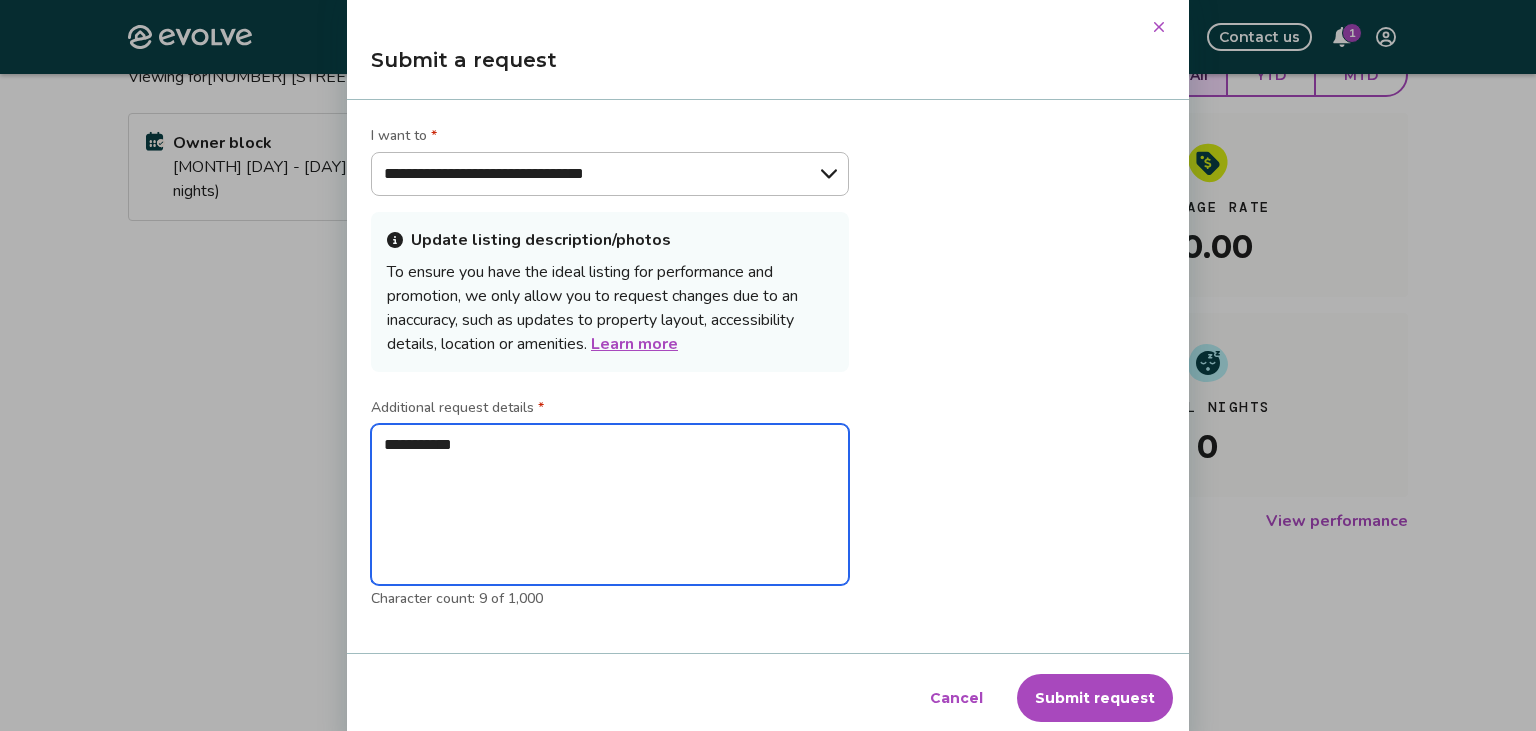 type on "*" 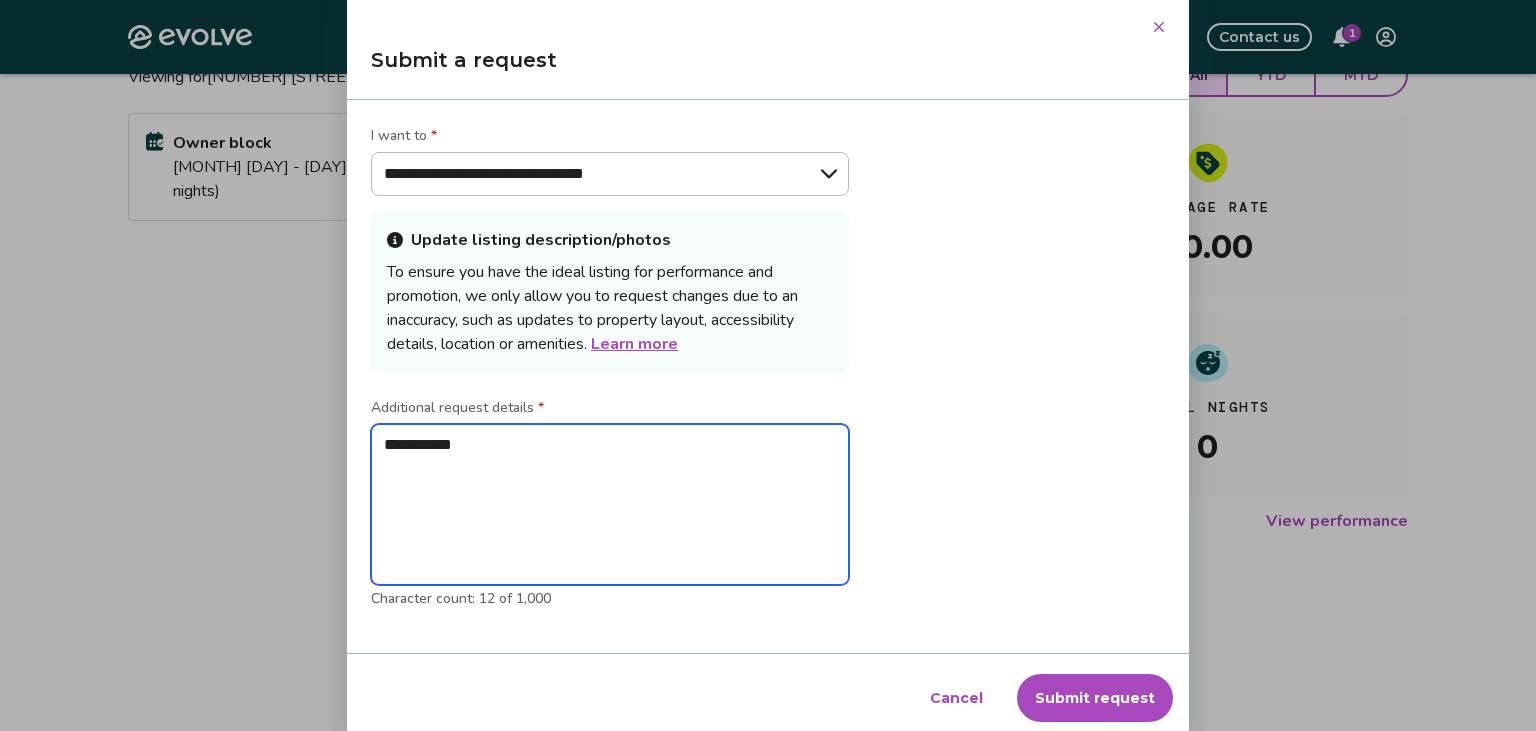 type on "**********" 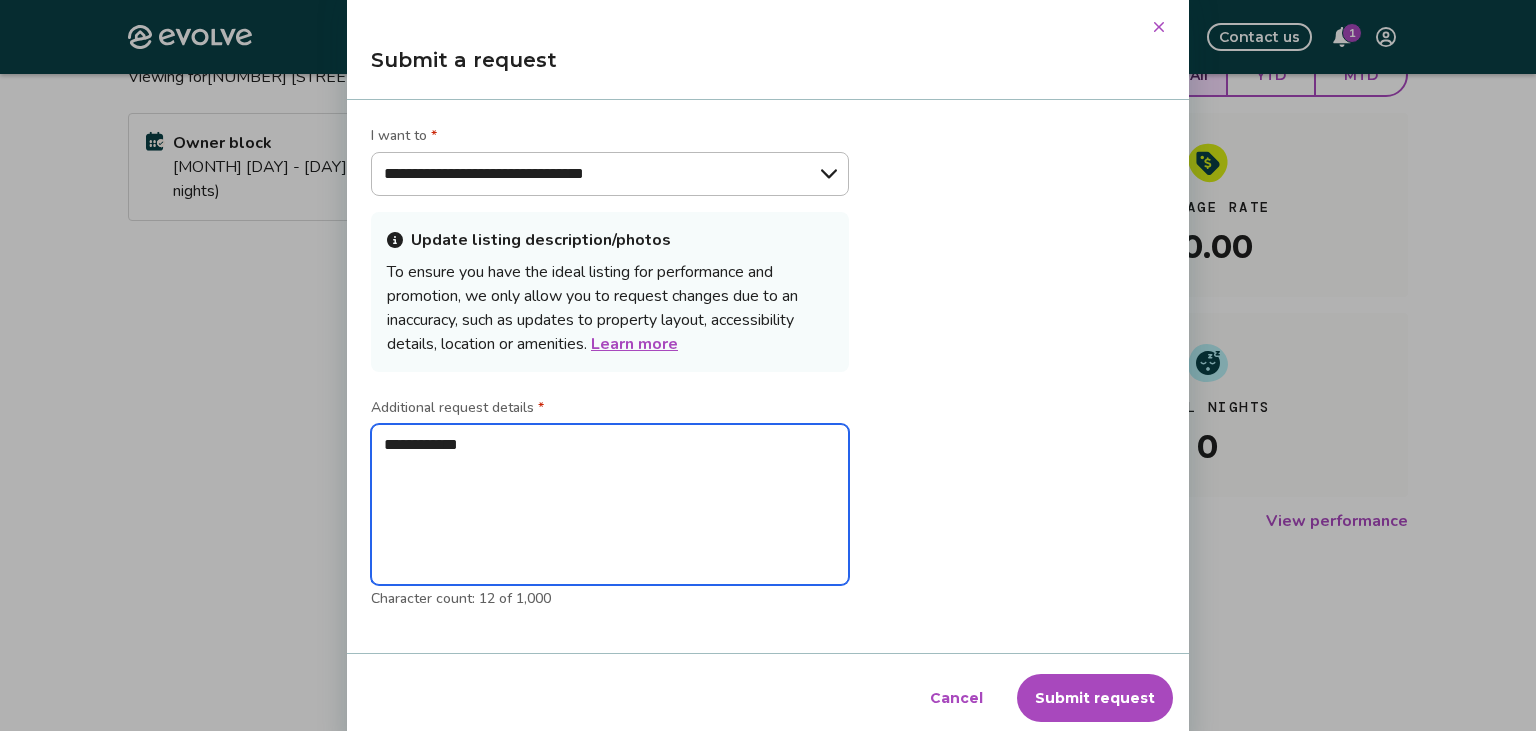 type on "**********" 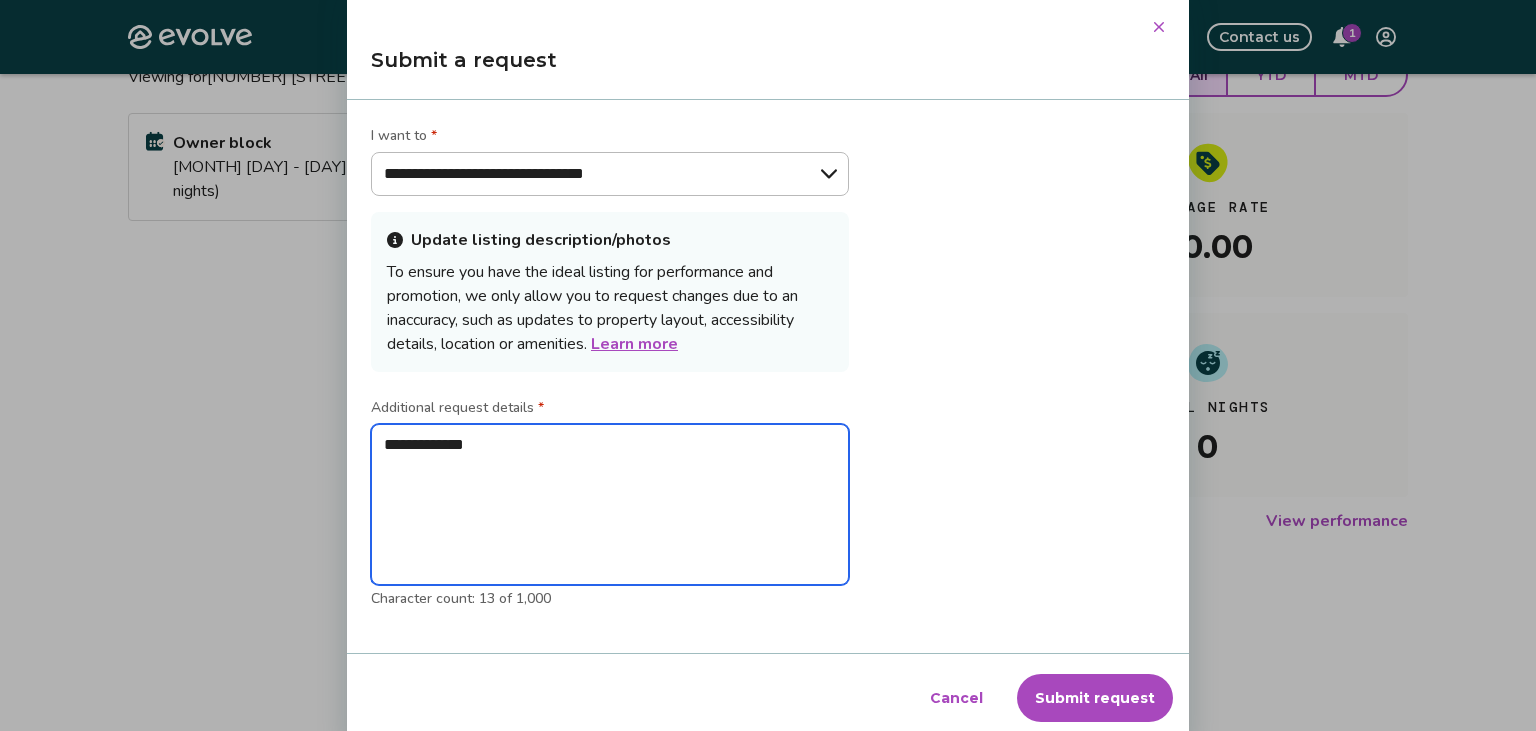 type on "**********" 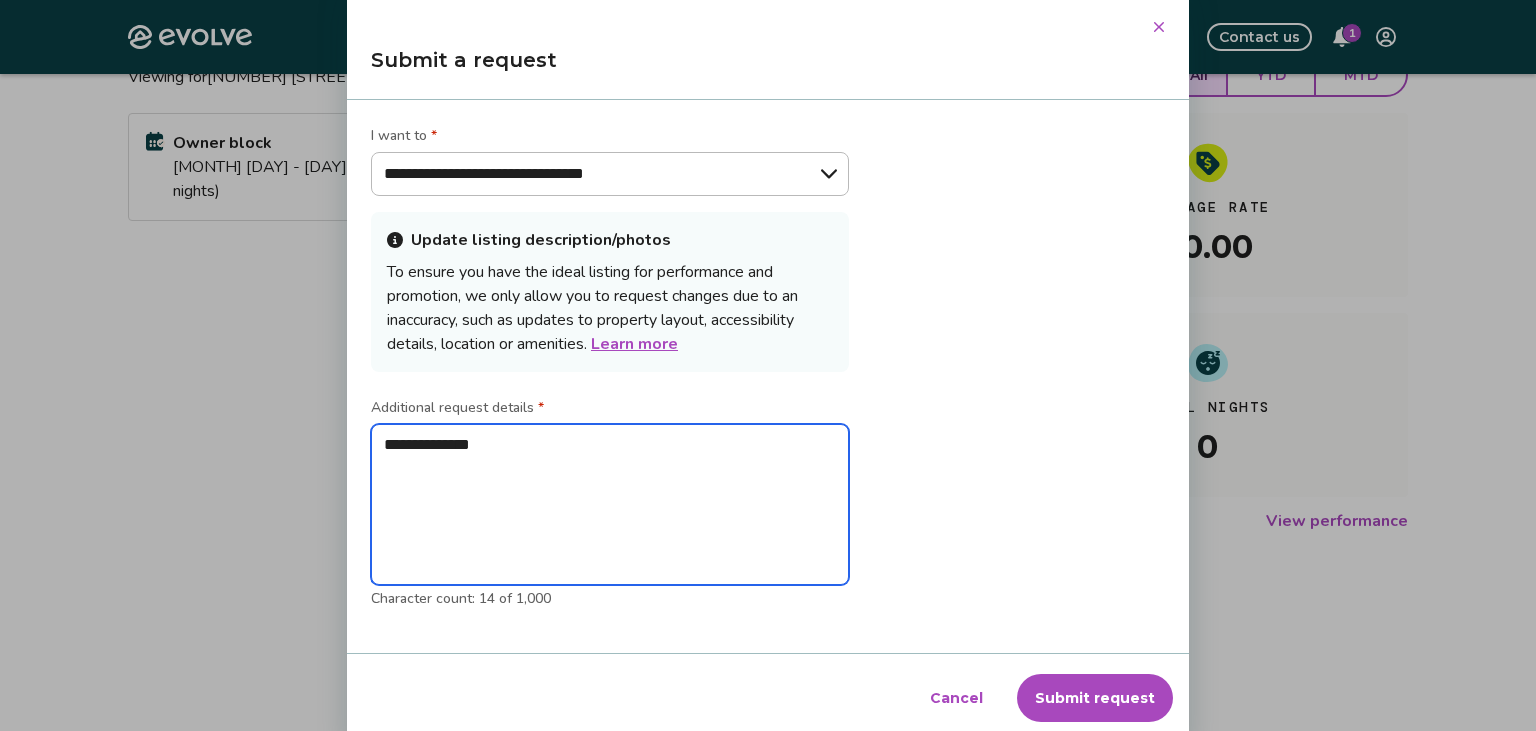 type on "**********" 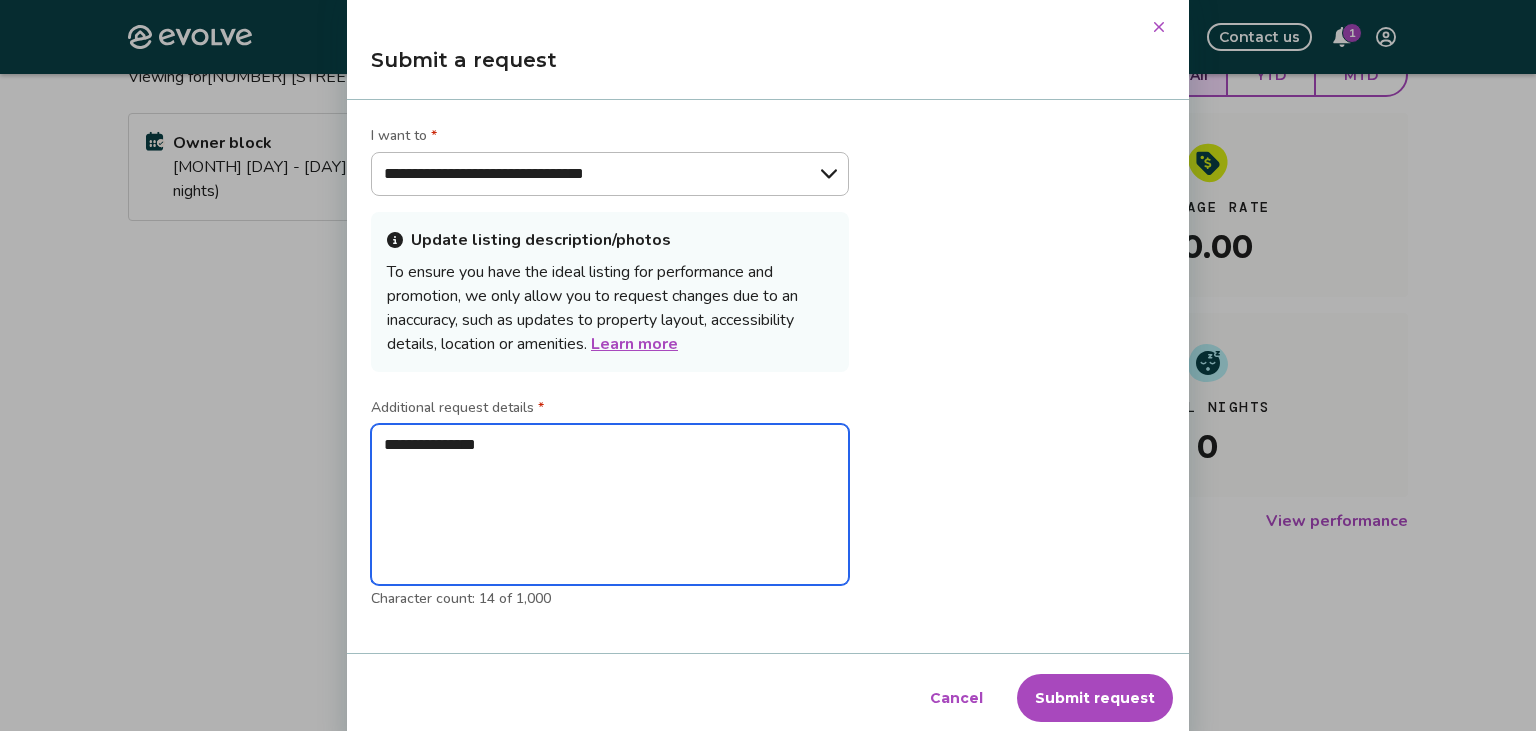 type on "*" 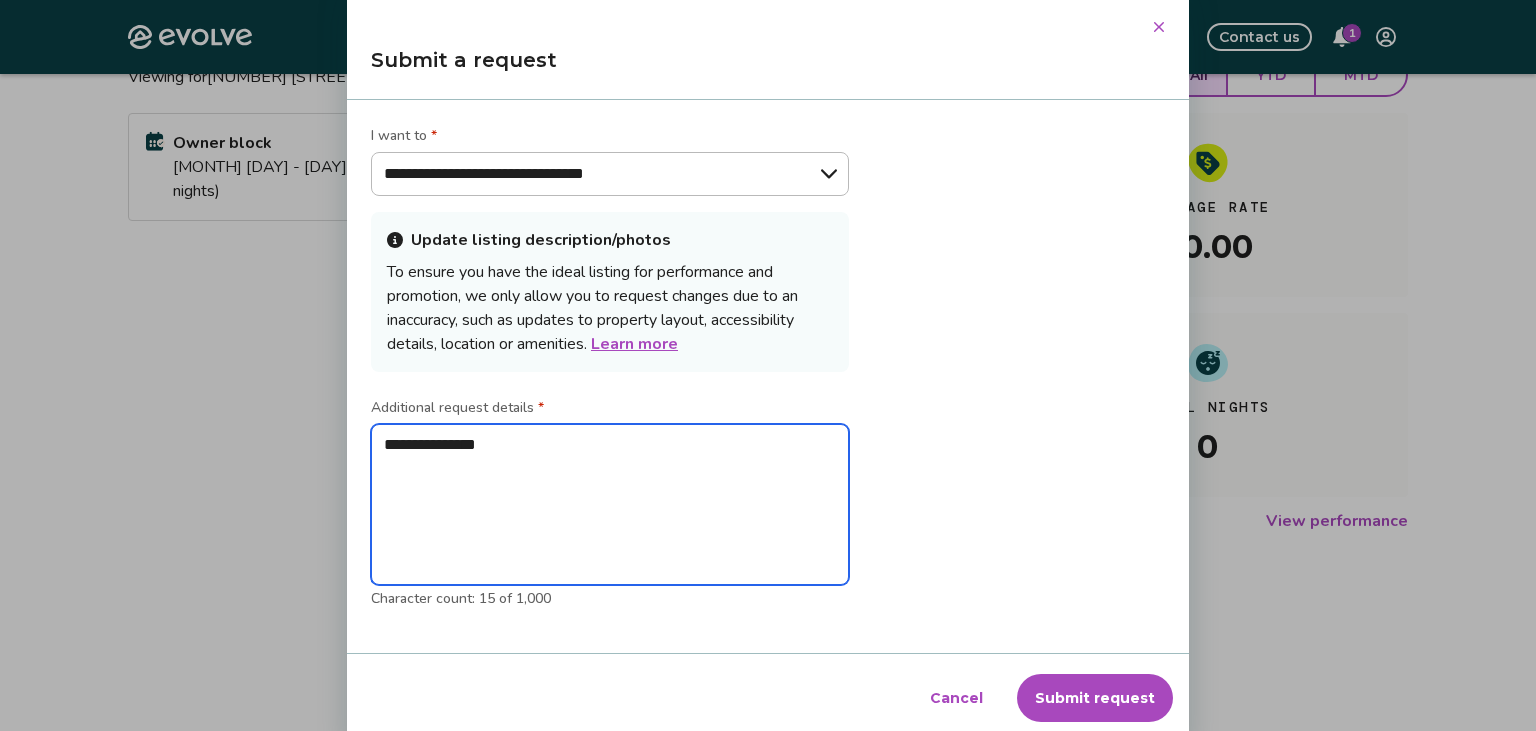 type on "**********" 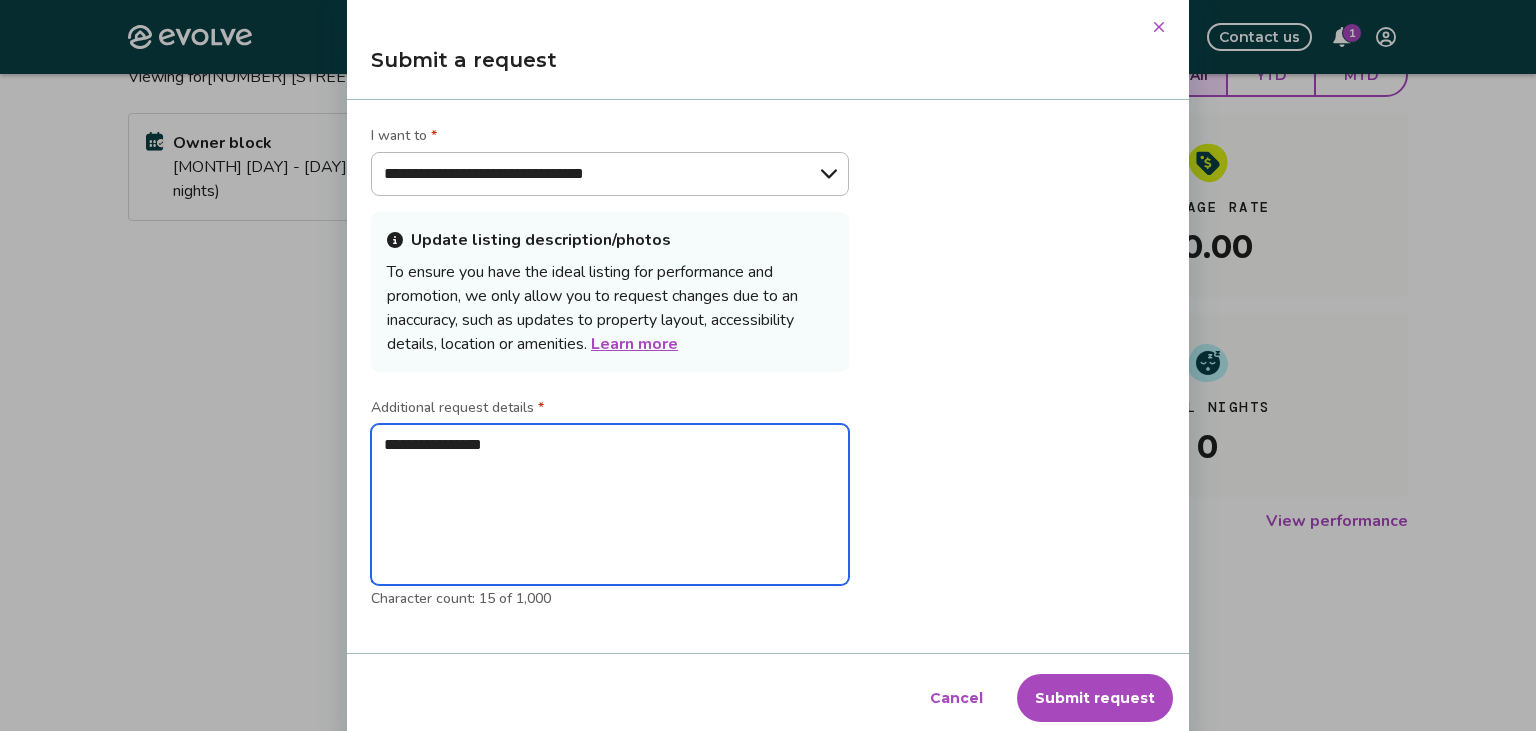 type on "**********" 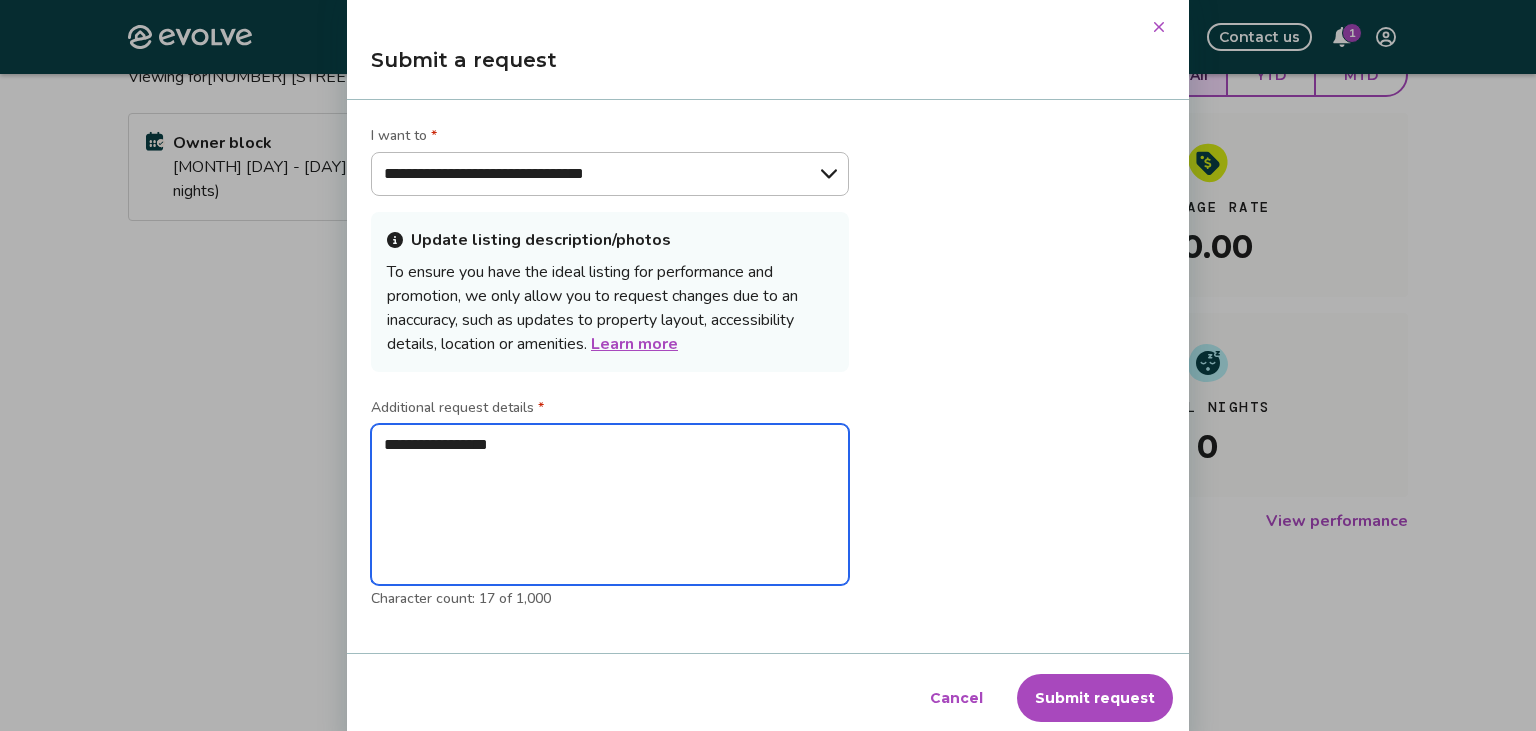 type on "**********" 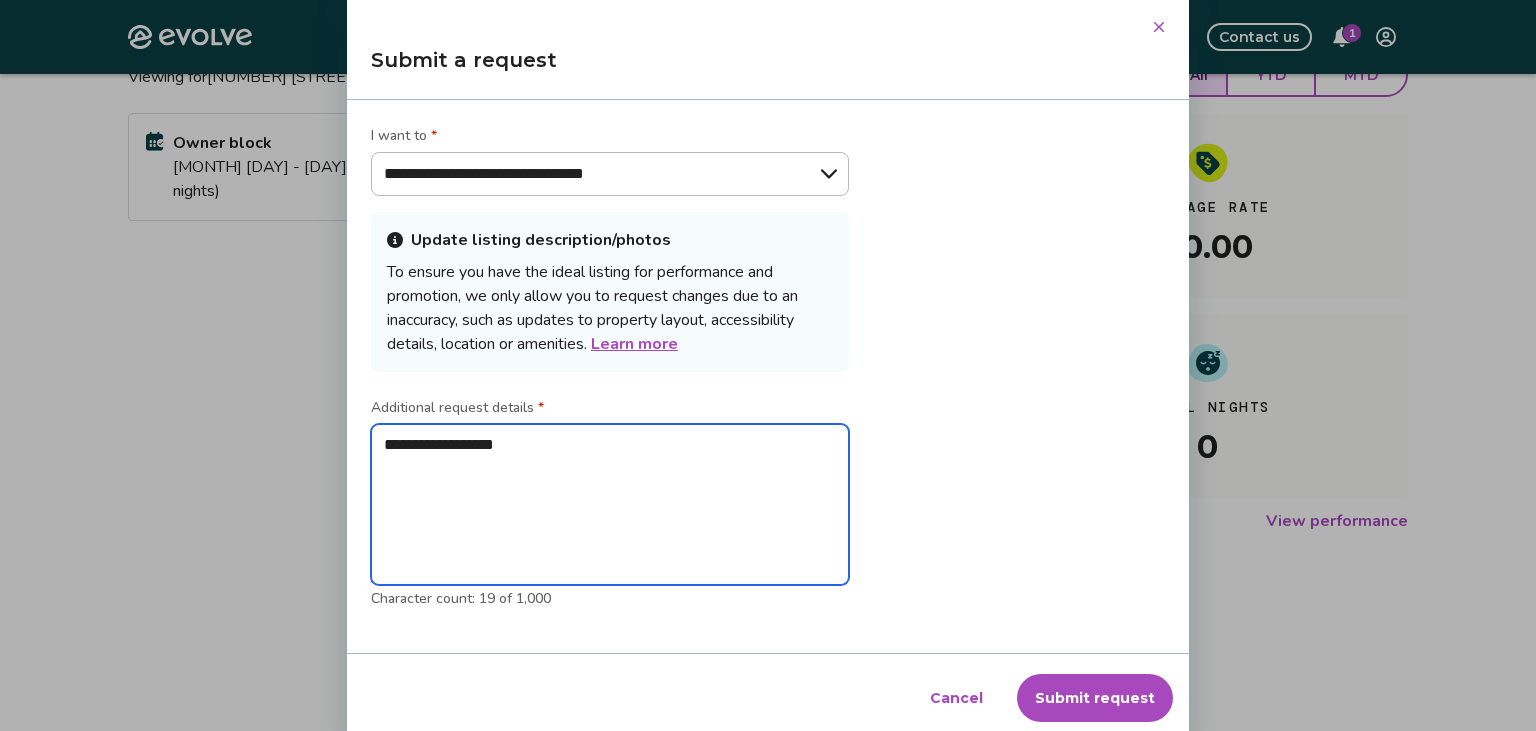 type on "**********" 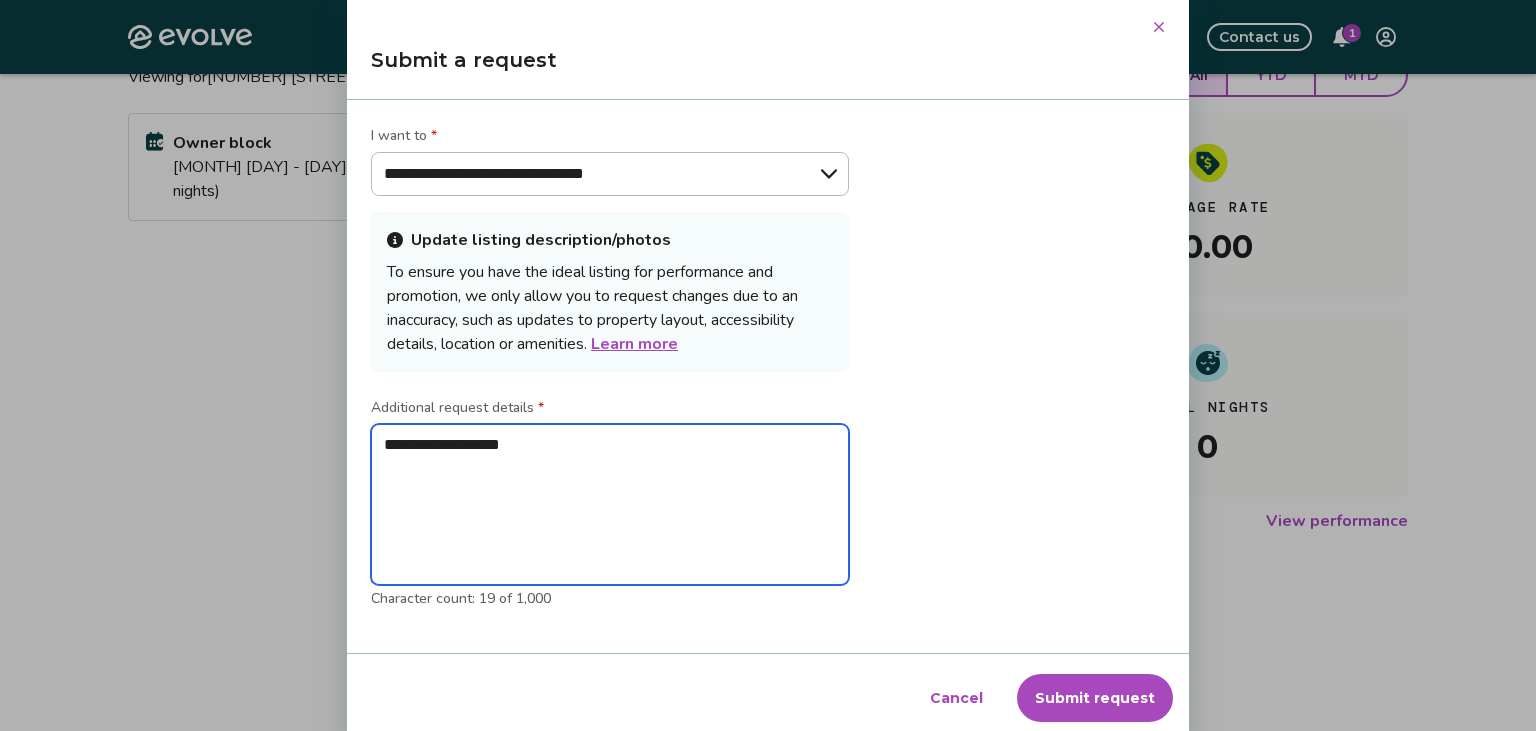 type on "**********" 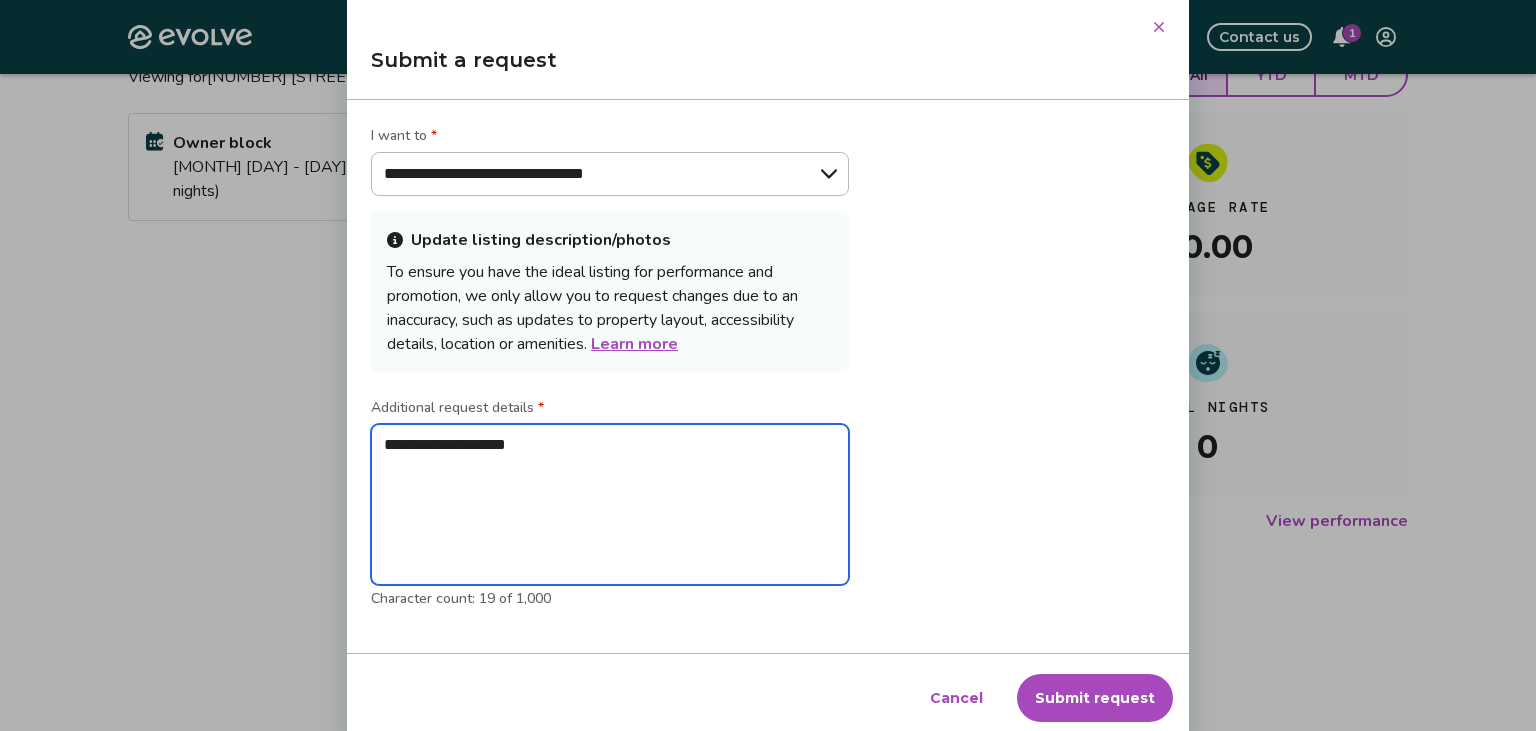 type on "**********" 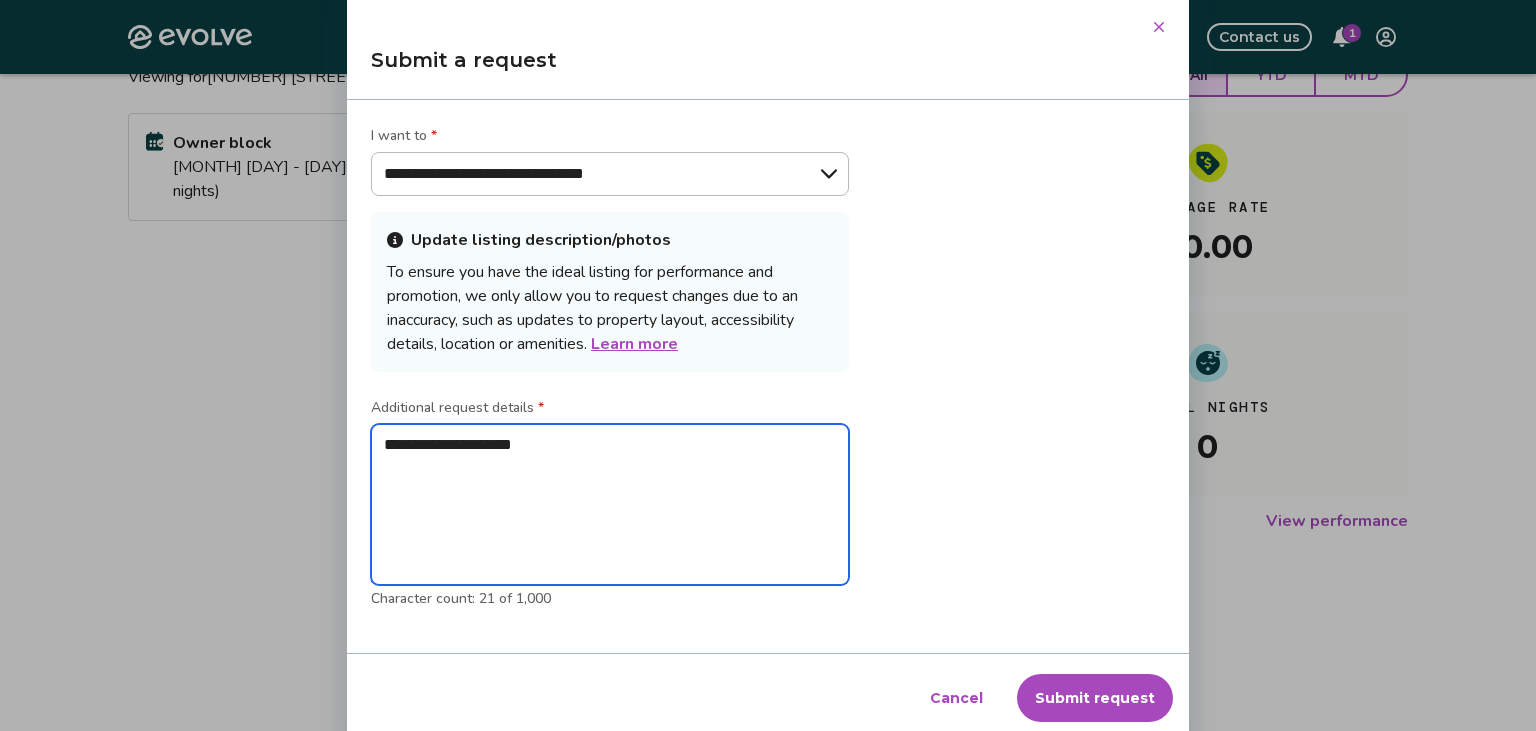 type on "**********" 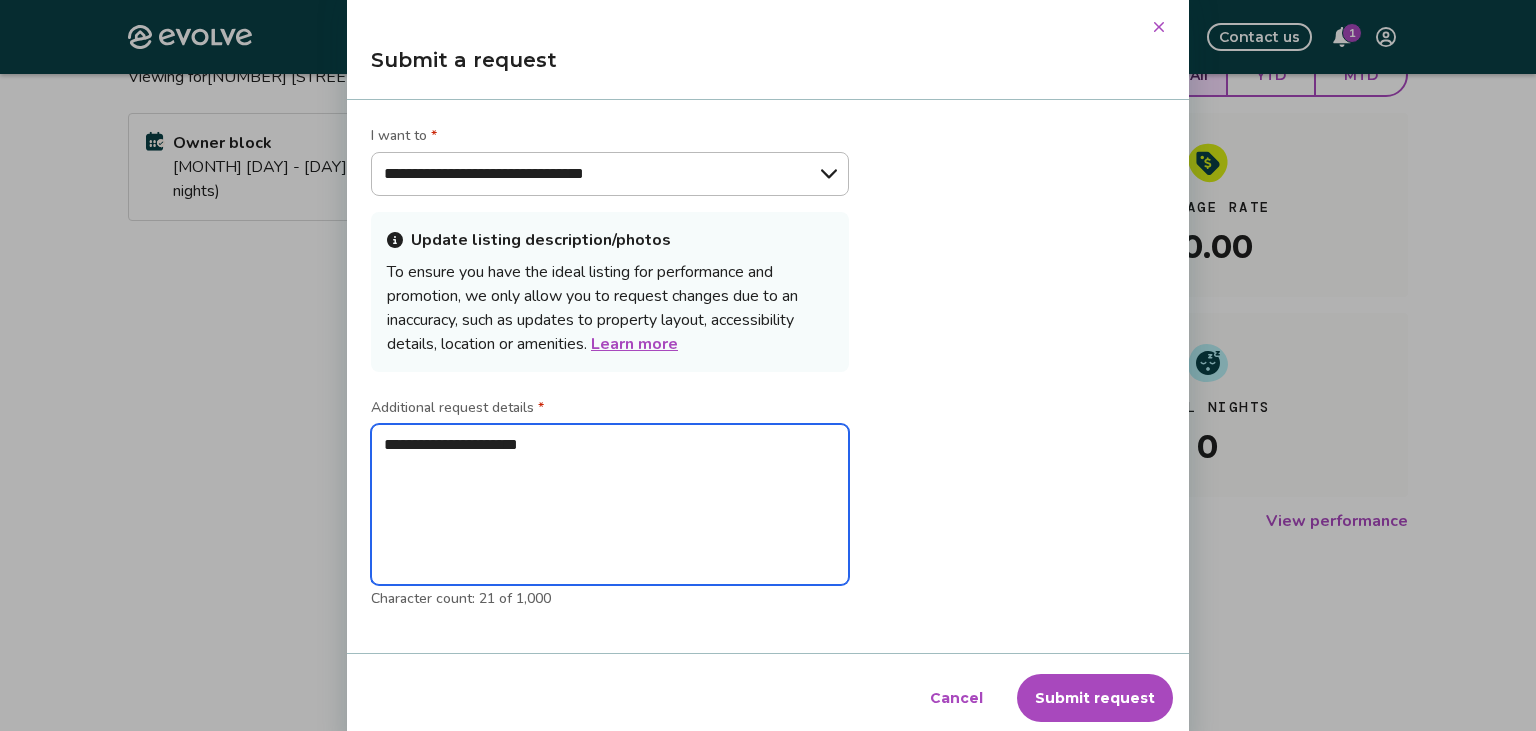 type on "**********" 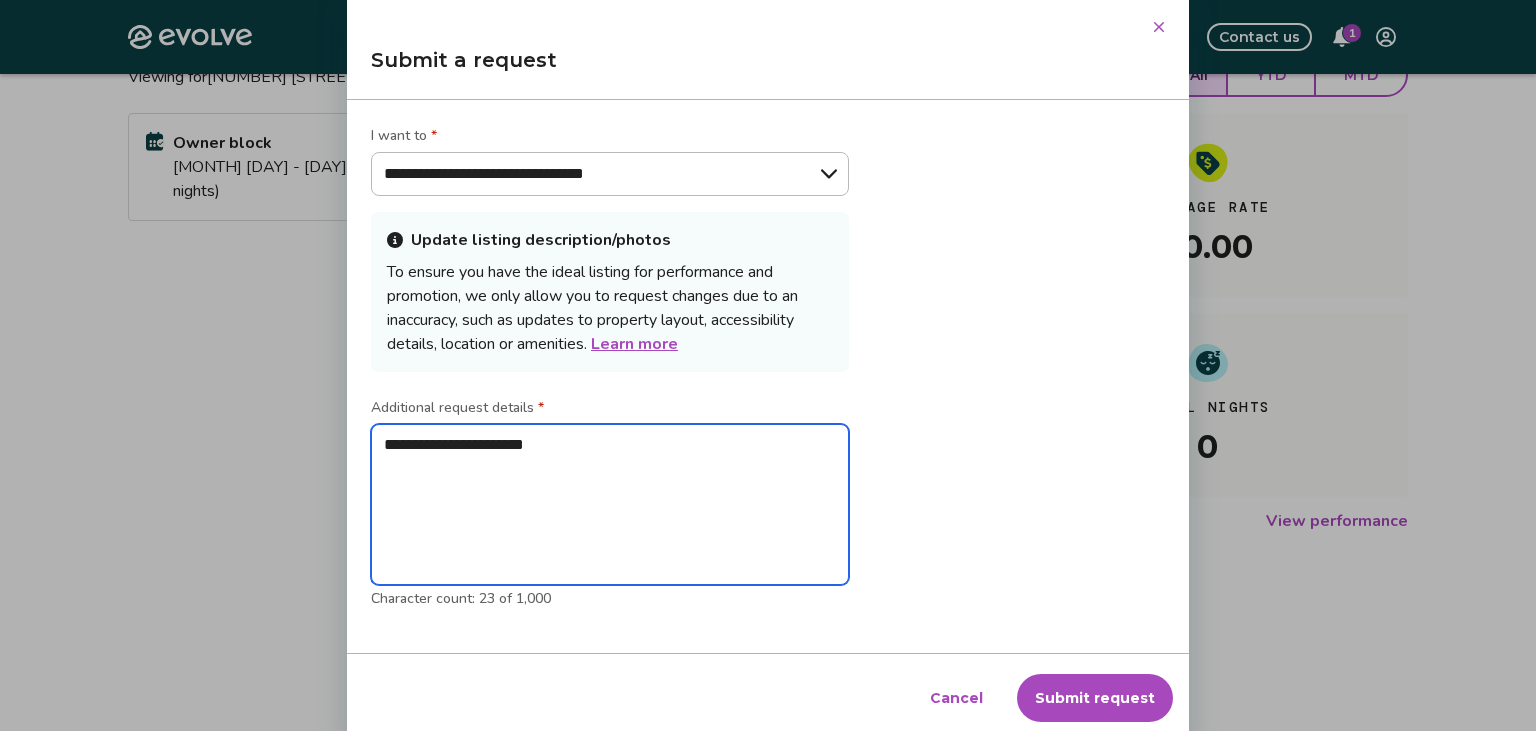 type on "**********" 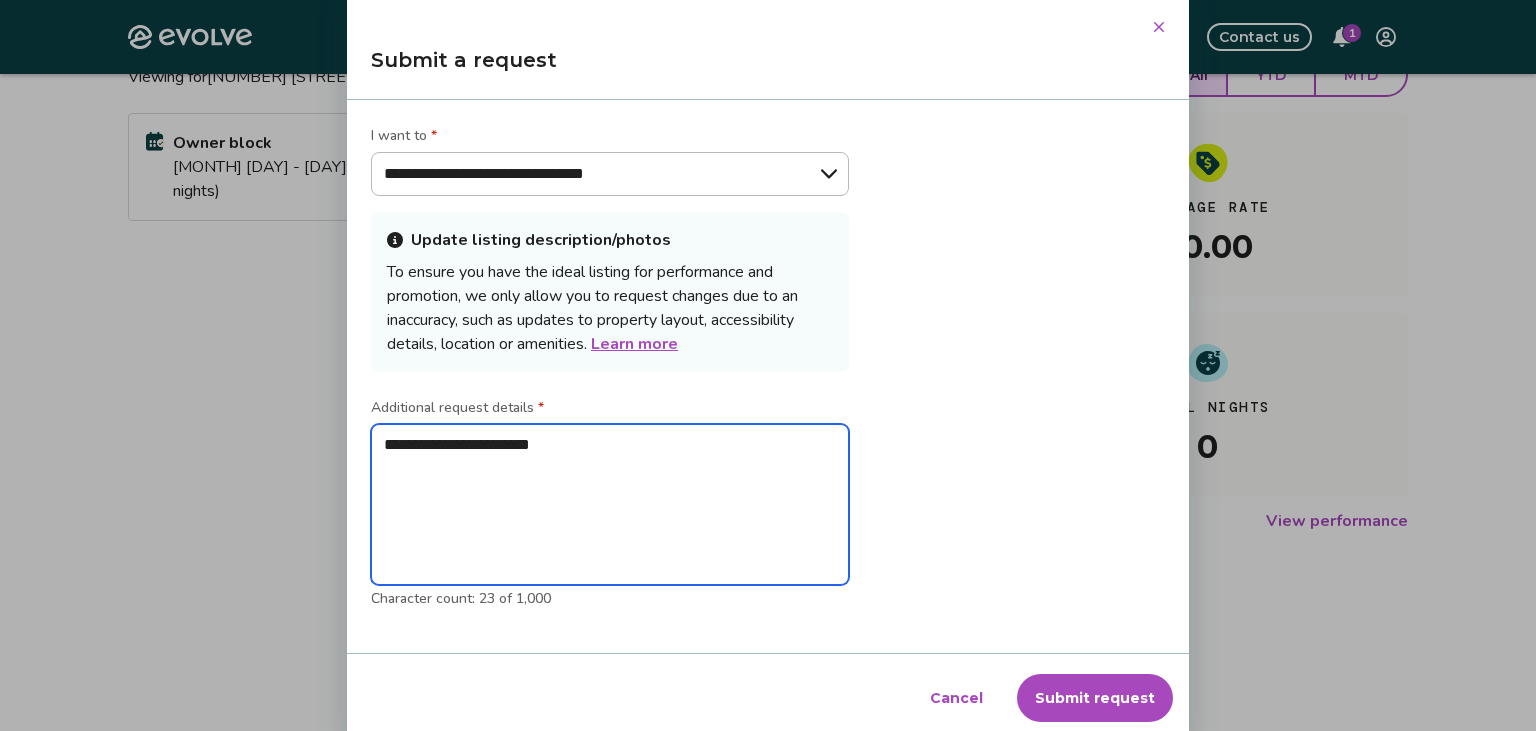 type on "**********" 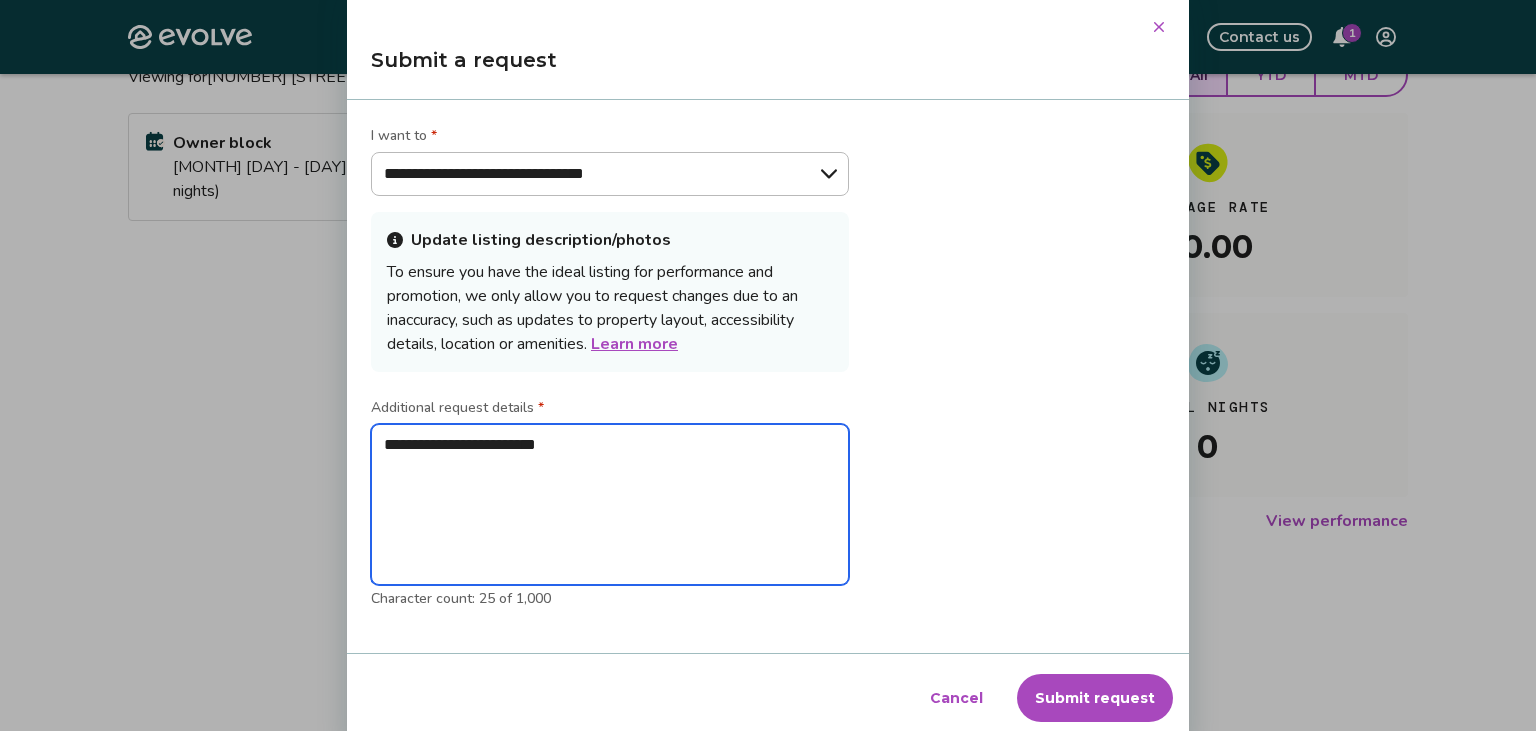 type on "**********" 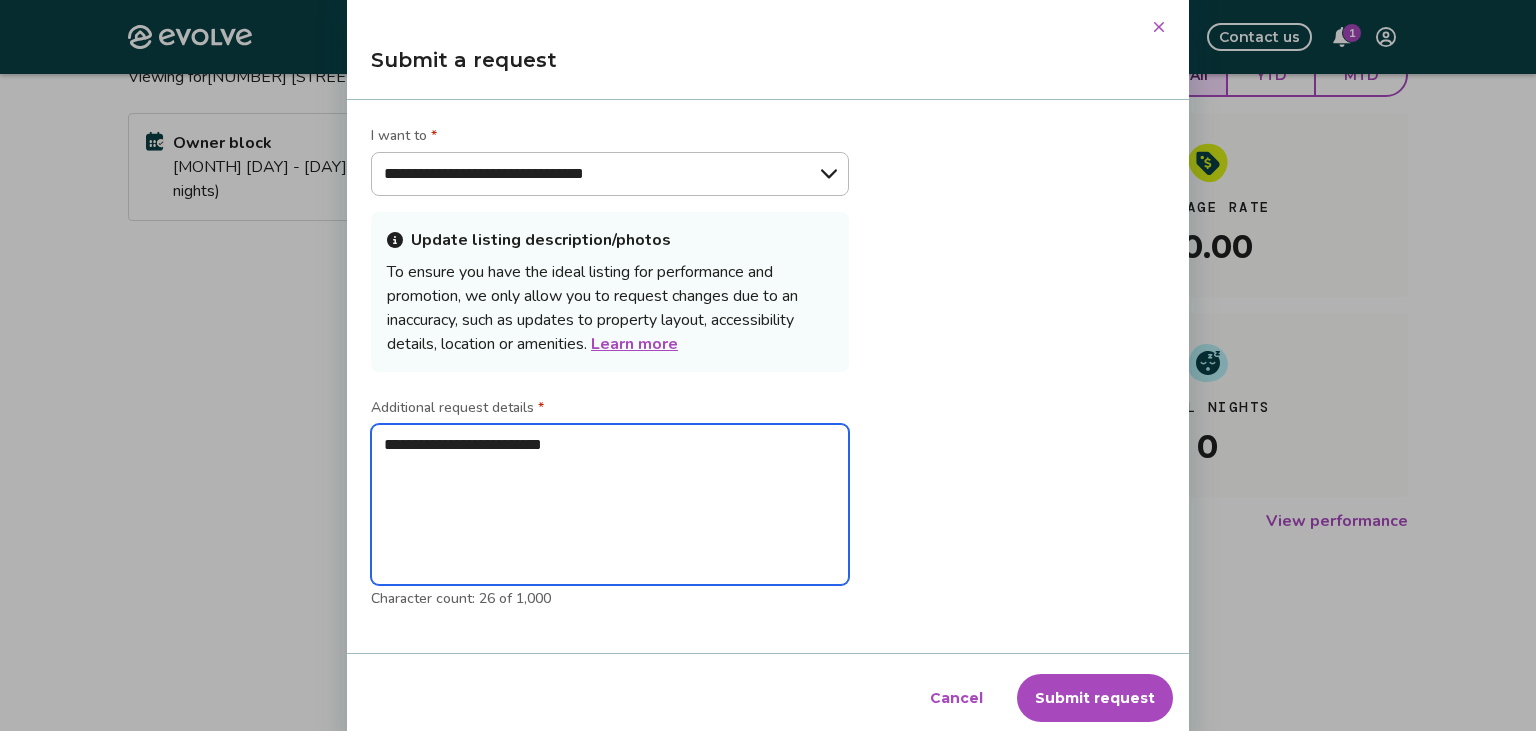 type on "**********" 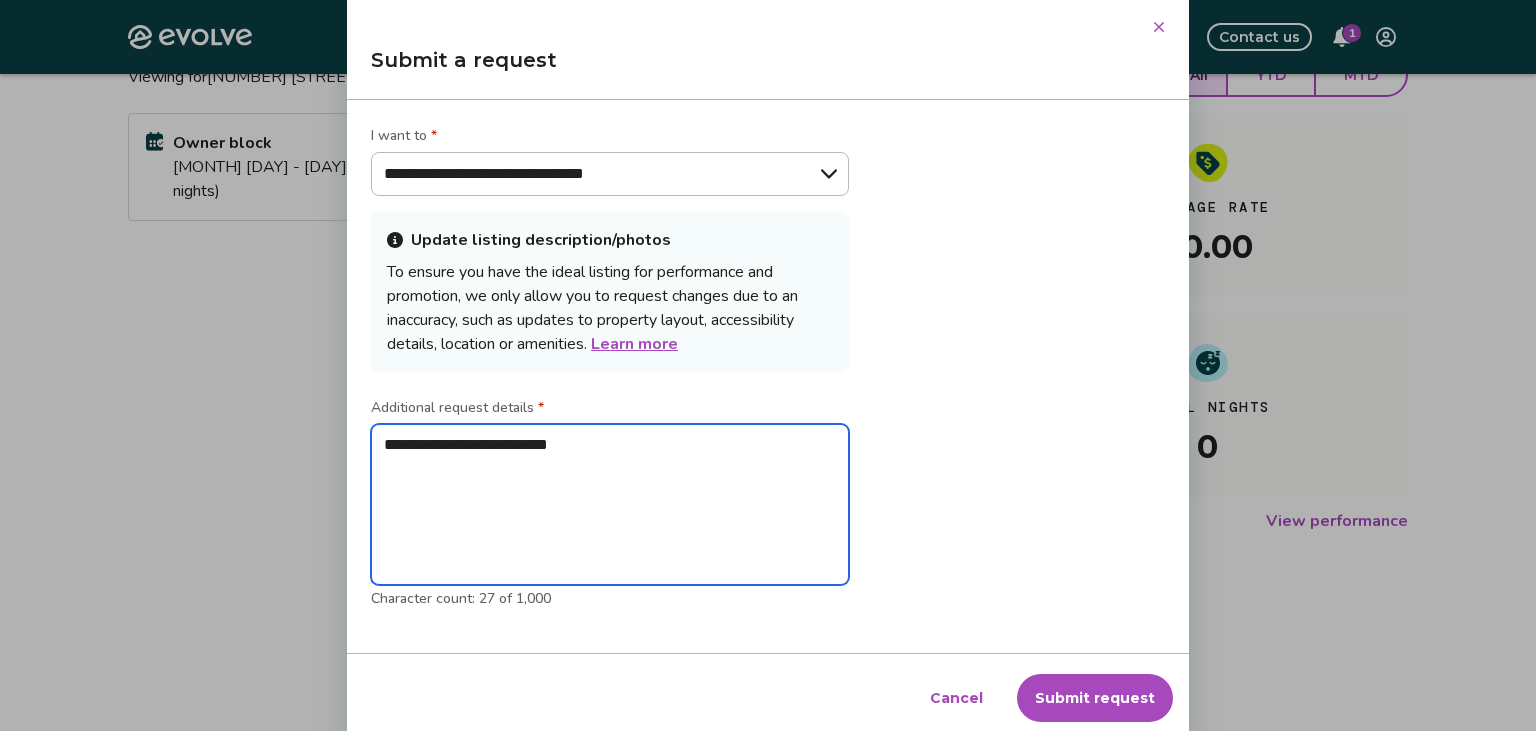 type on "**********" 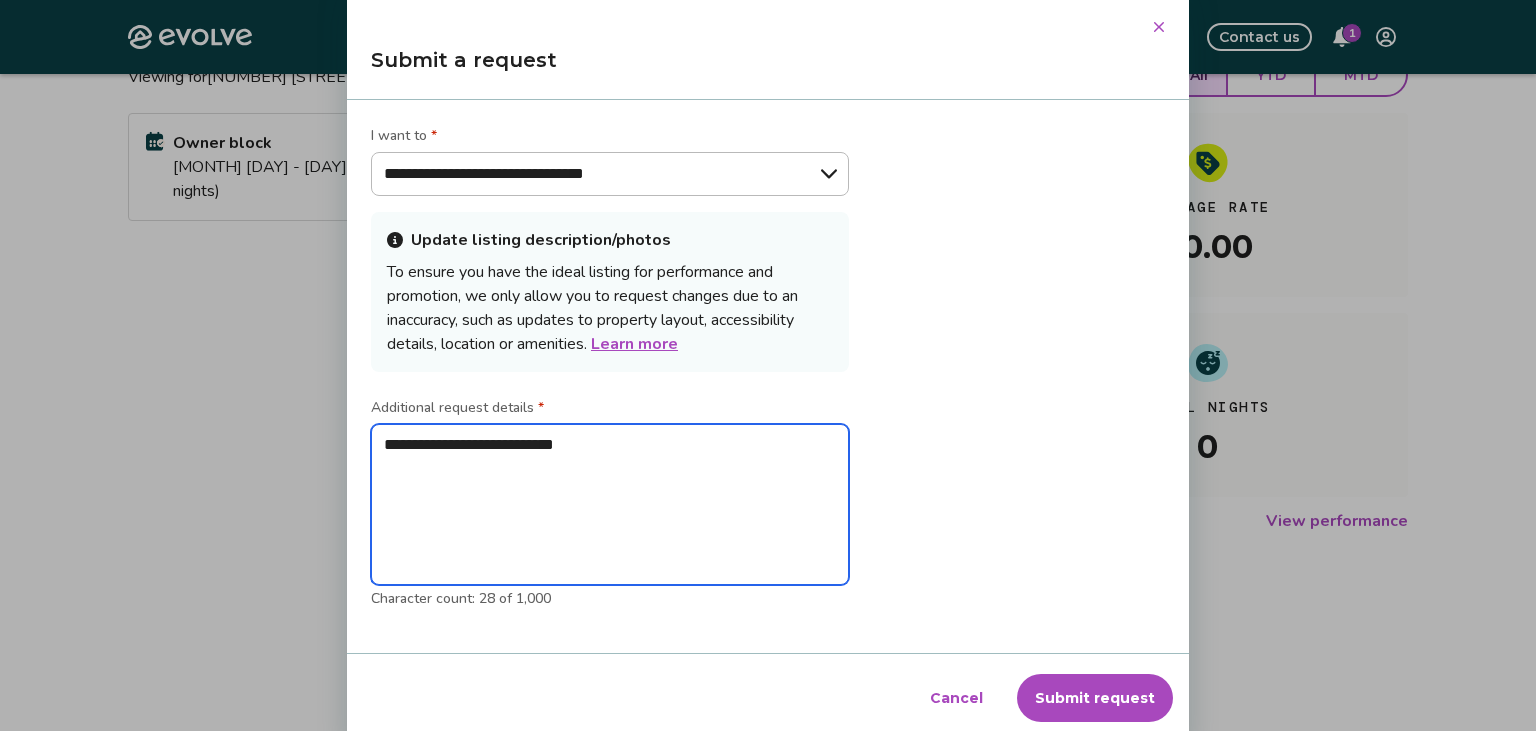 type on "**********" 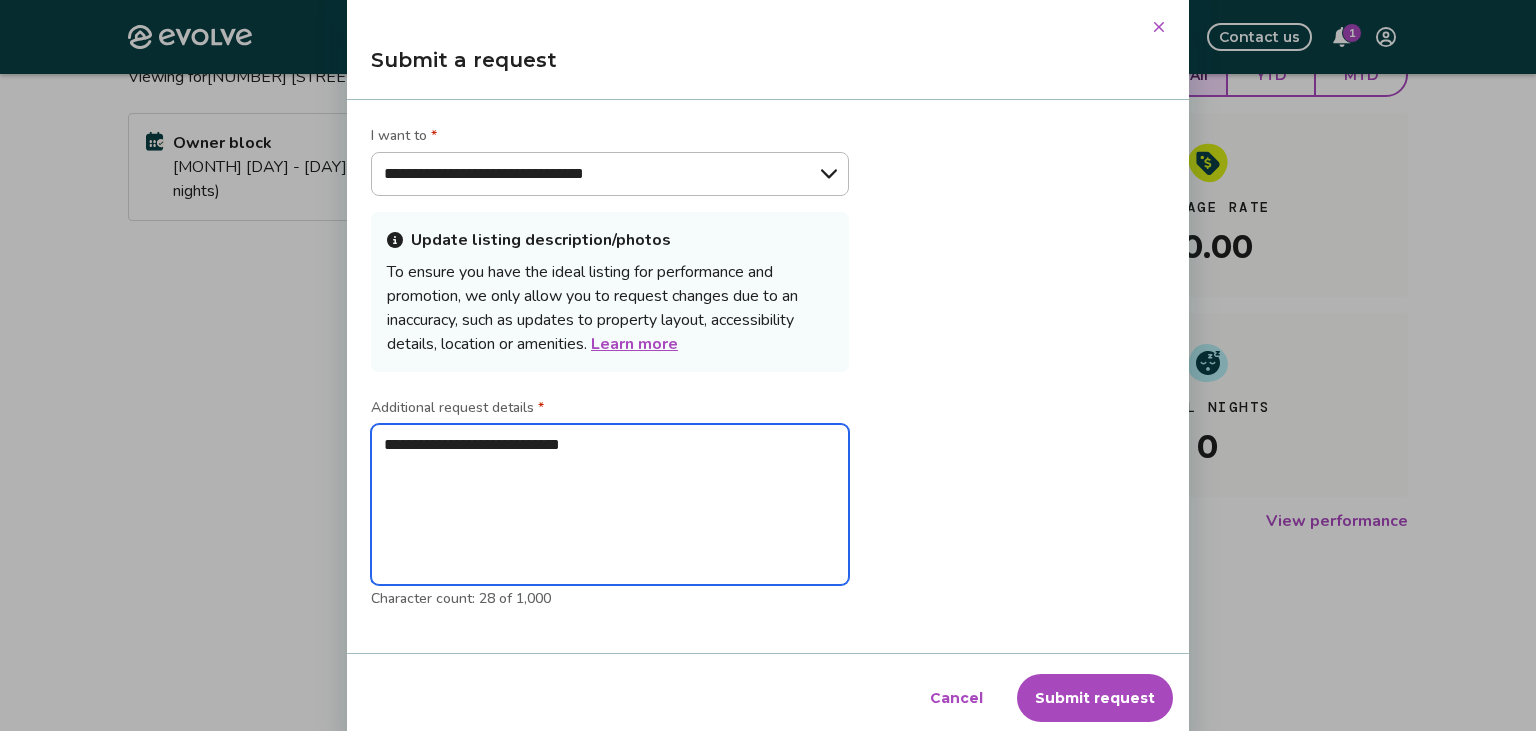 type on "**********" 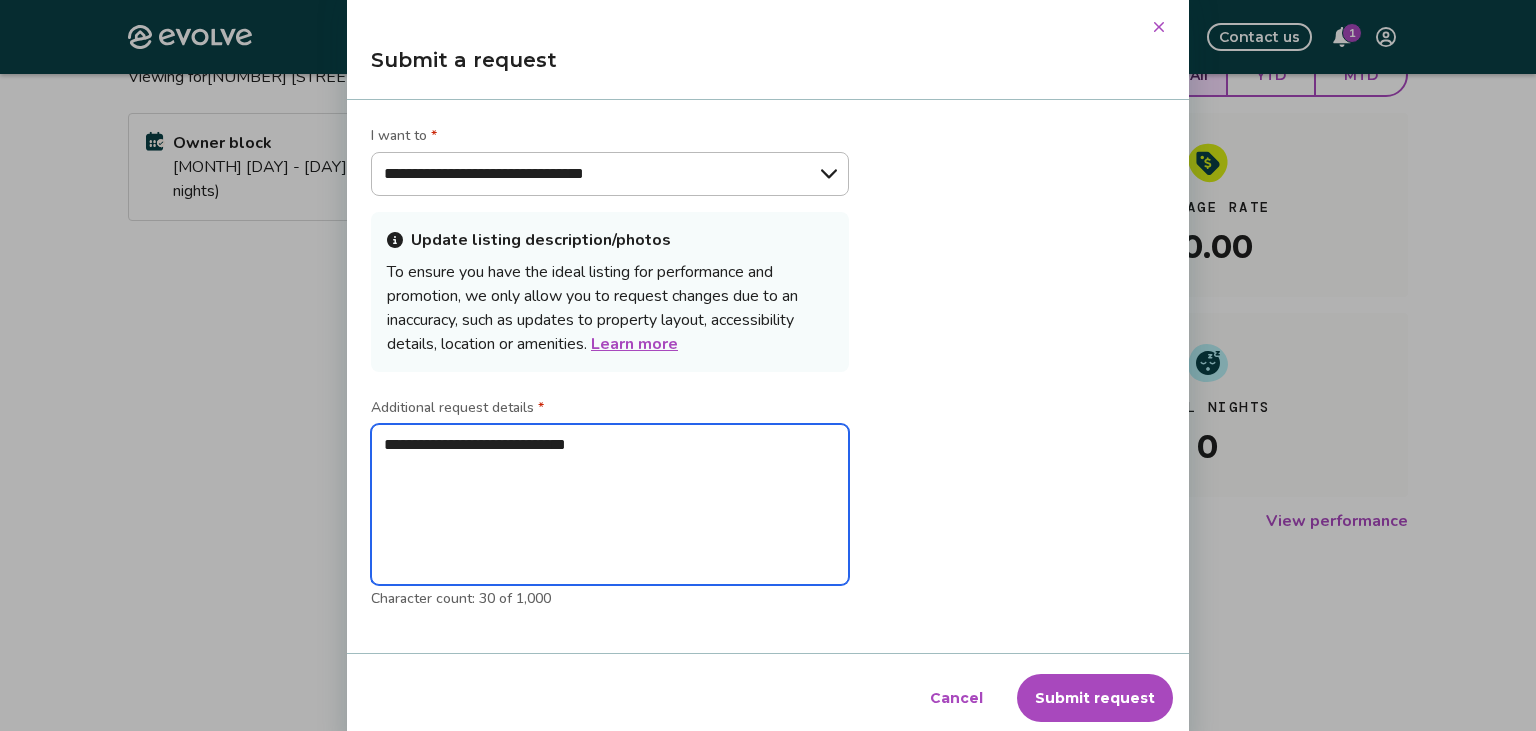 type on "**********" 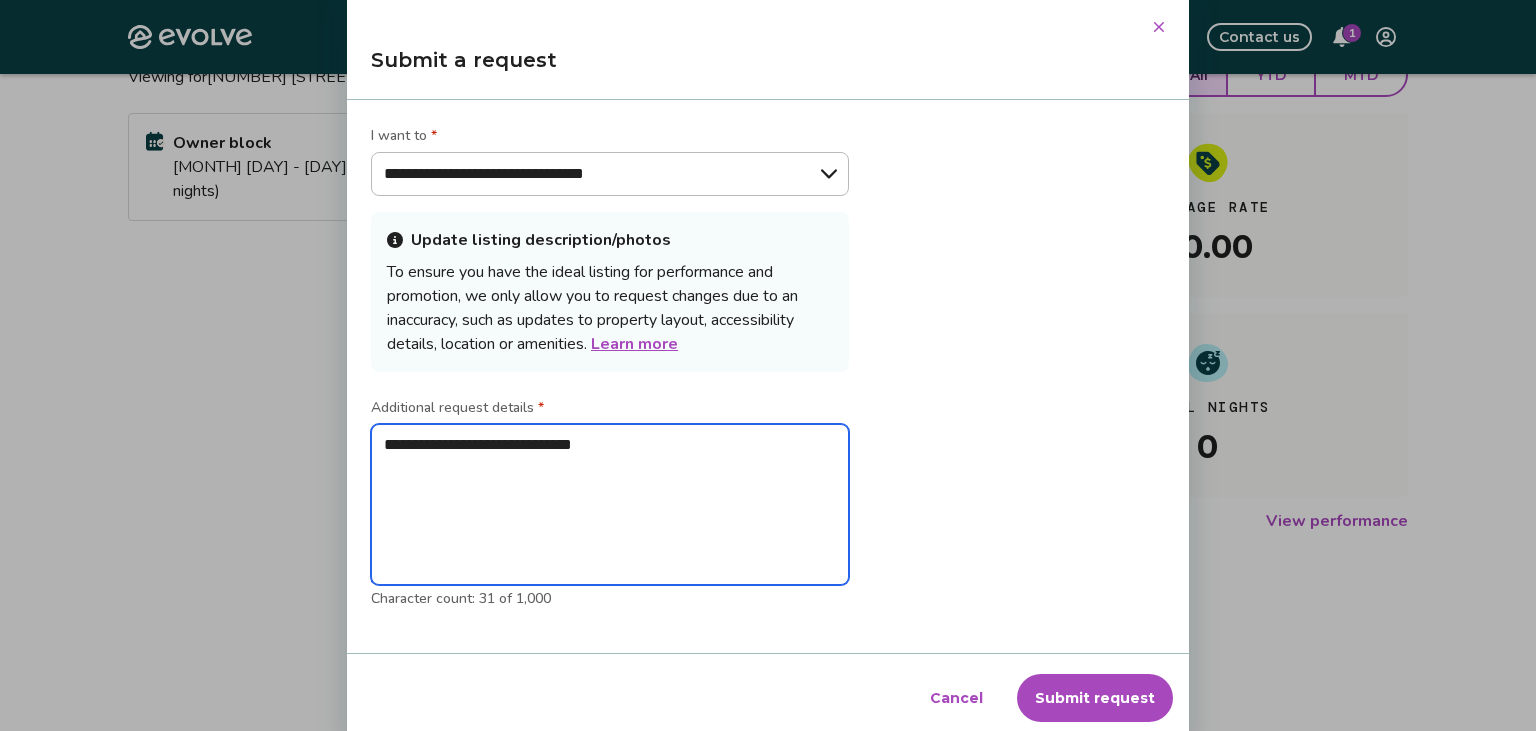 type on "**********" 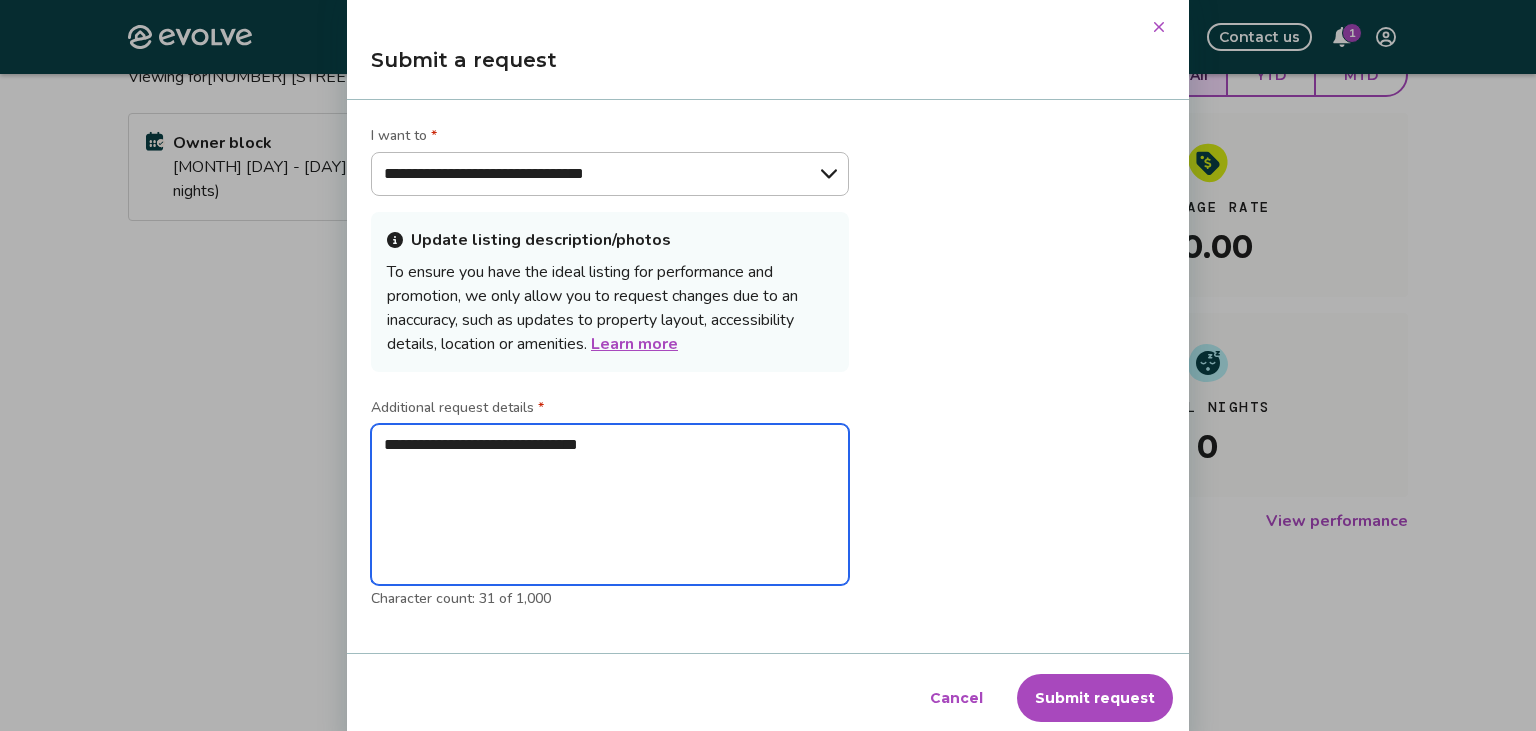 type on "**********" 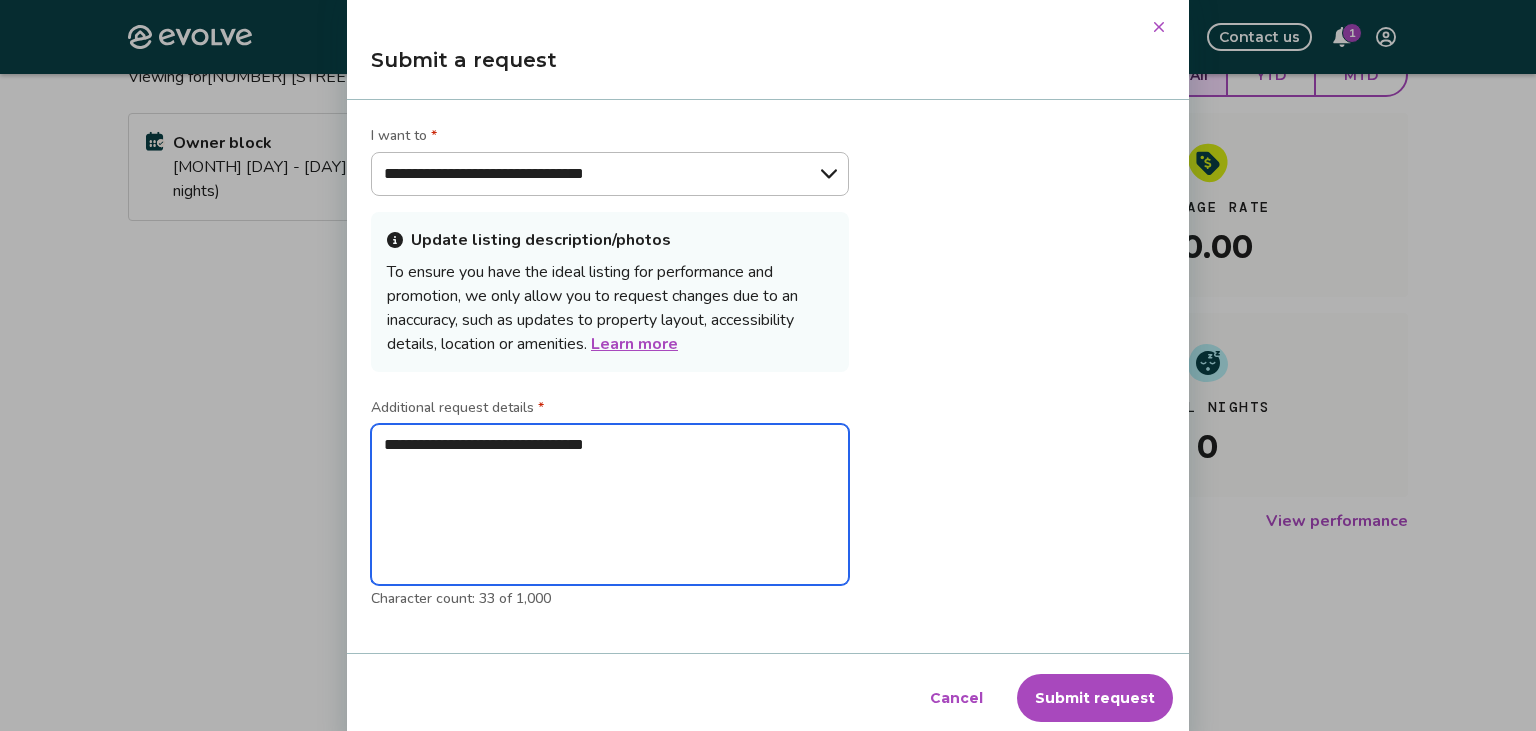 type on "**********" 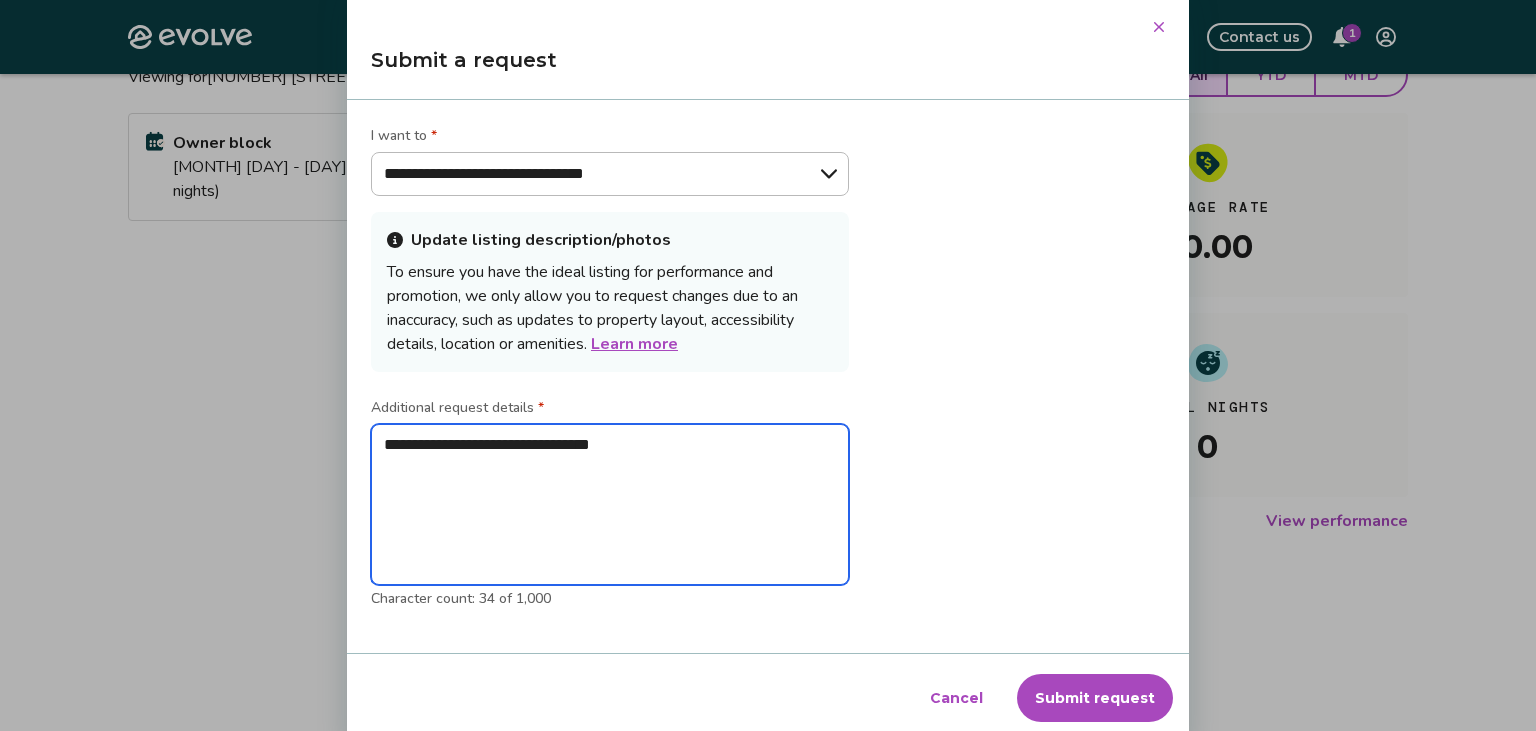 type on "**********" 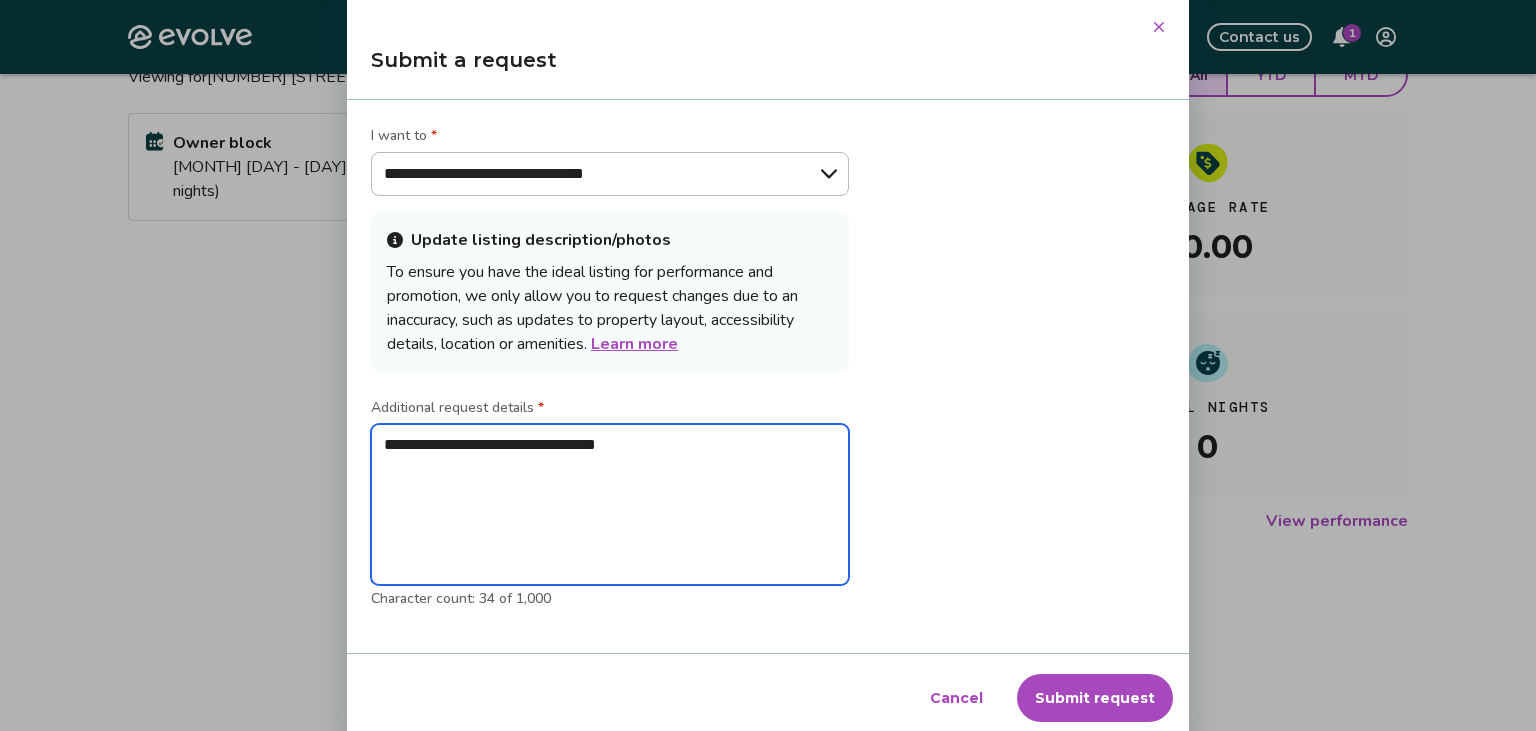 type on "**********" 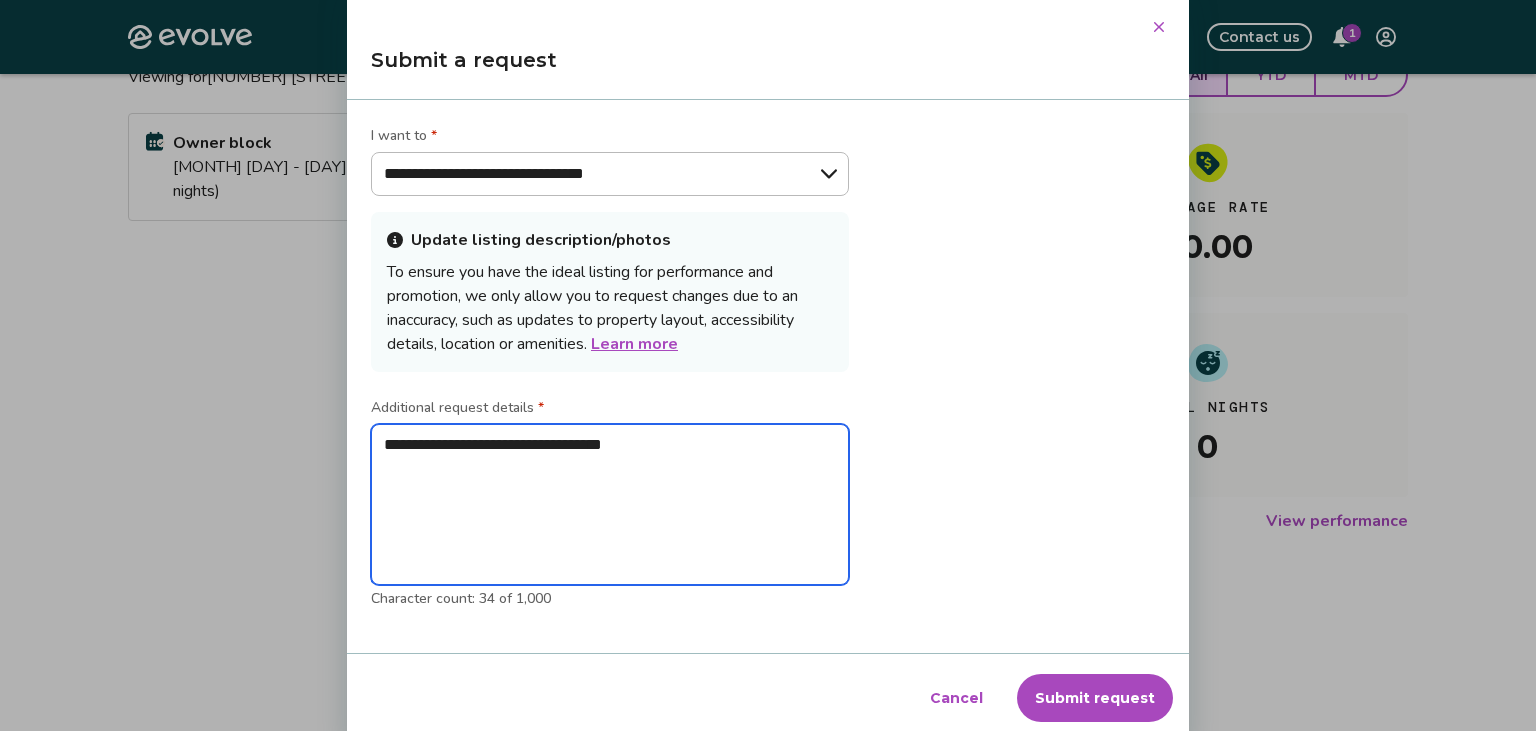 type on "**********" 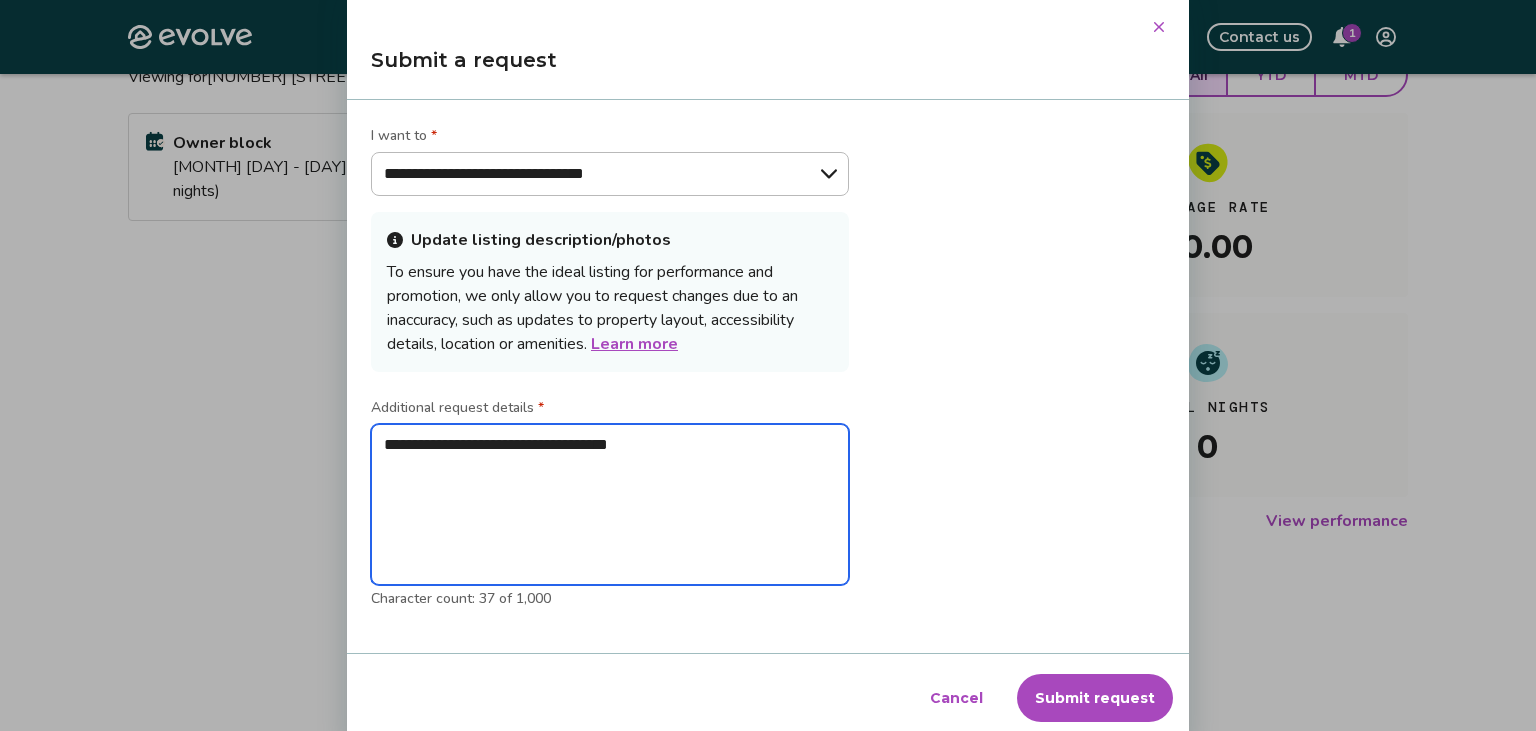 type on "**********" 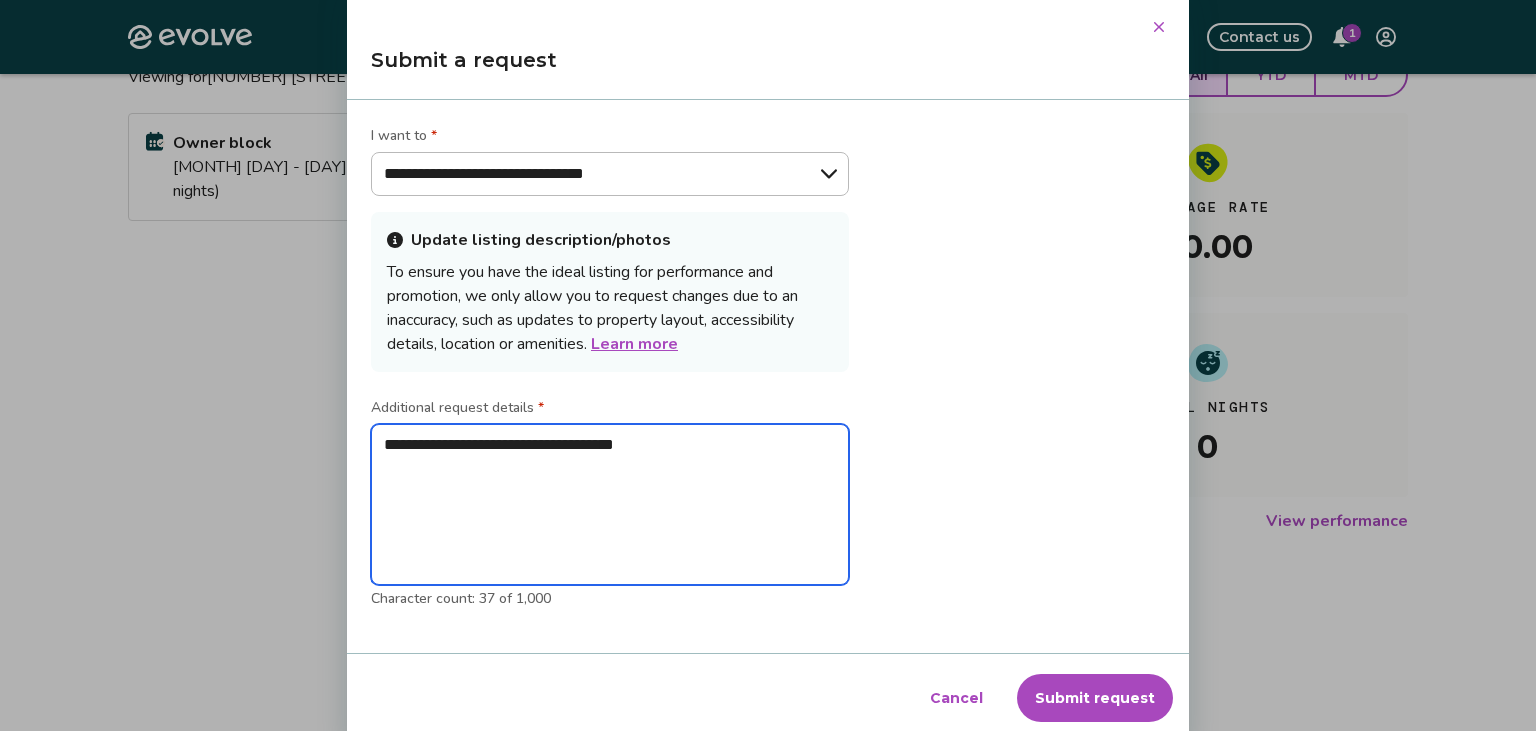 type on "**********" 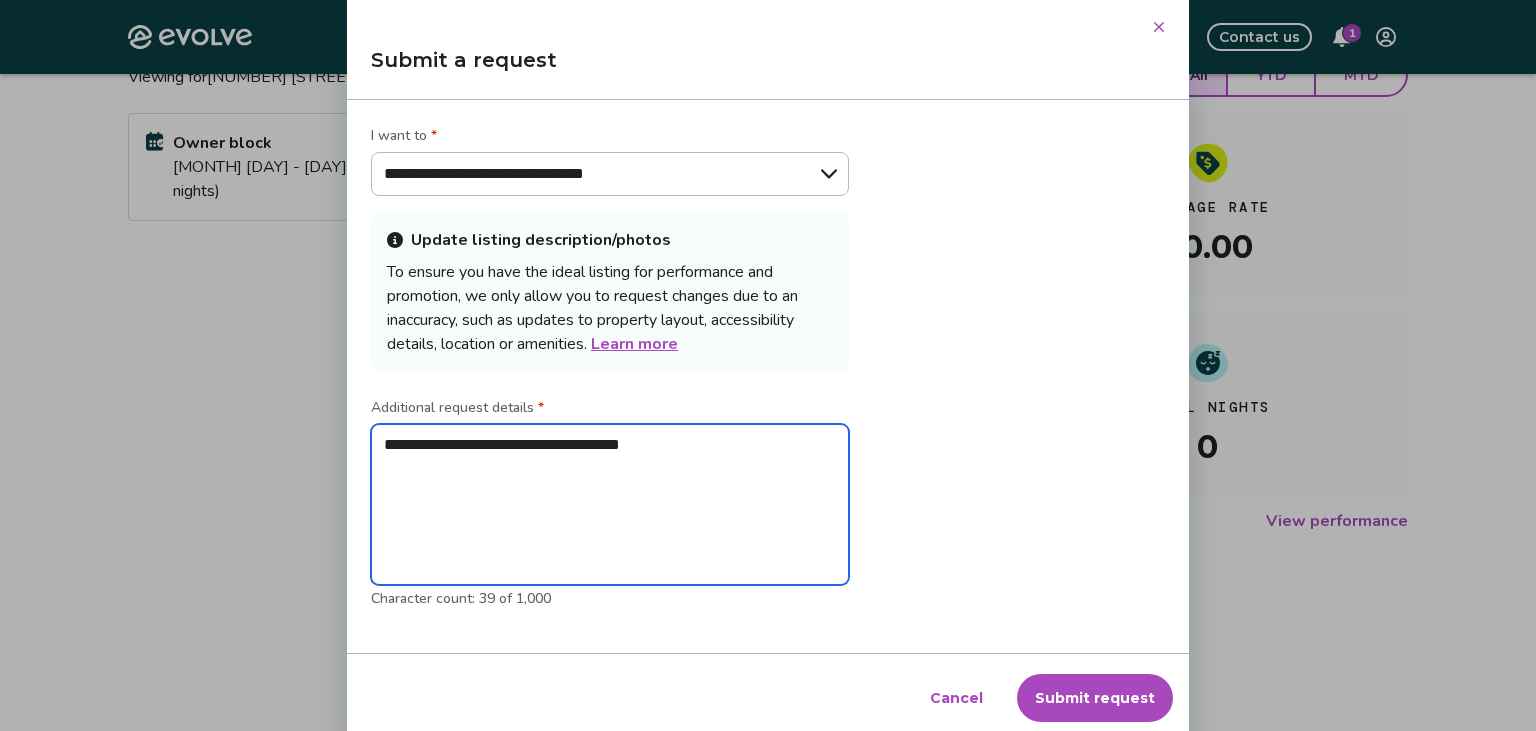 type on "**********" 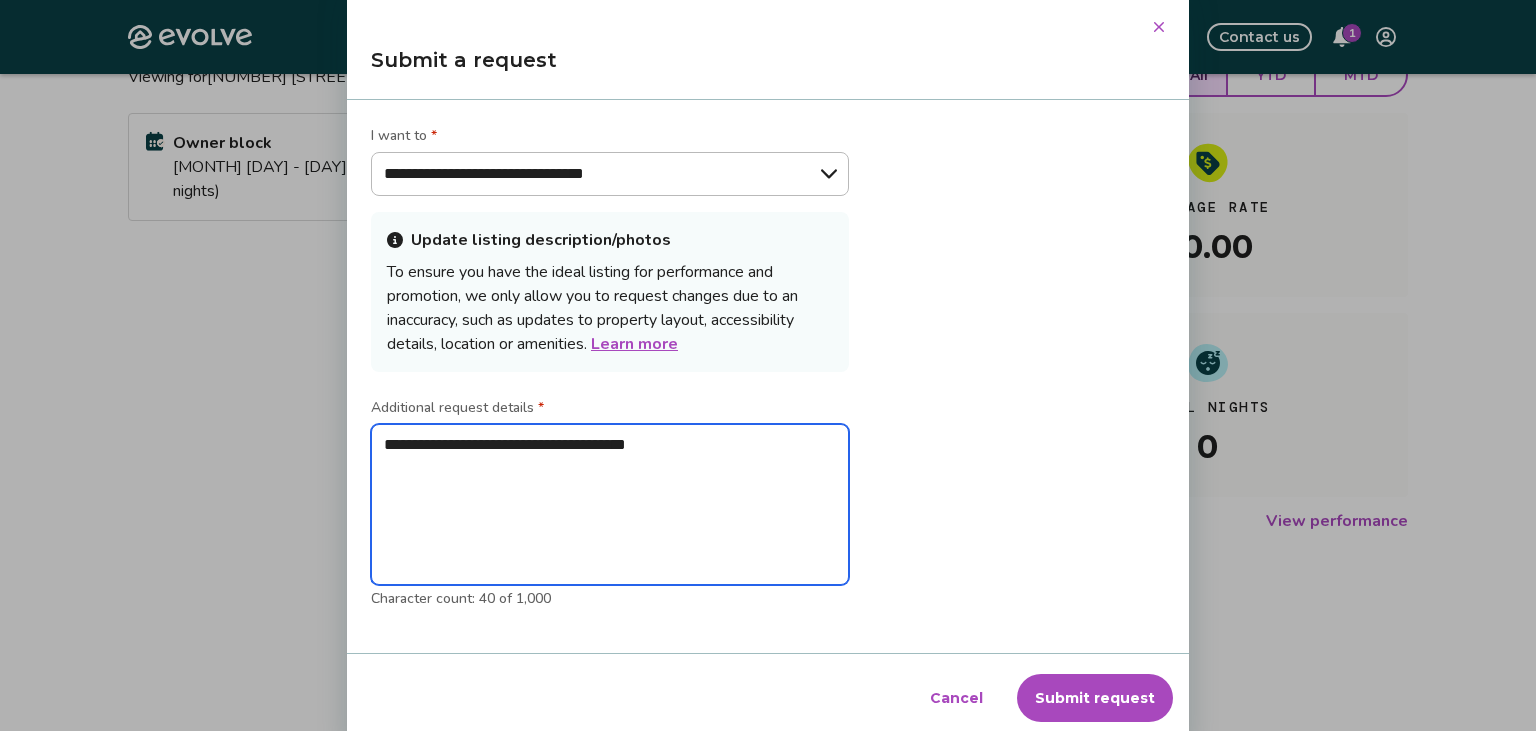 type on "**********" 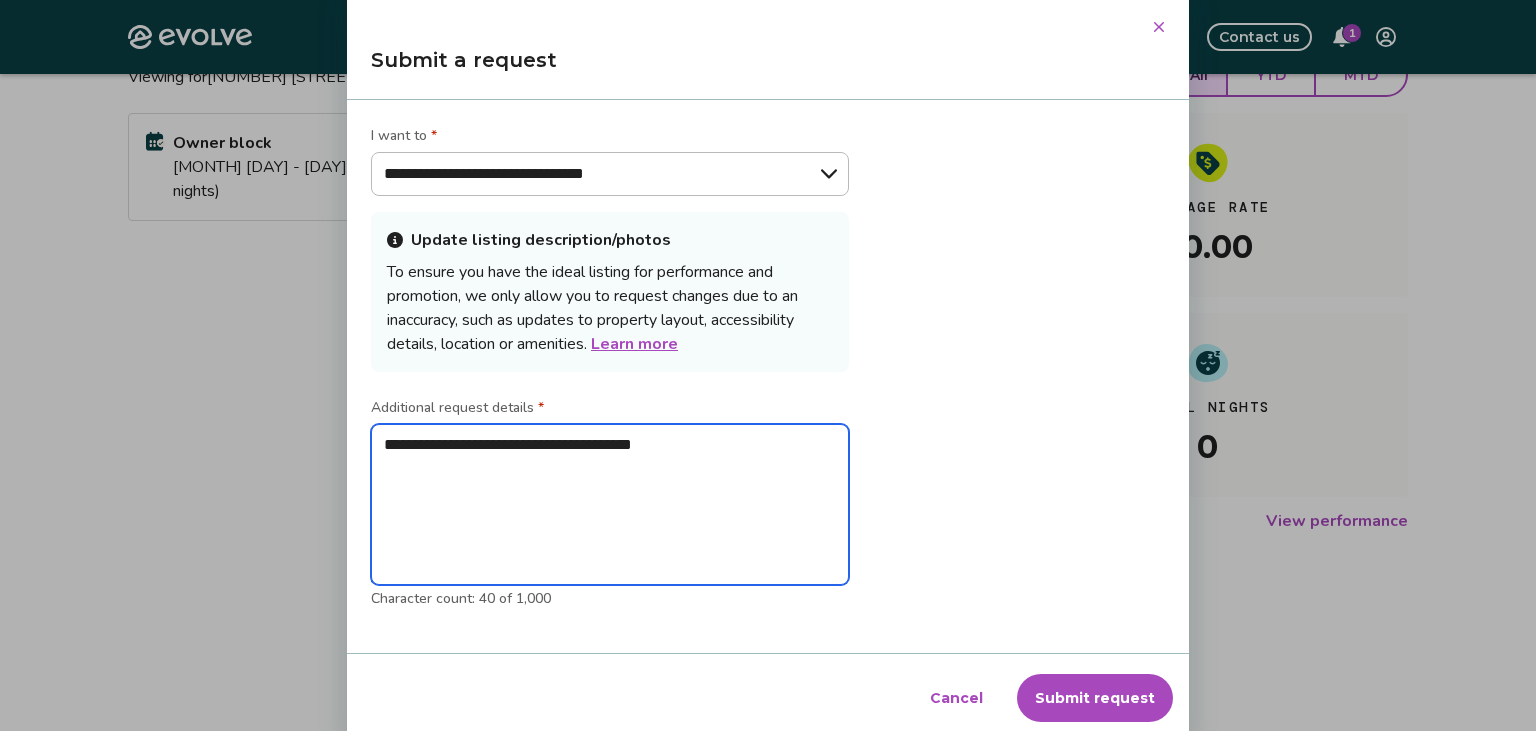 type on "**********" 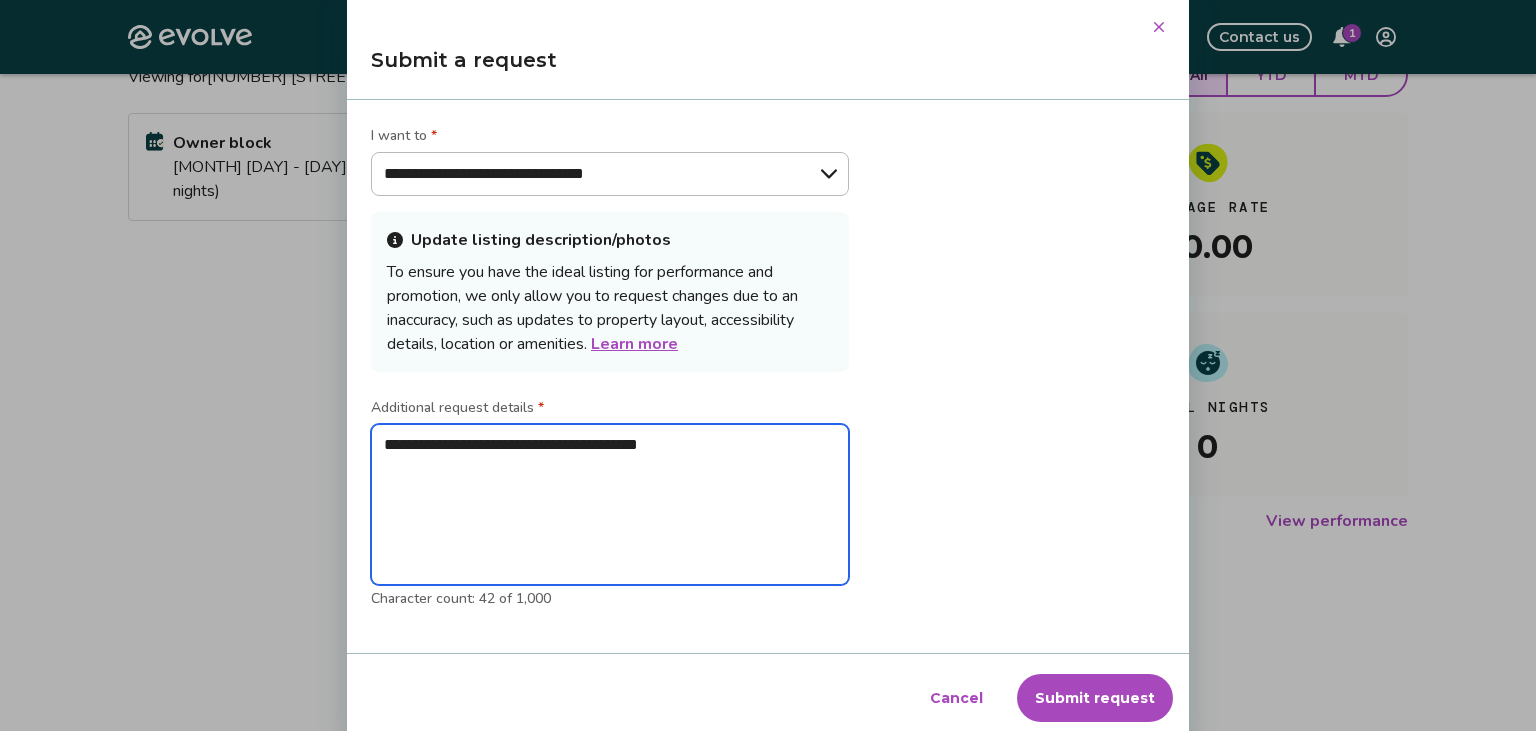 type on "**********" 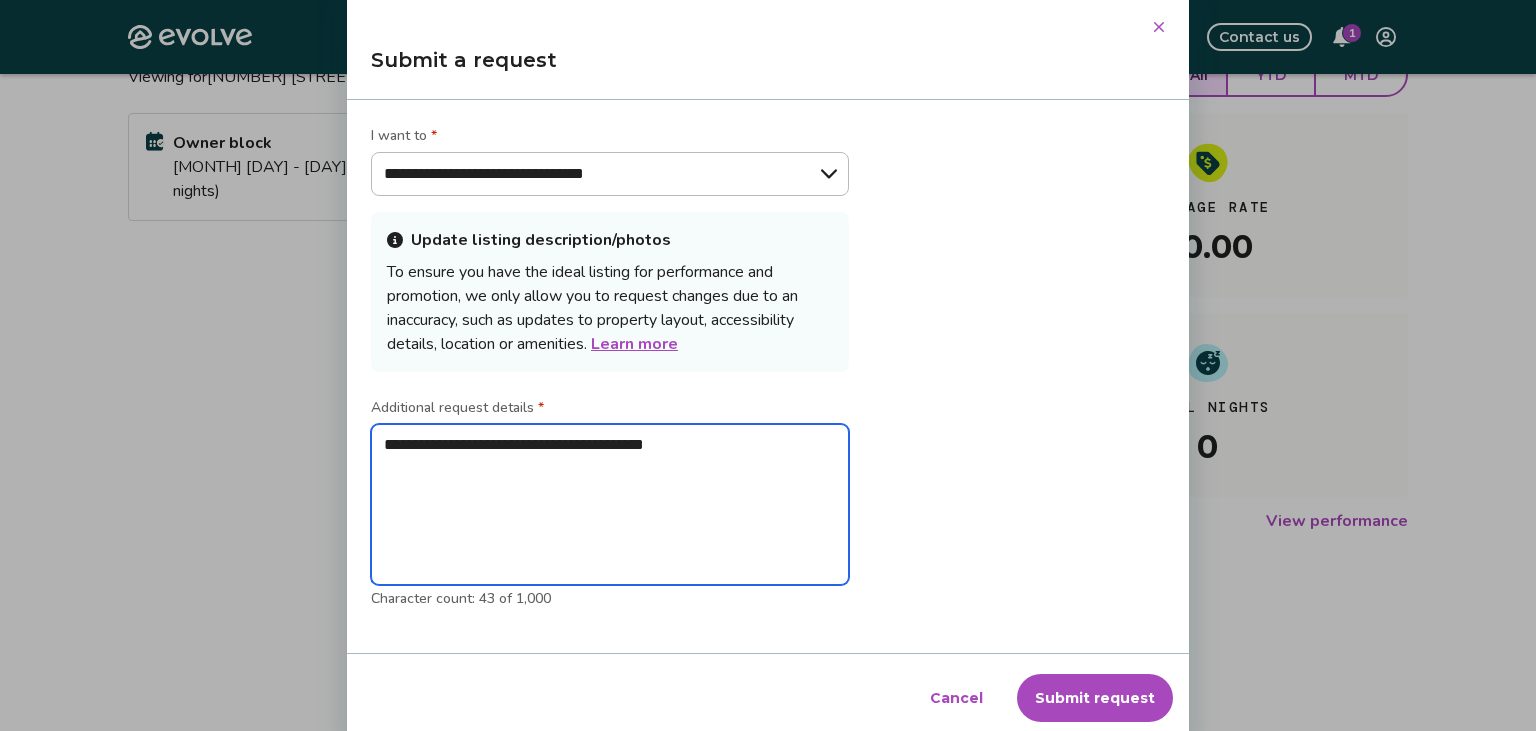 type on "**********" 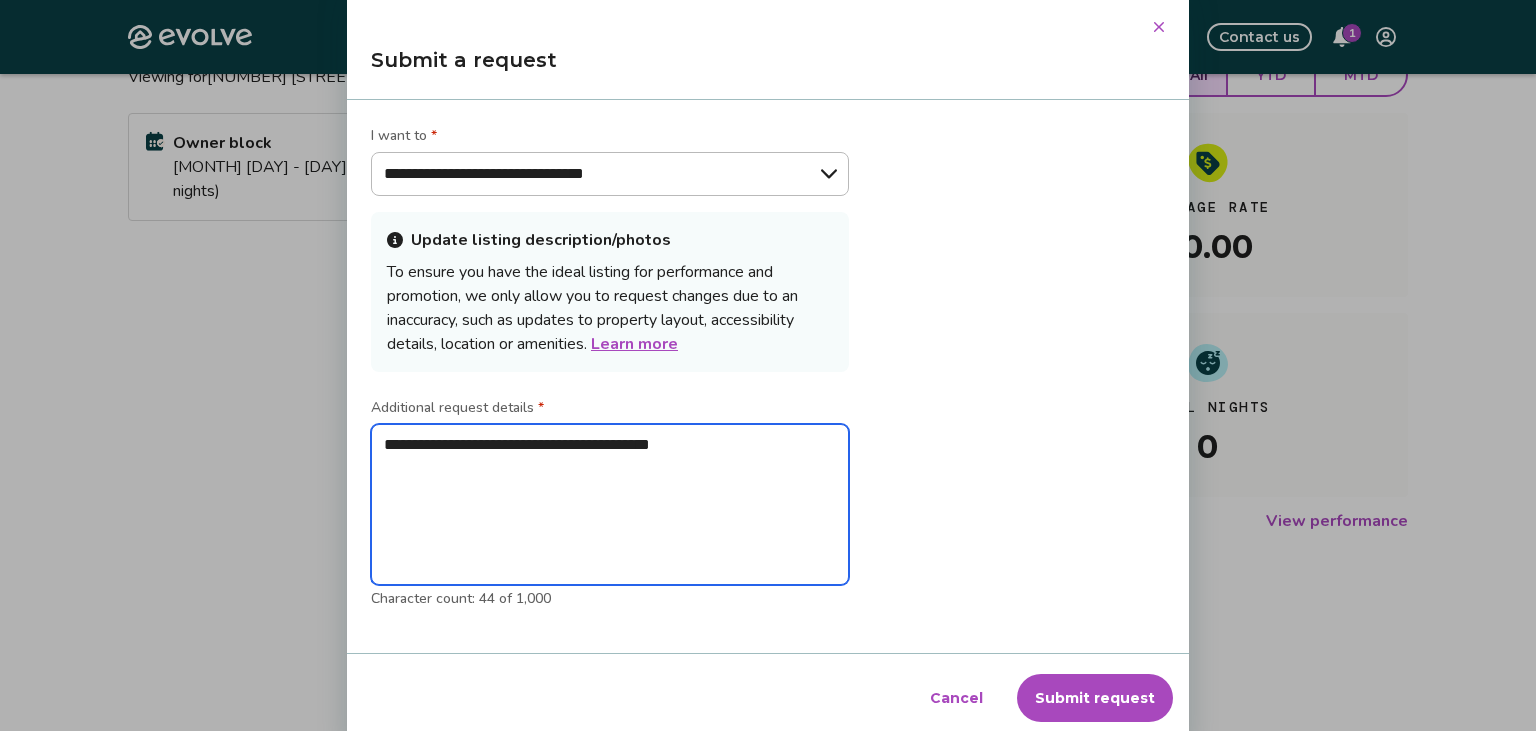 type on "**********" 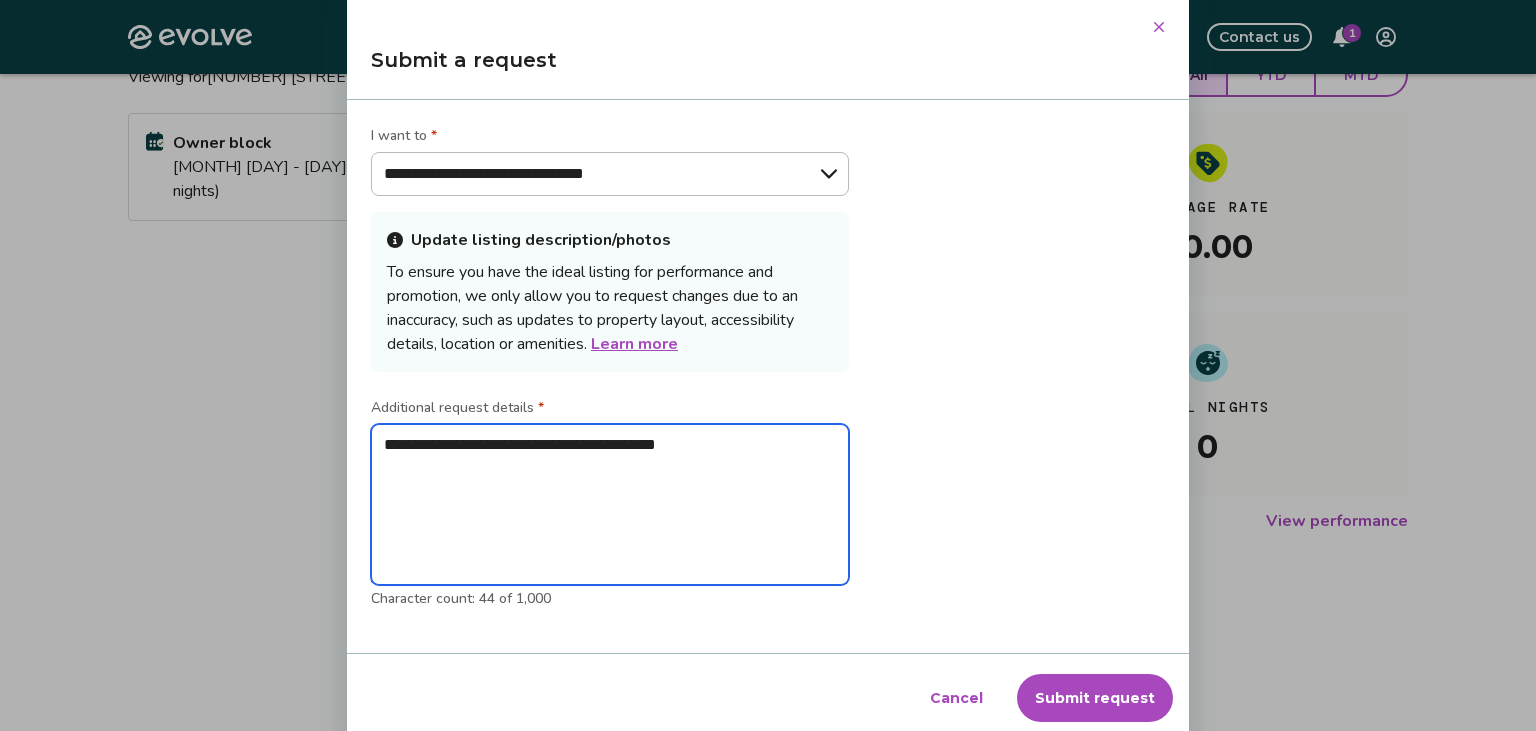 type on "**********" 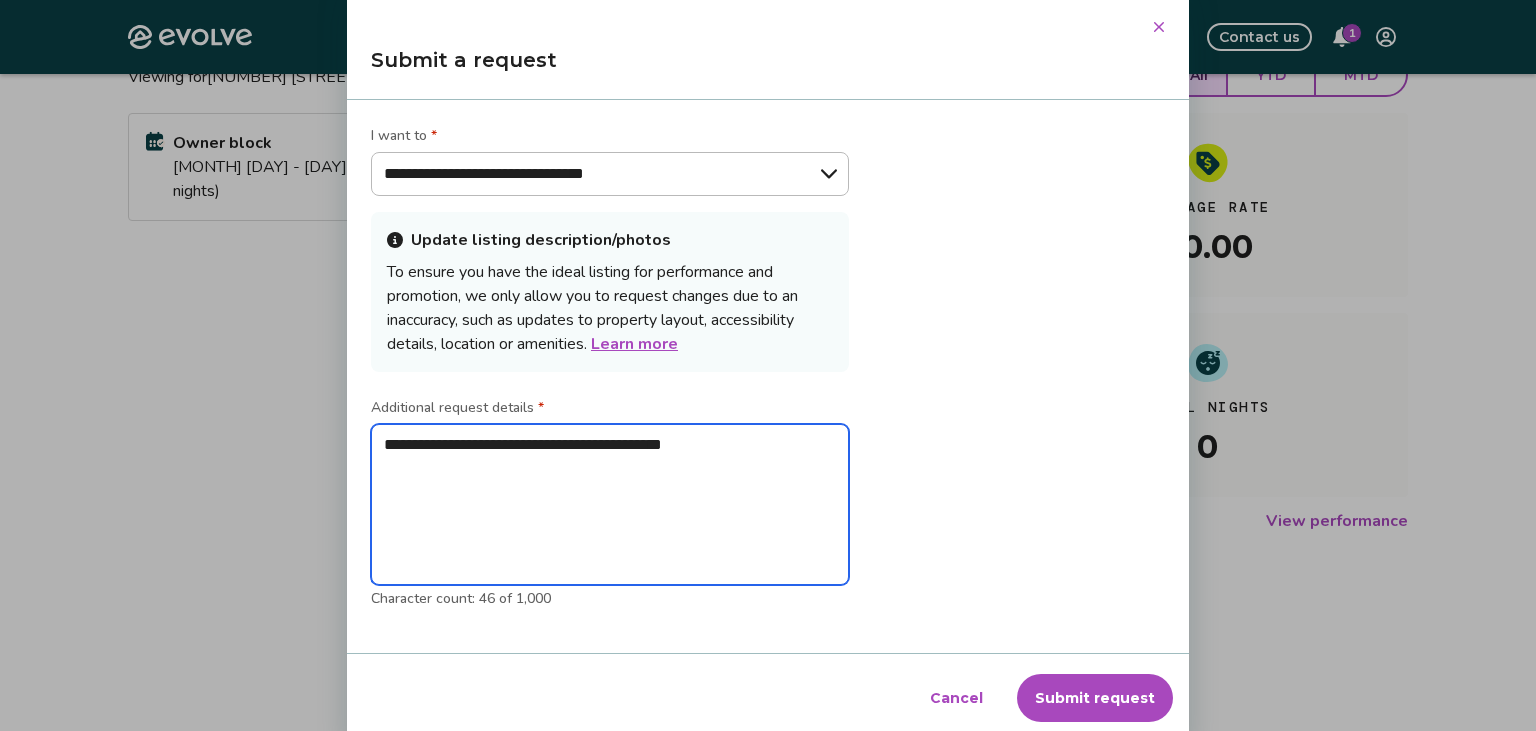 type on "**********" 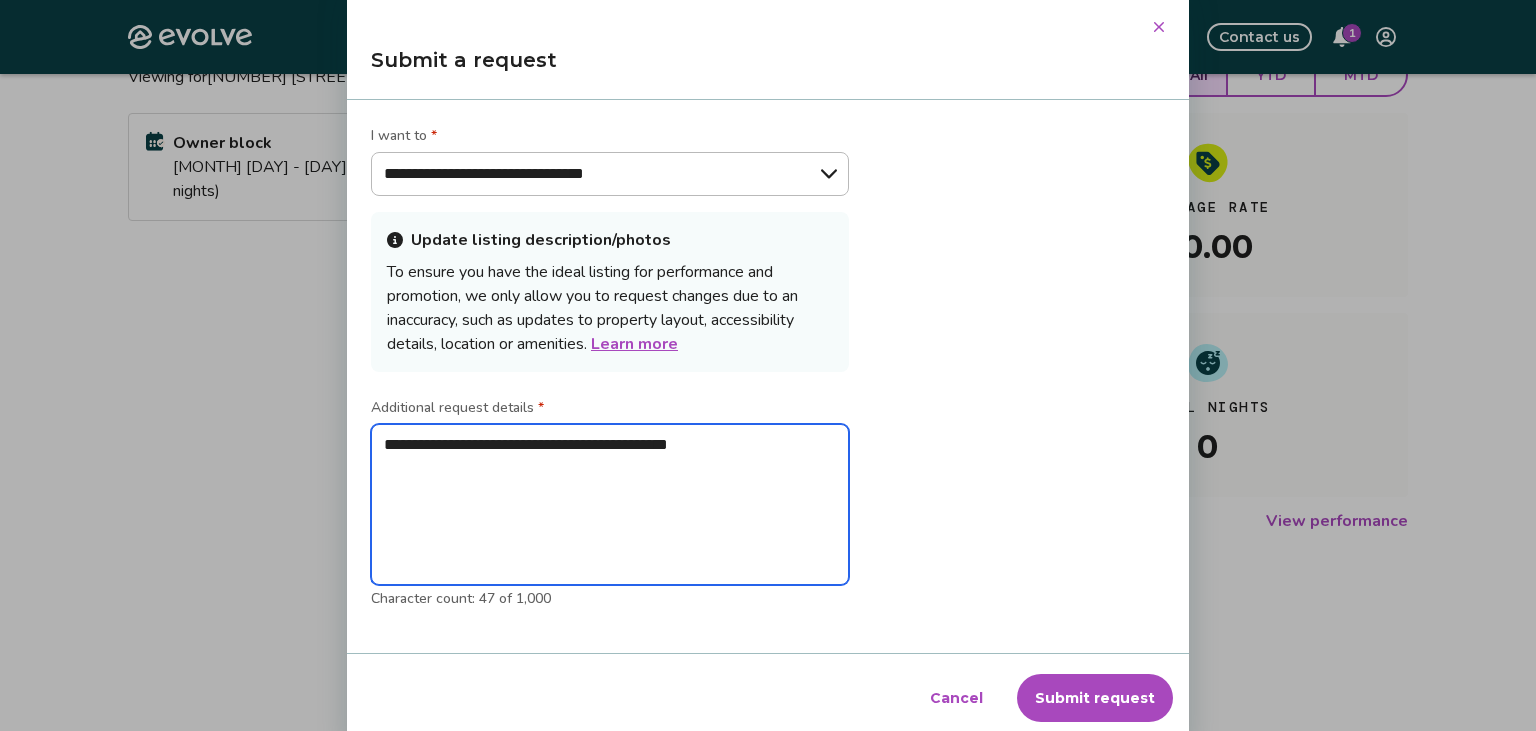 type on "**********" 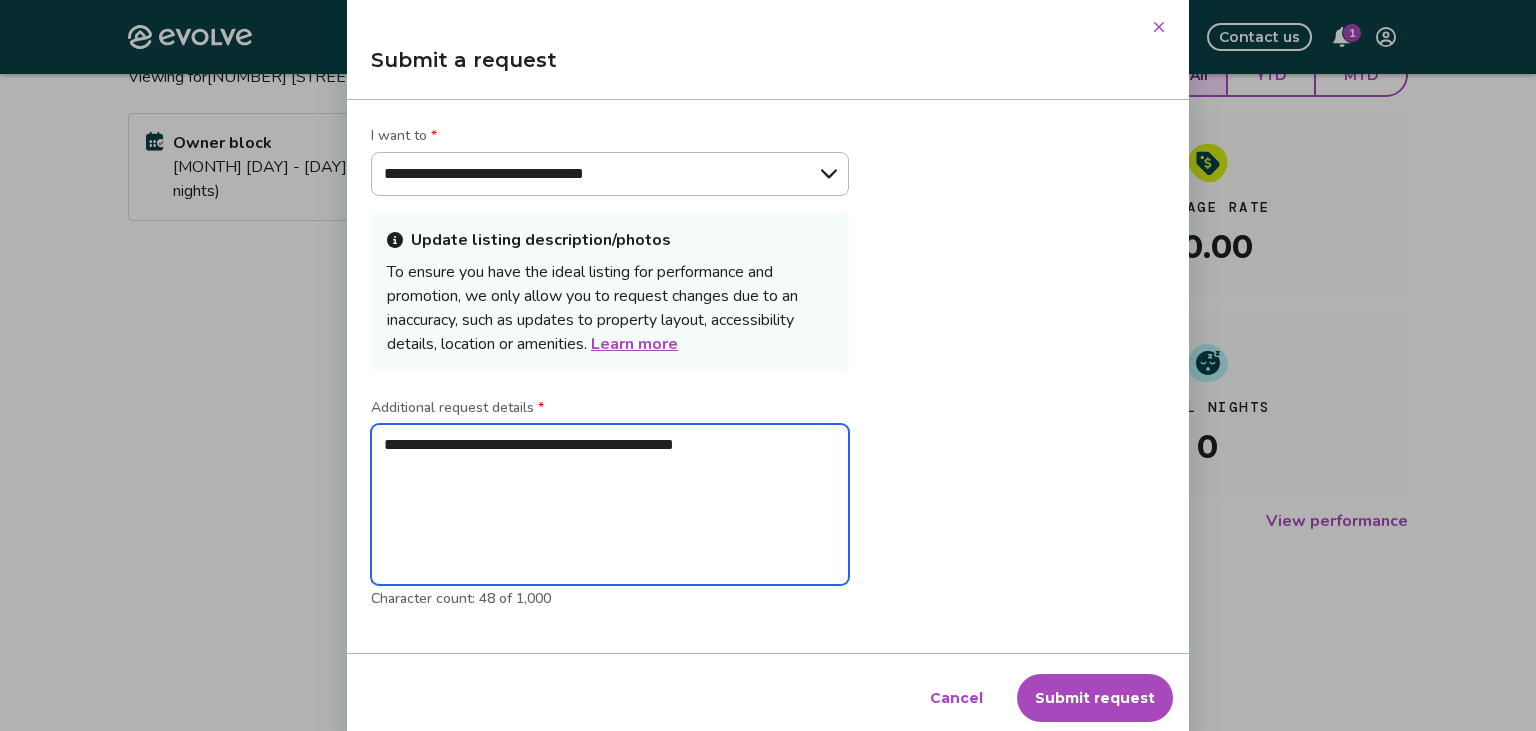 type on "**********" 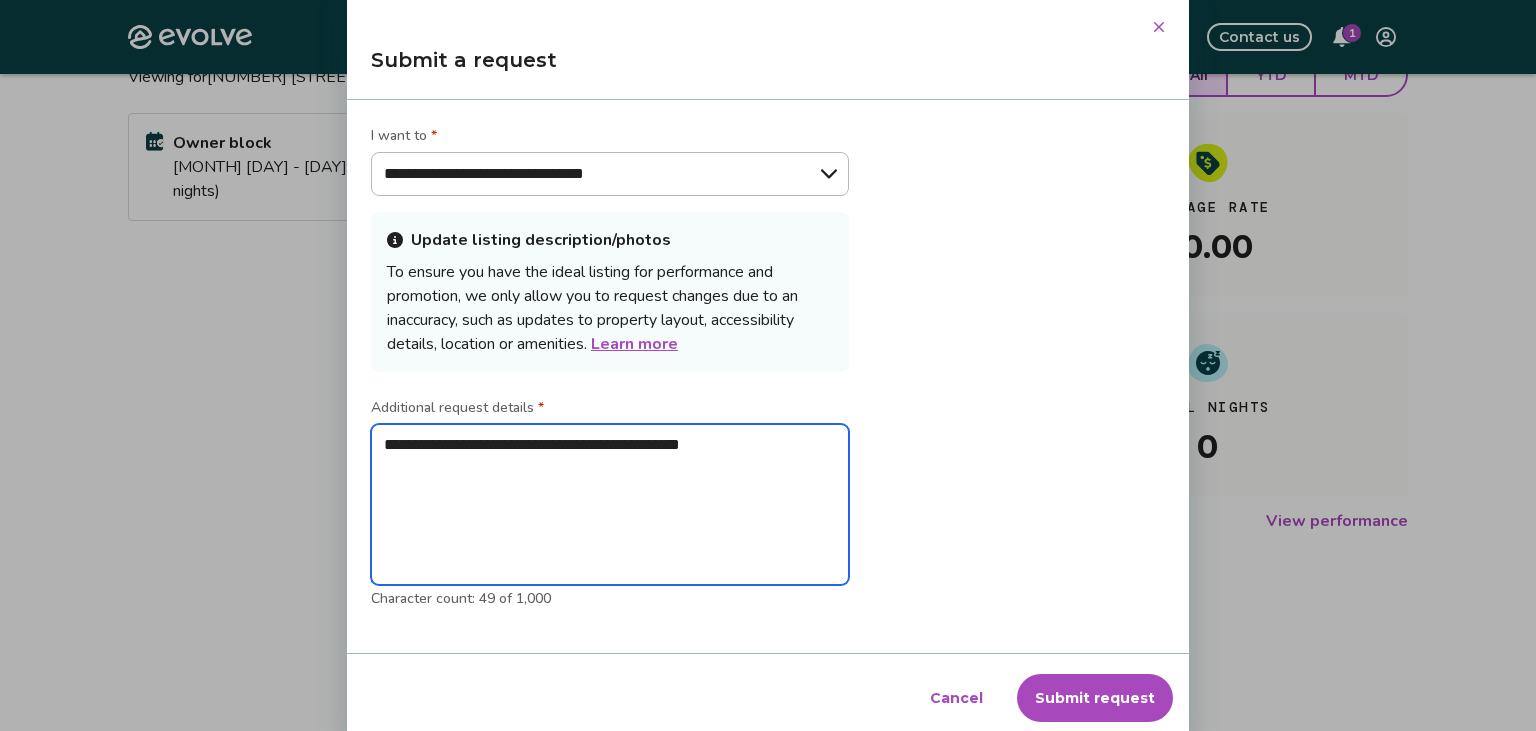 type on "**********" 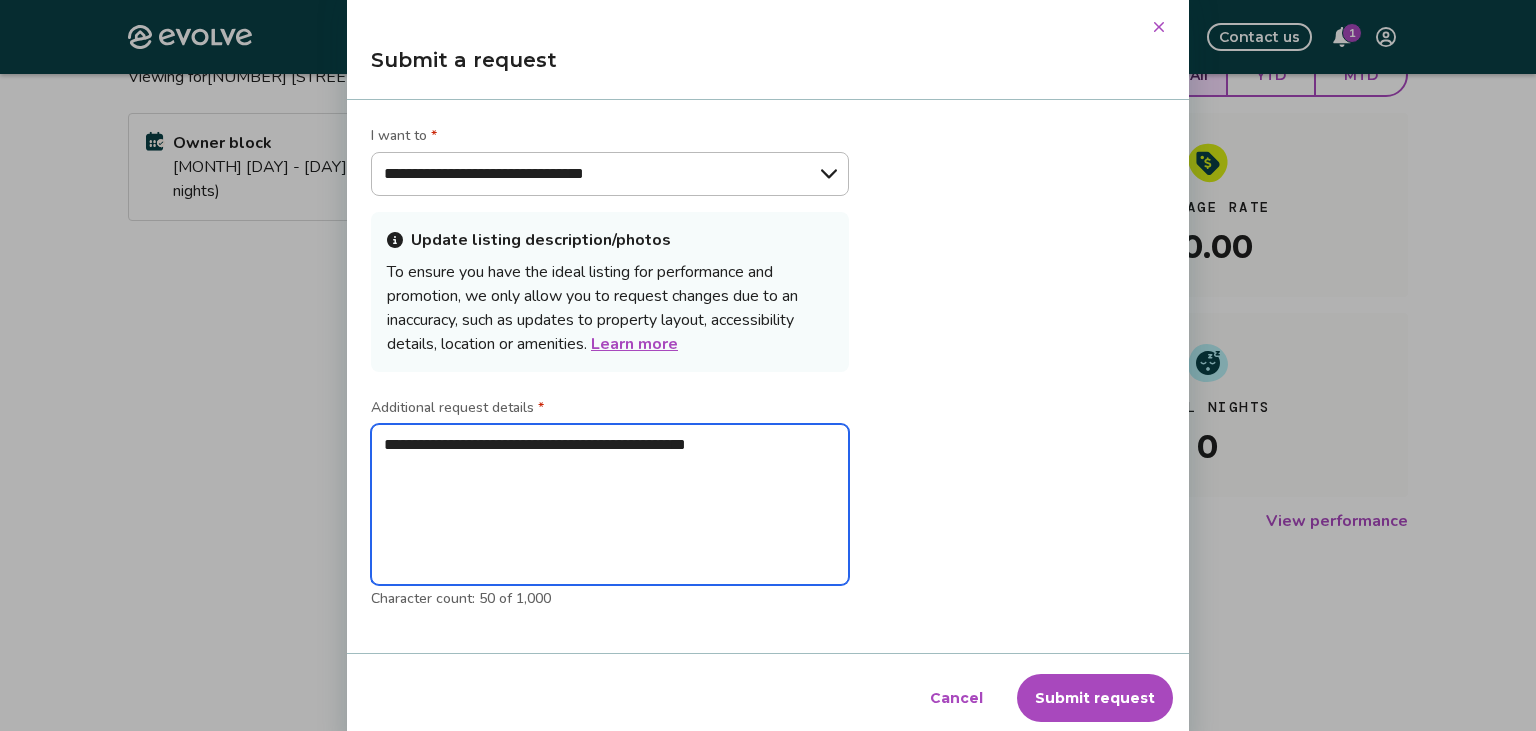 type on "**********" 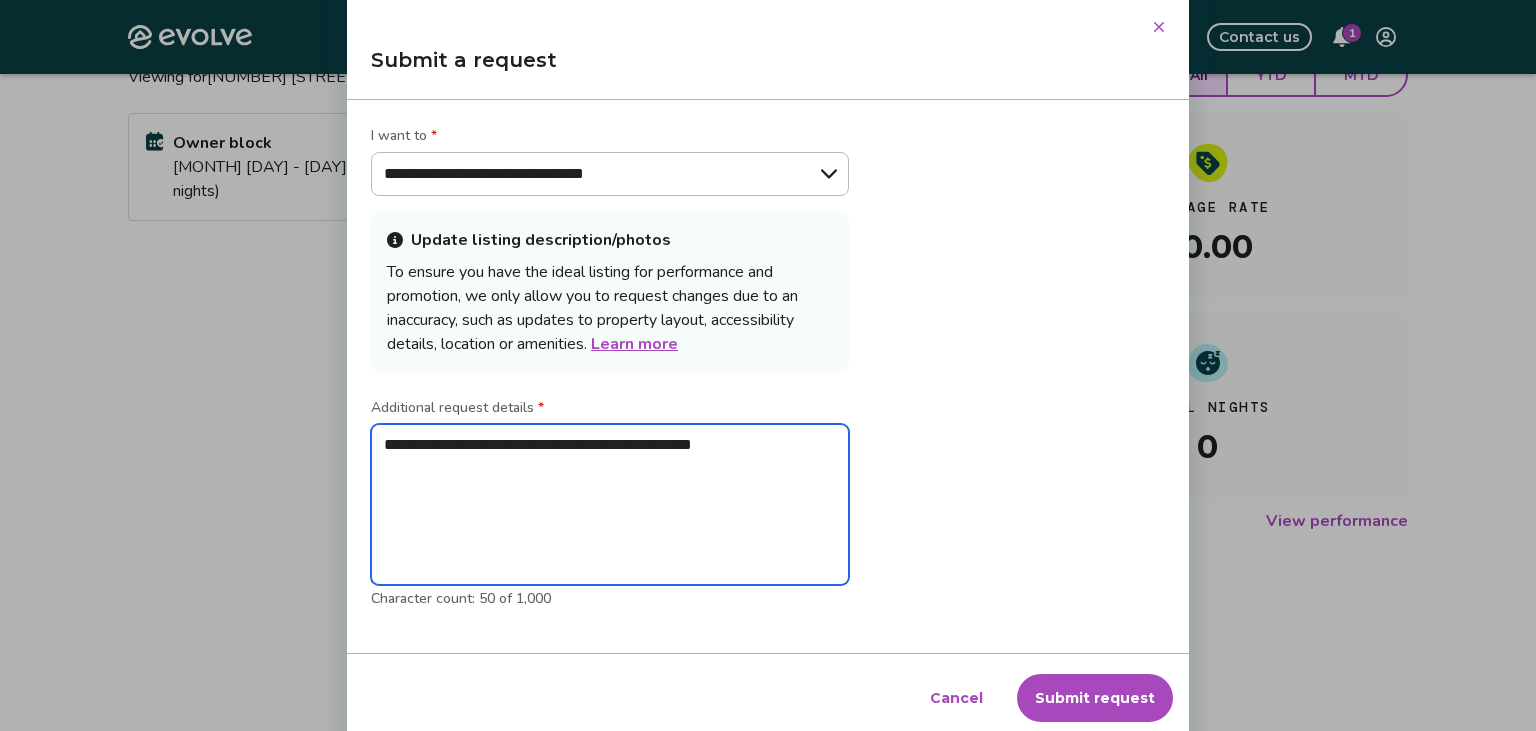 type on "*" 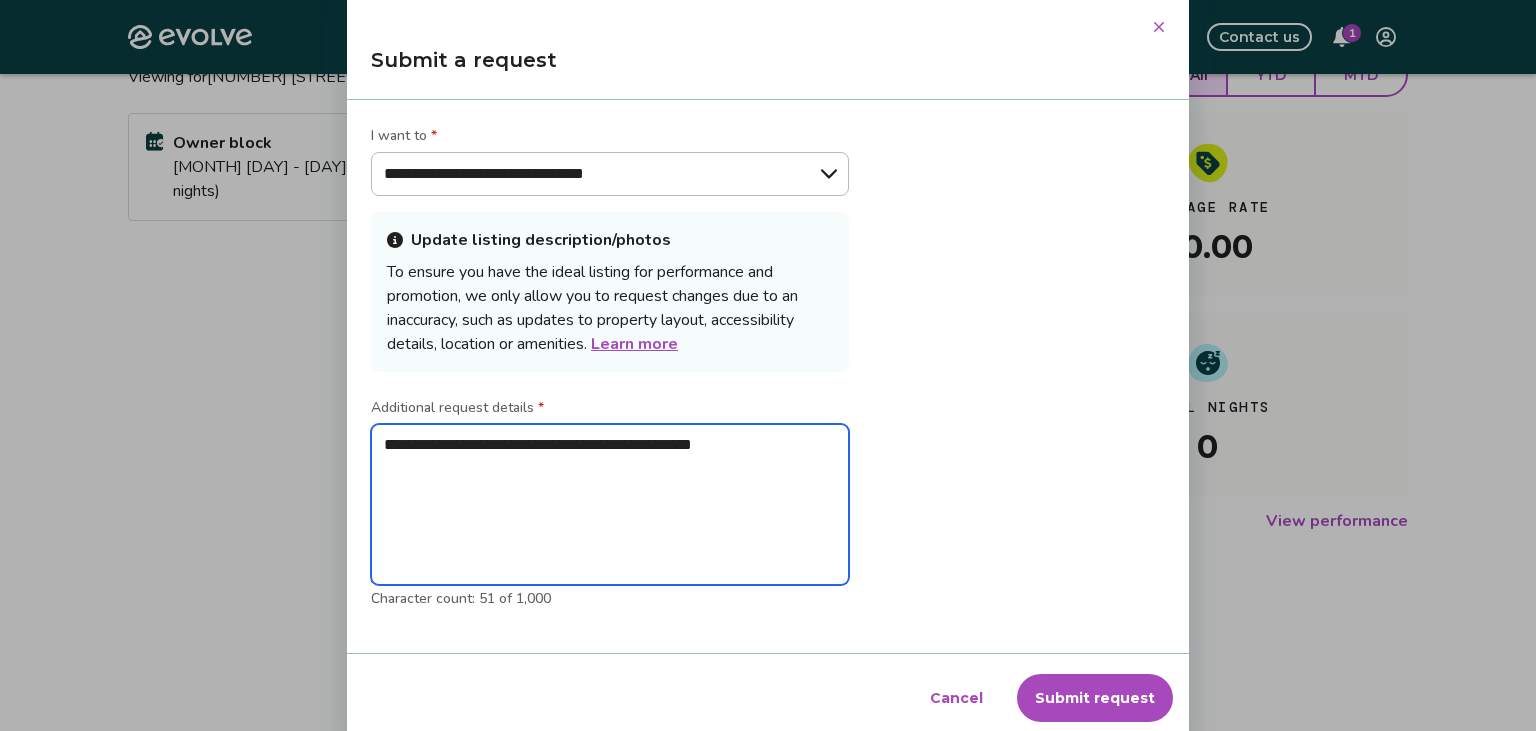 type on "**********" 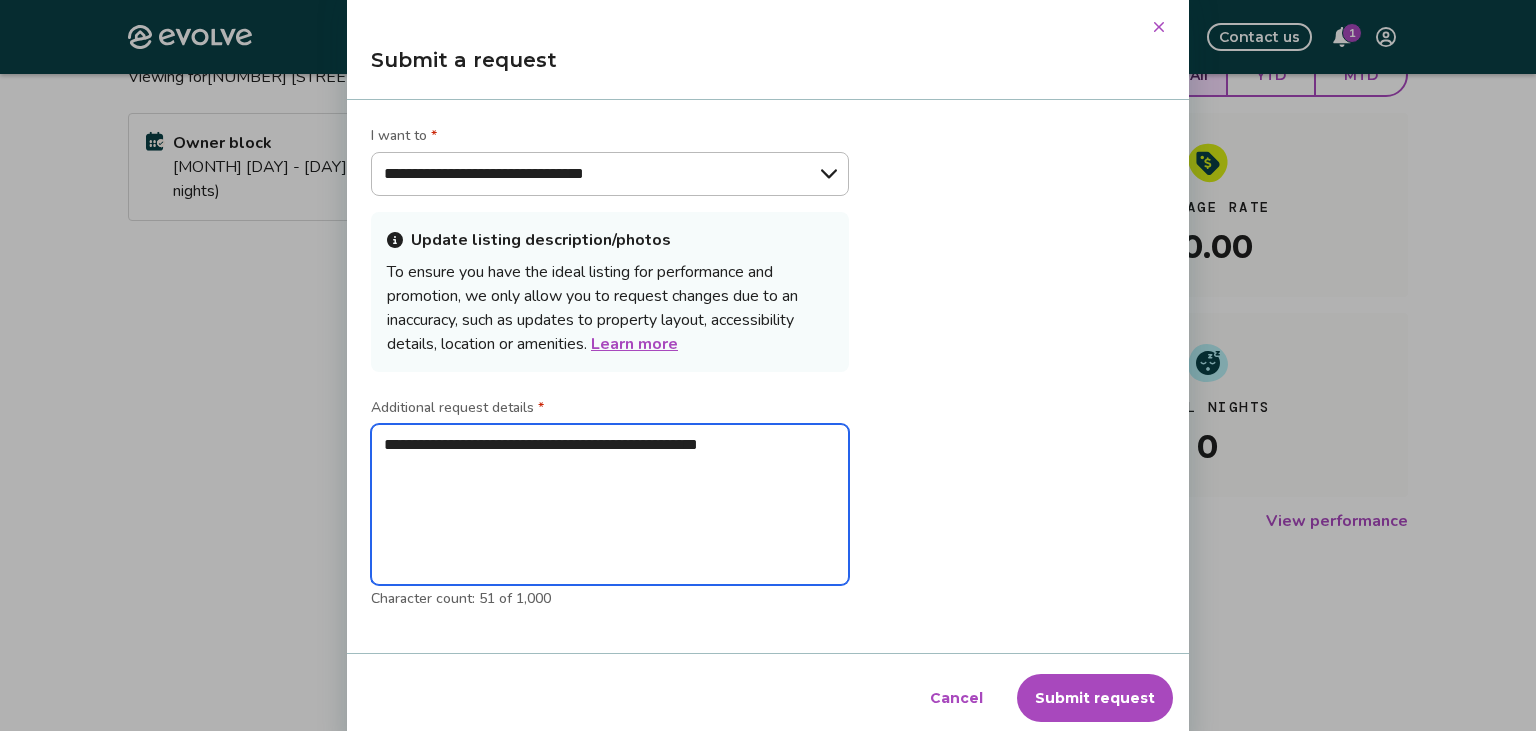 type on "*" 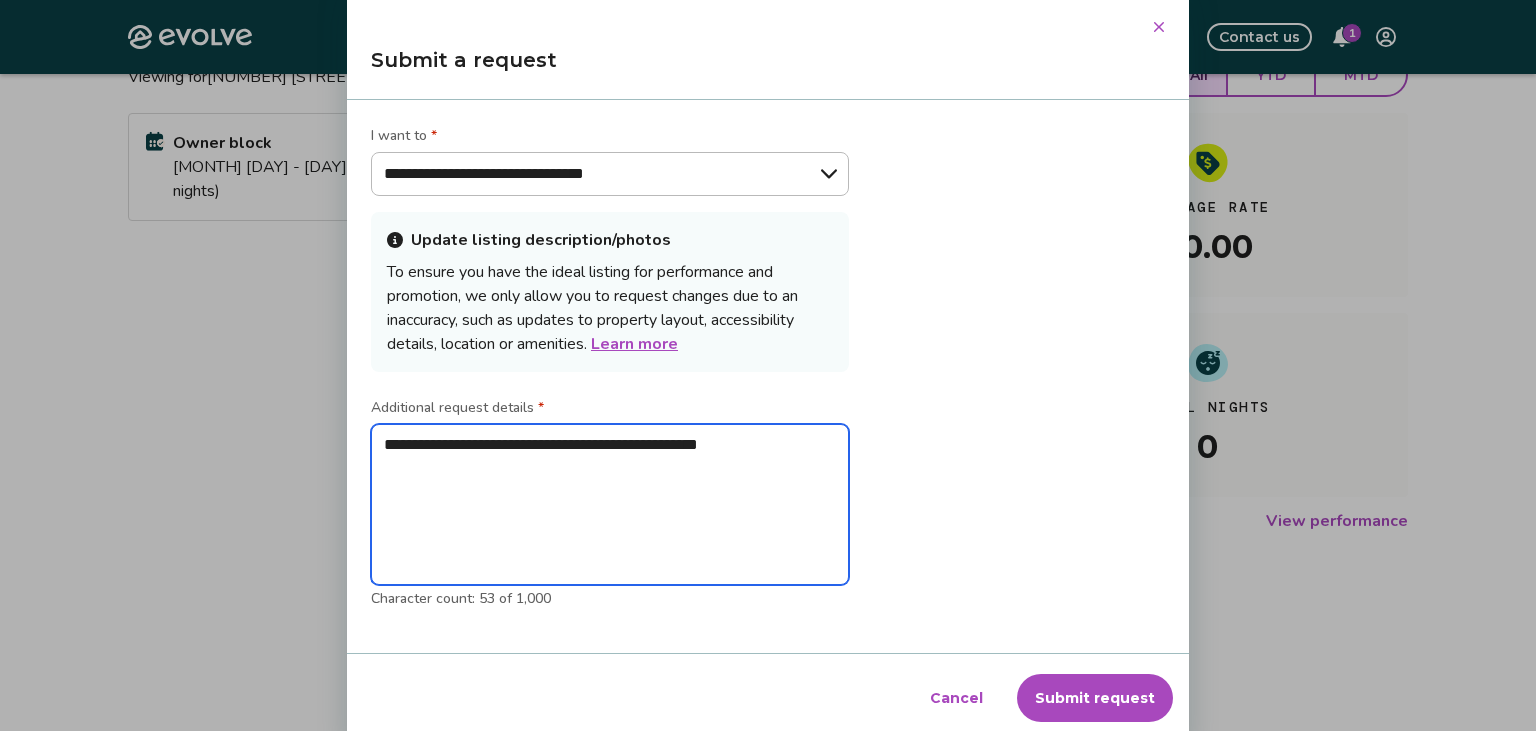 type on "**********" 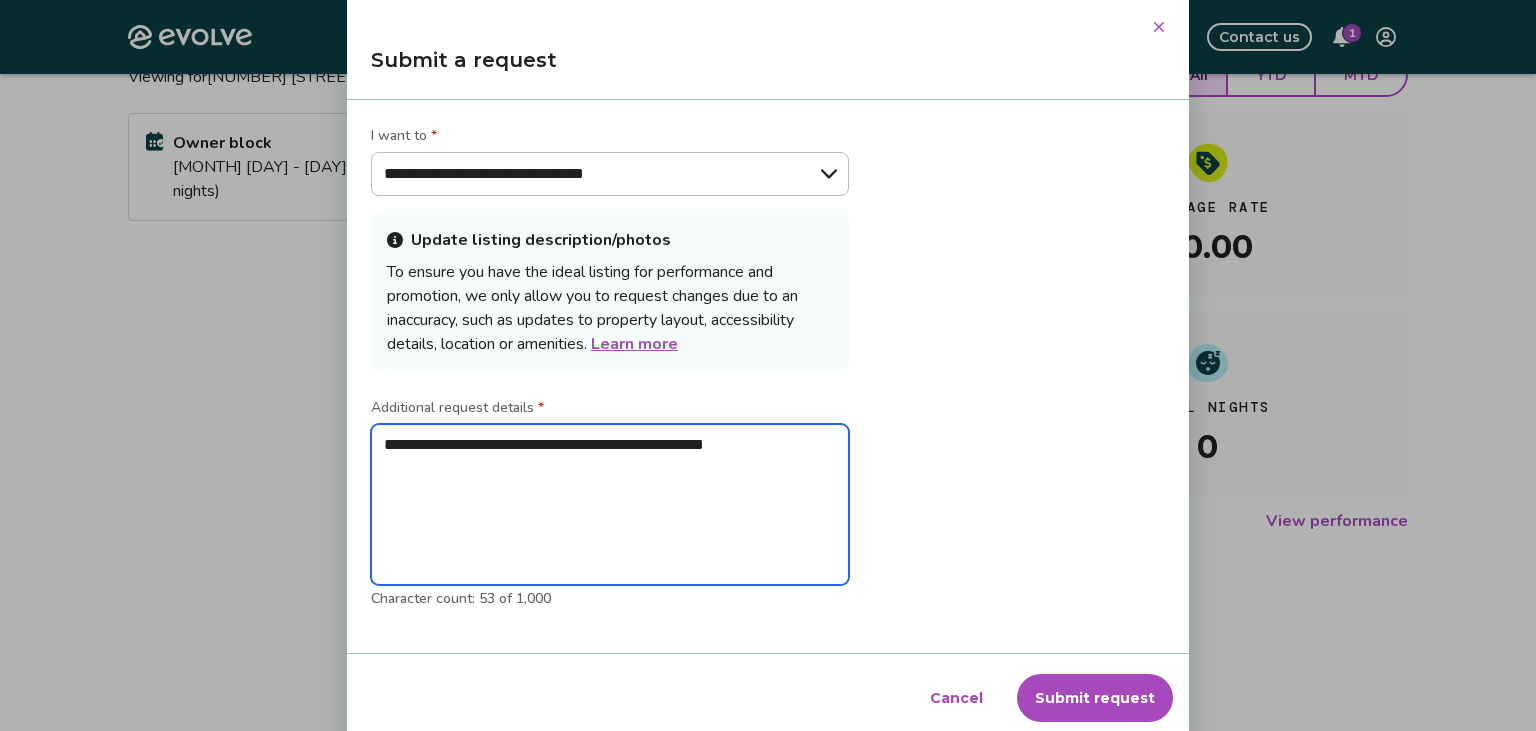 type on "**********" 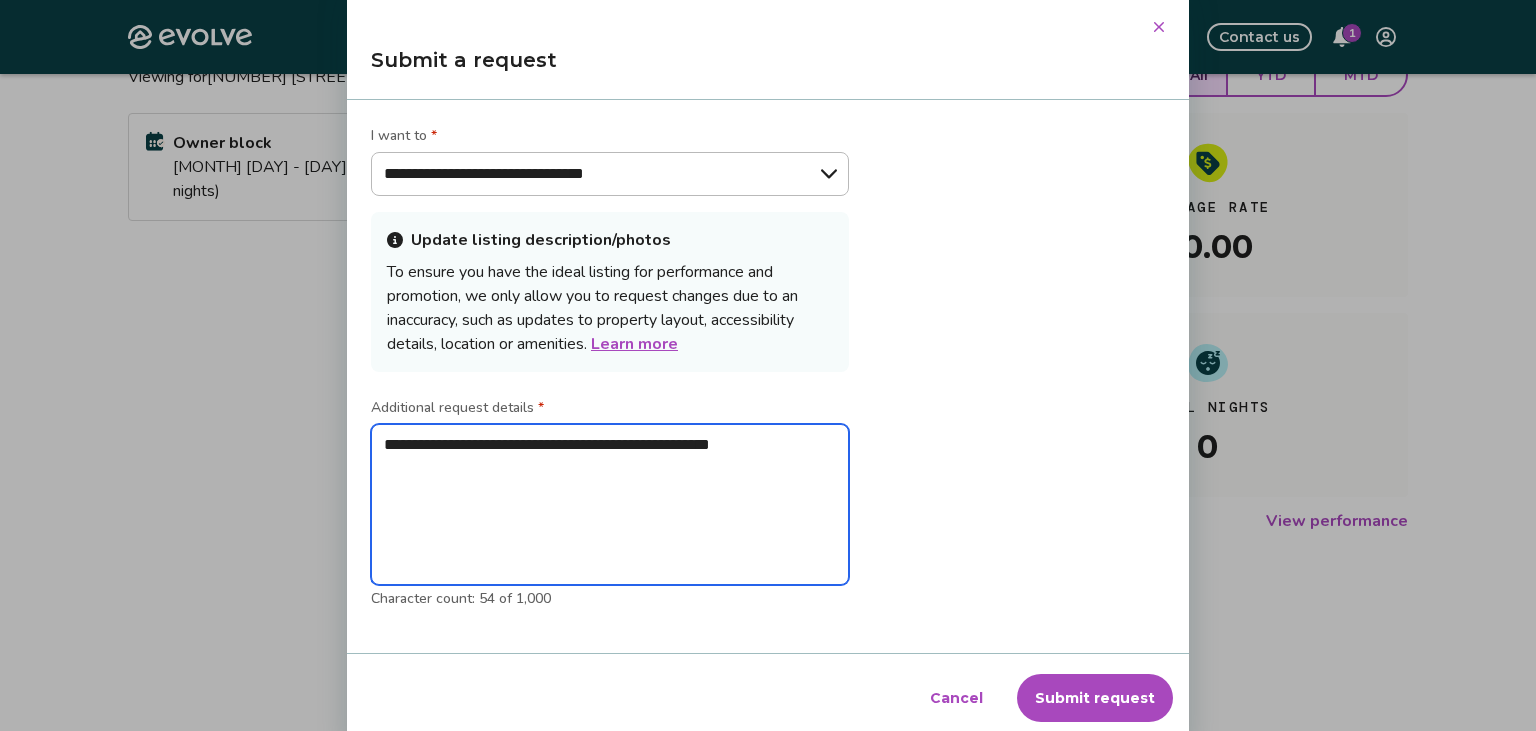 type on "**********" 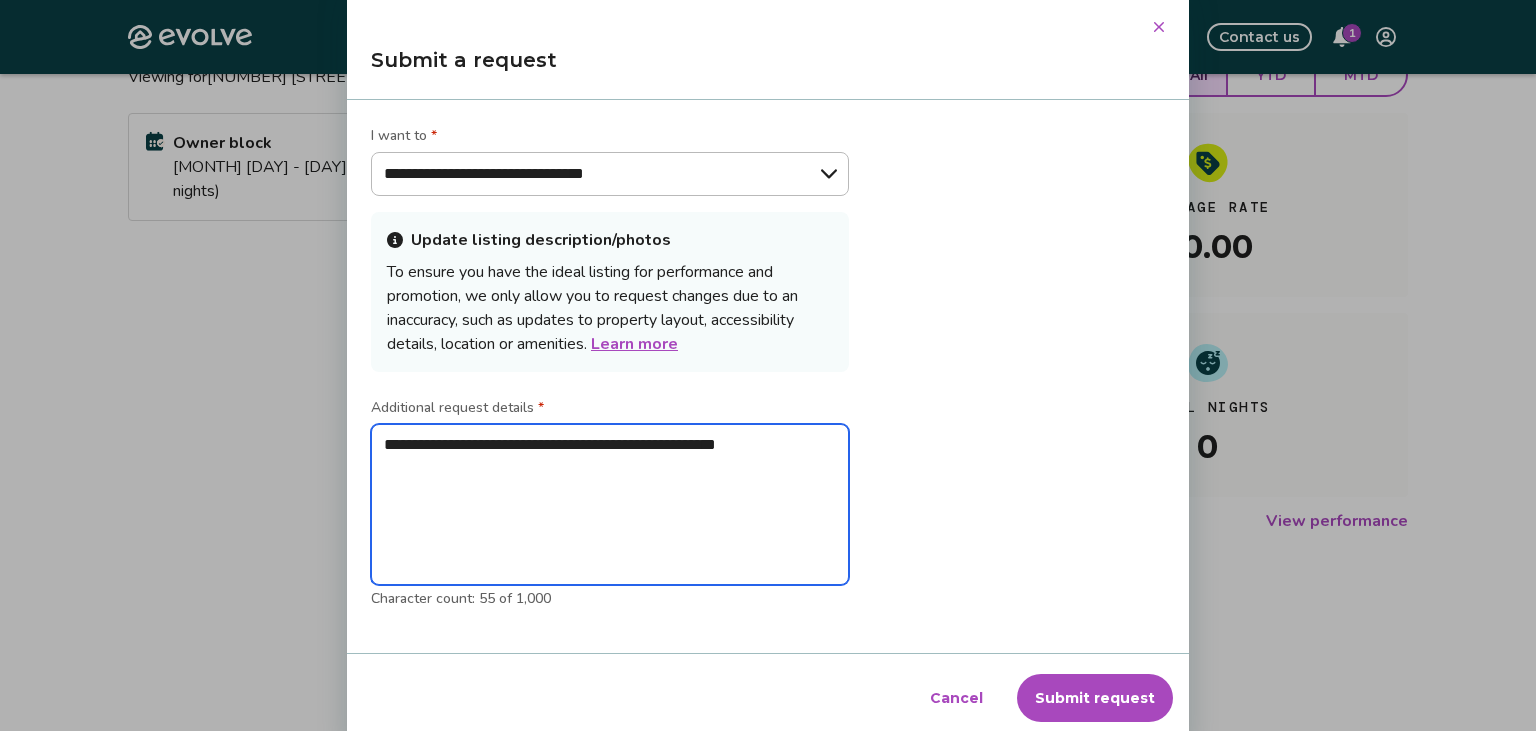 type on "**********" 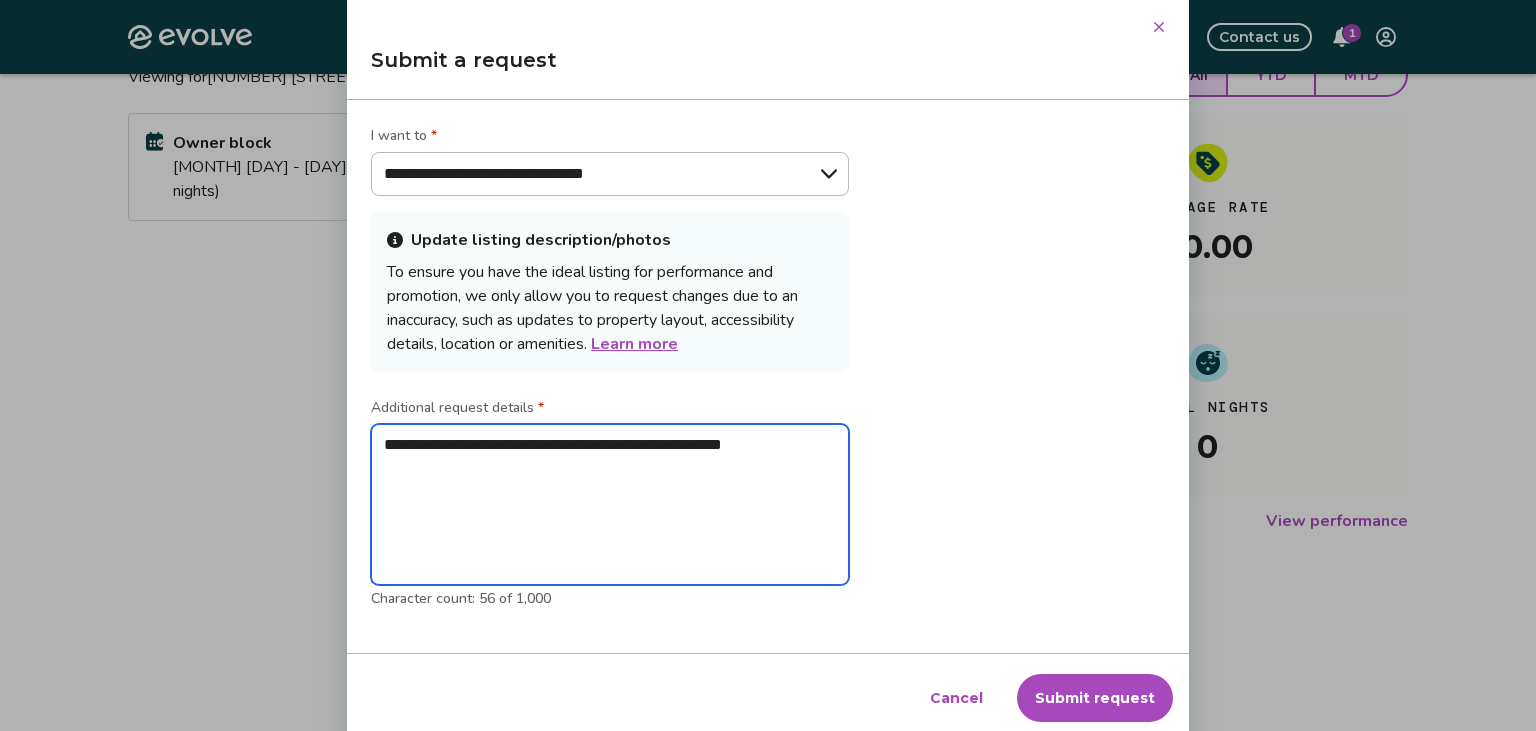 type on "**********" 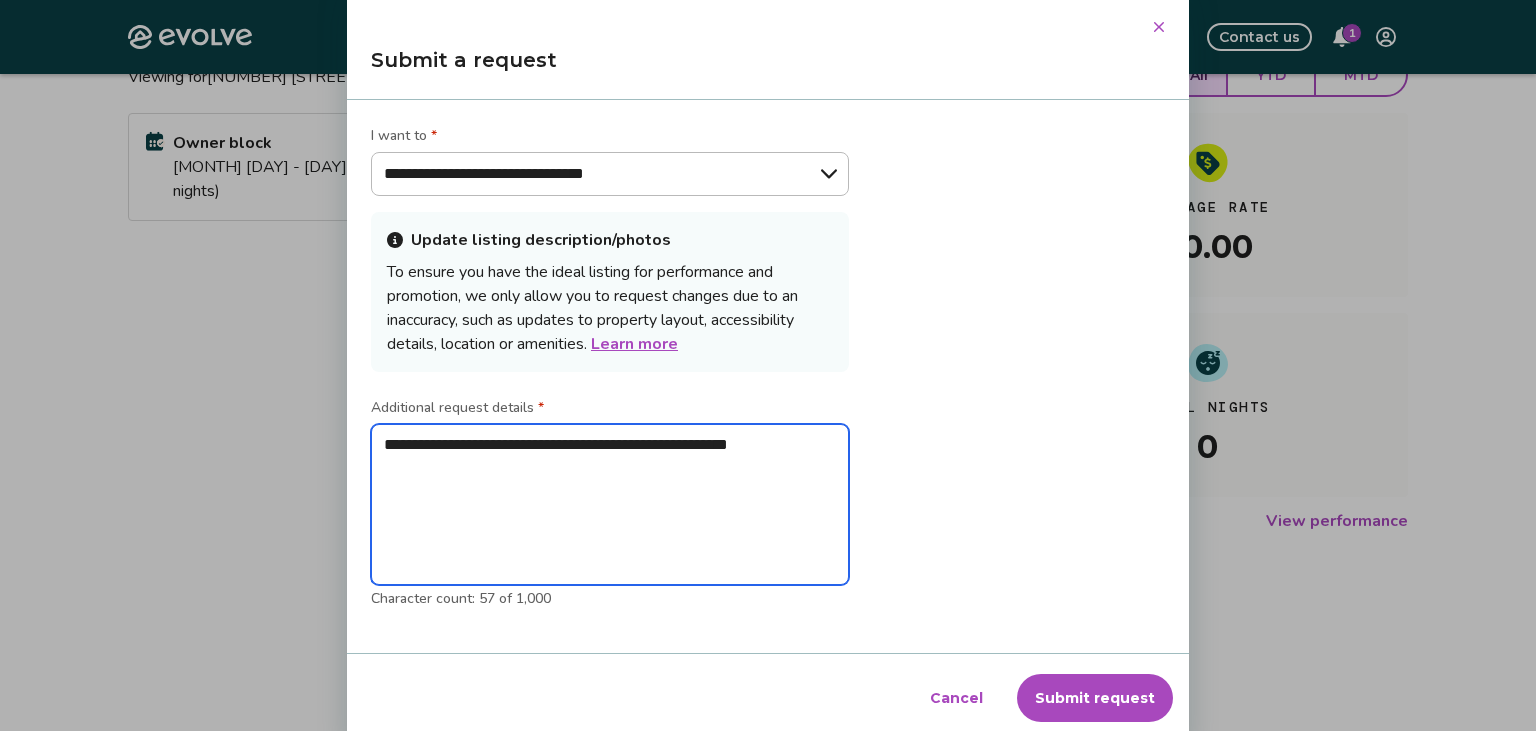 type on "**********" 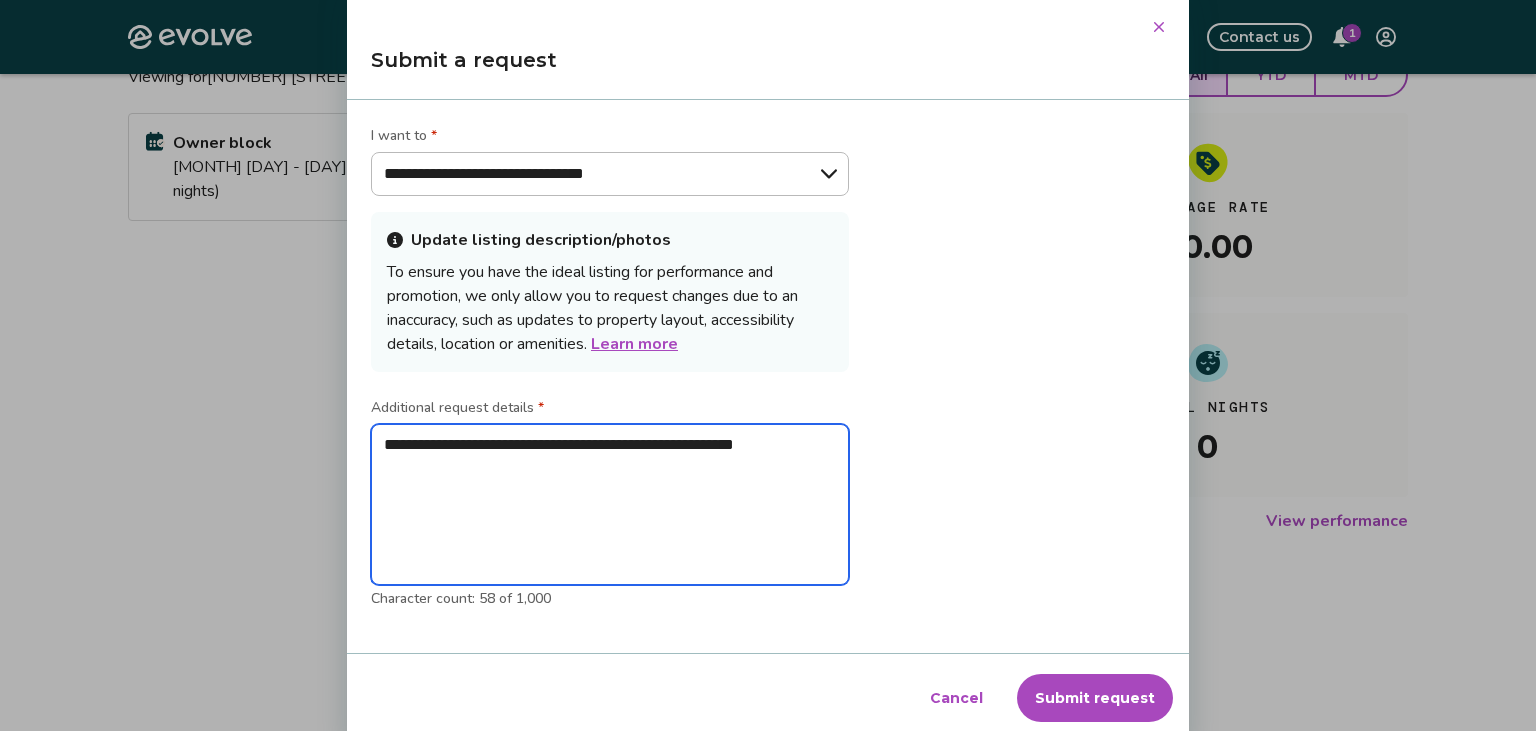 type on "**********" 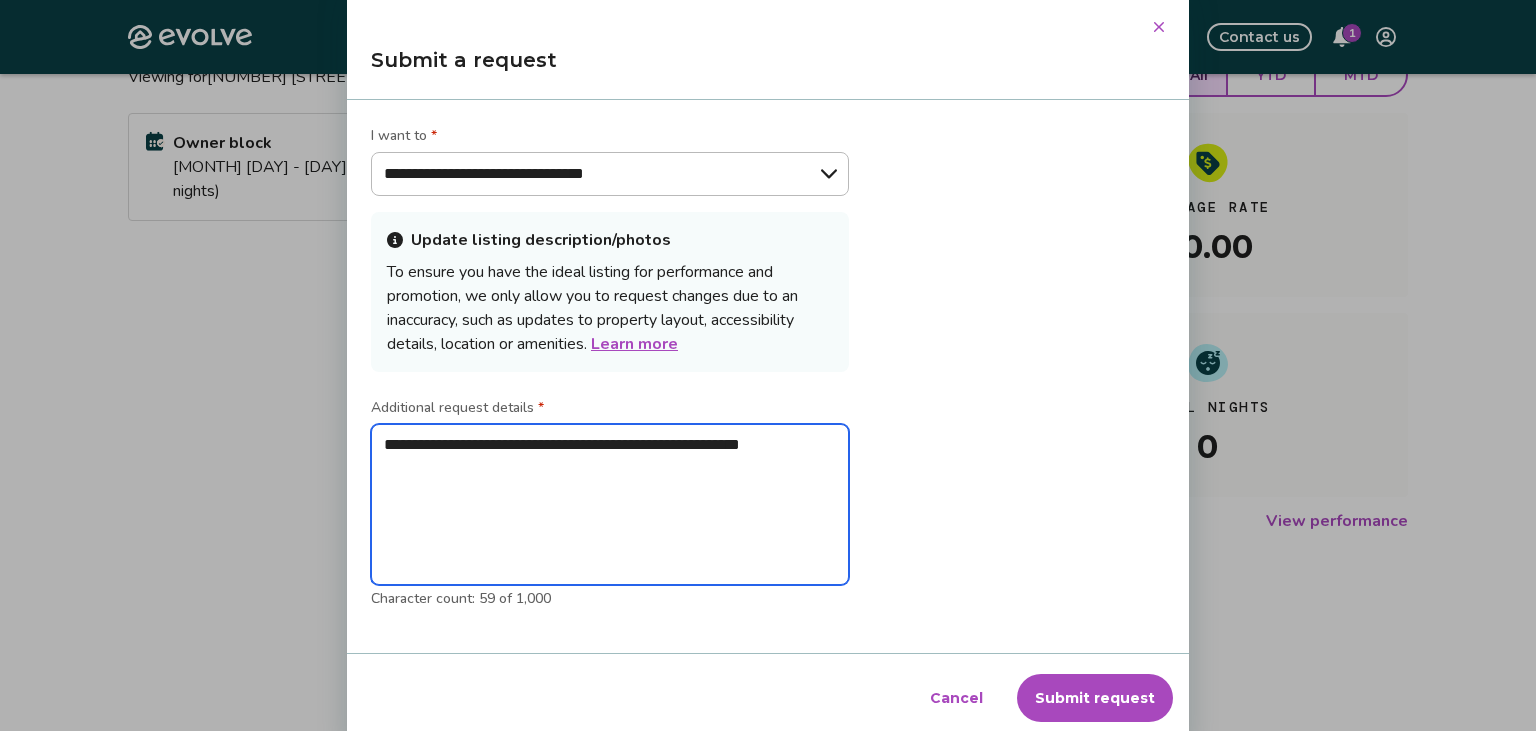 type on "**********" 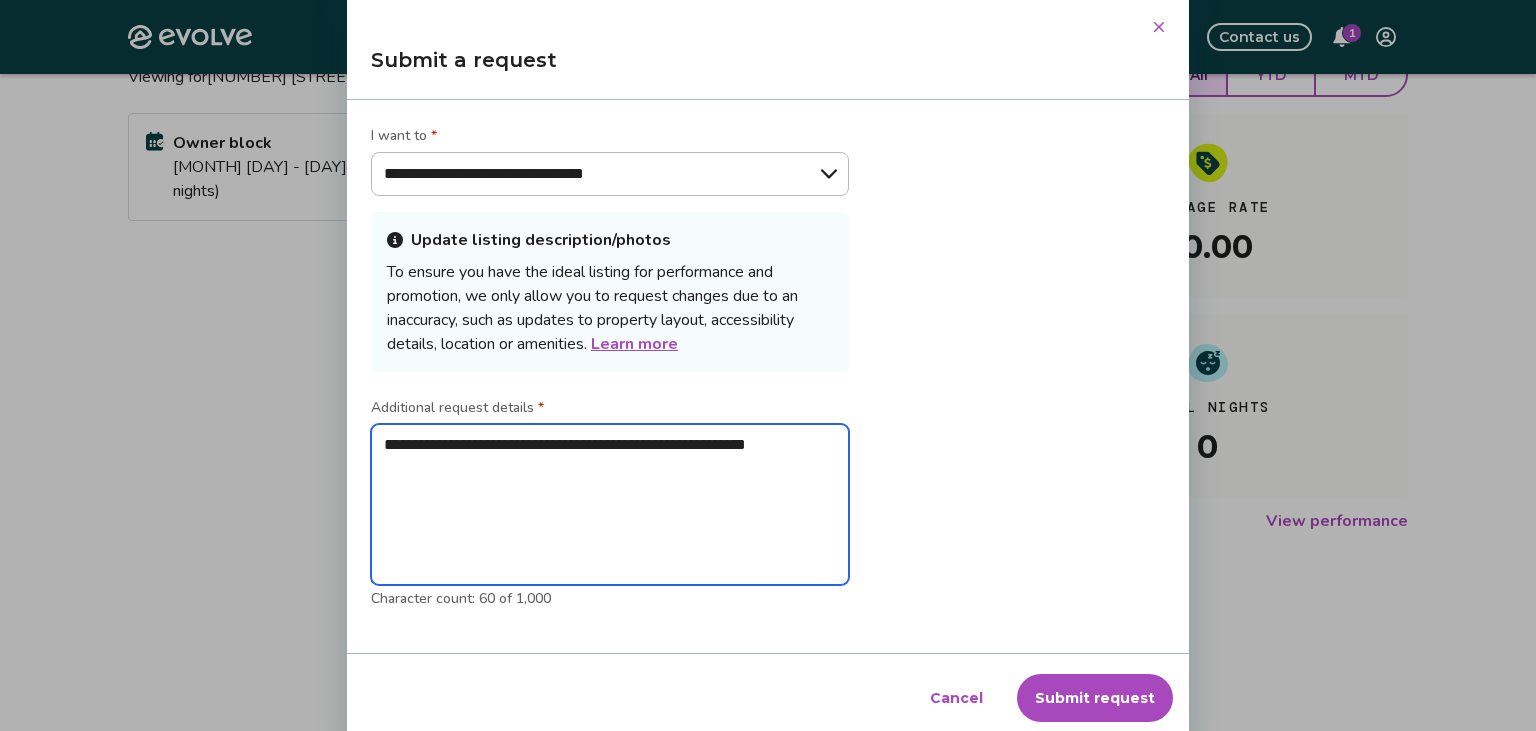 type on "**********" 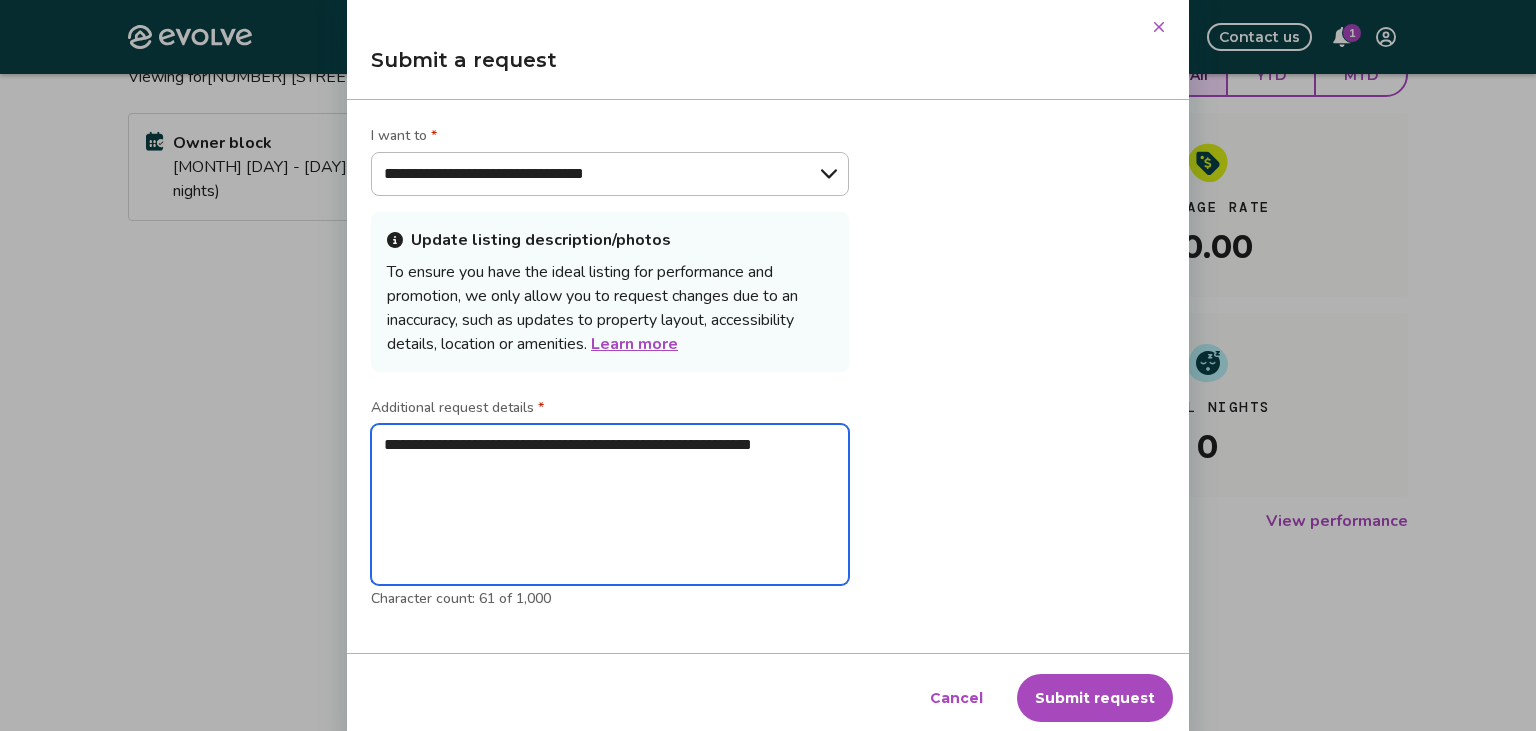 type on "**********" 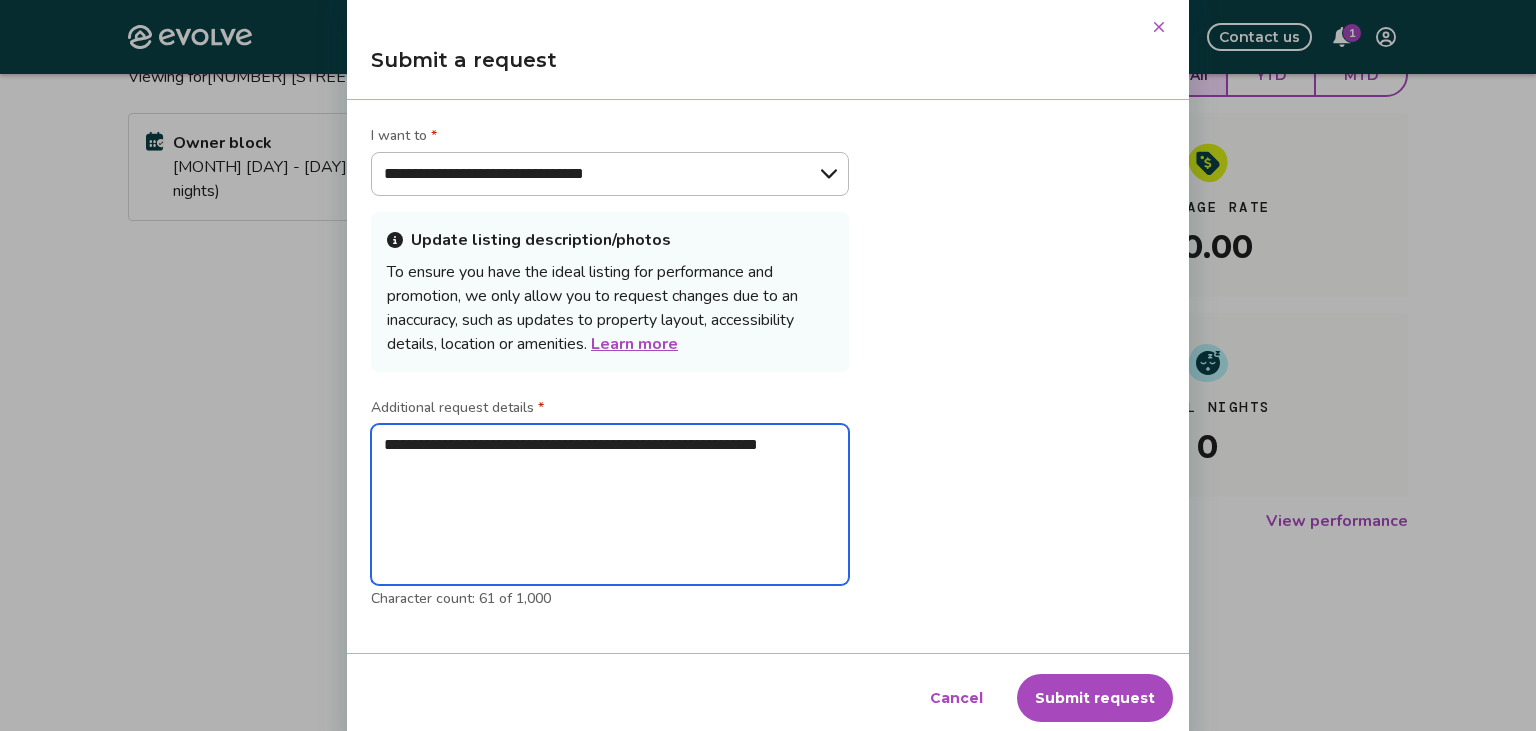 type on "**********" 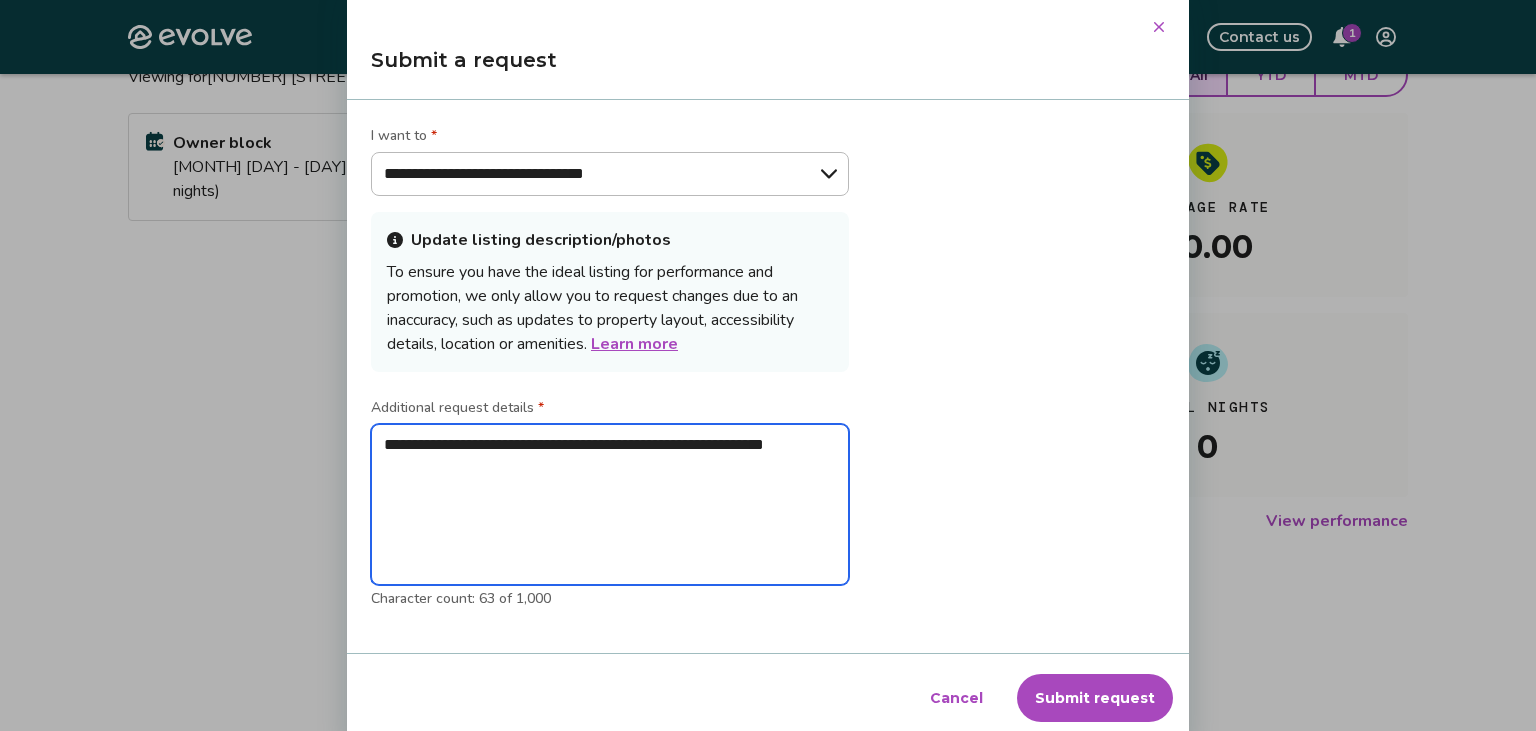 type on "**********" 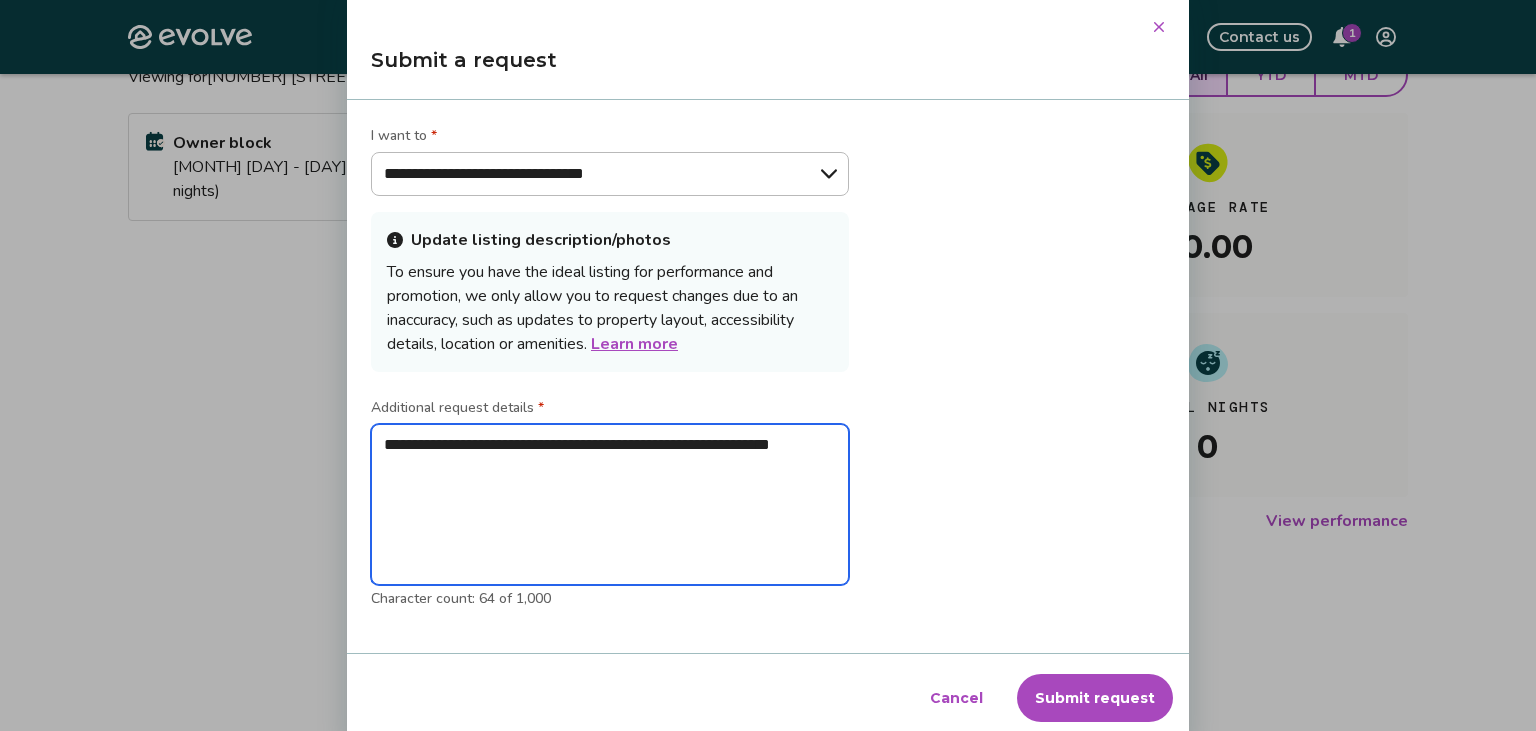 type on "**********" 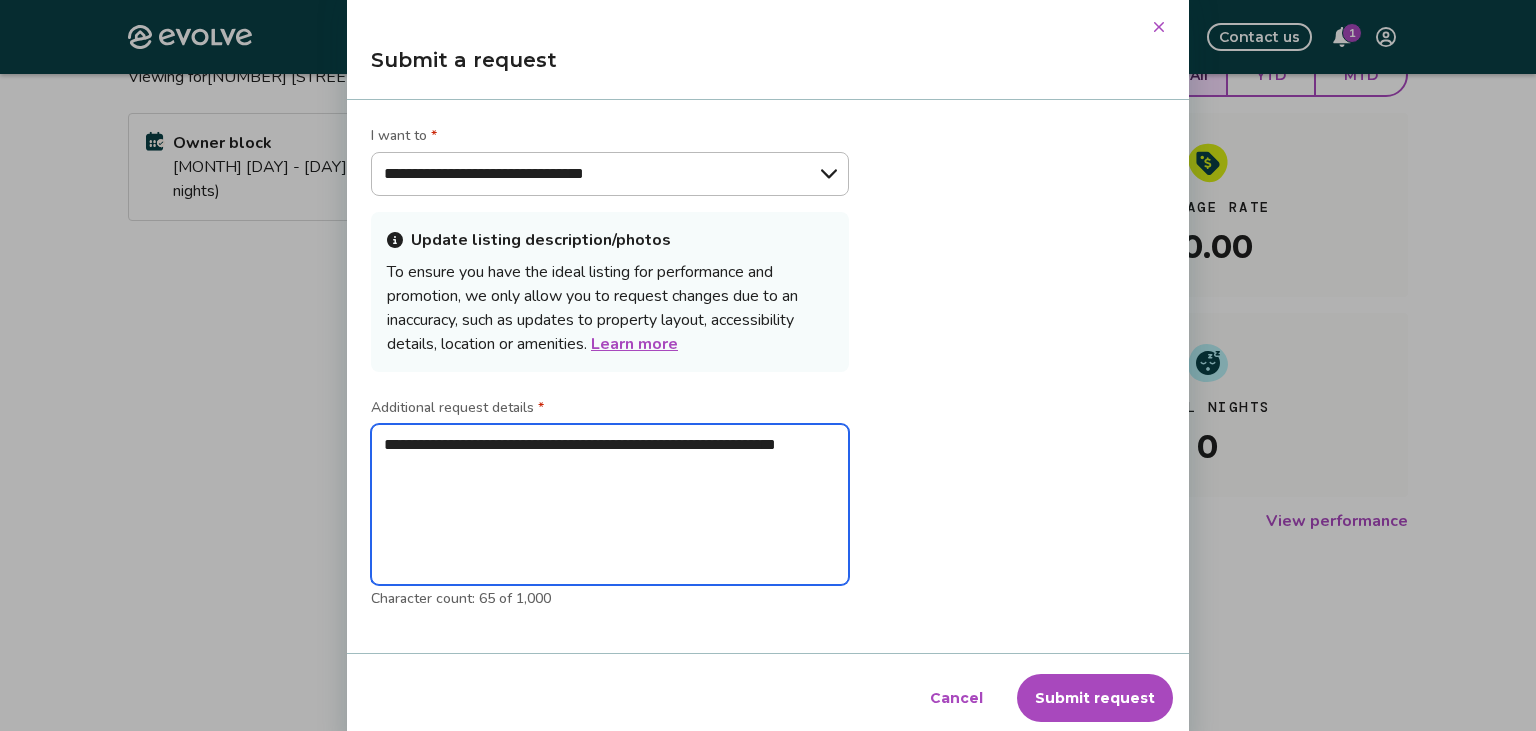 type on "**********" 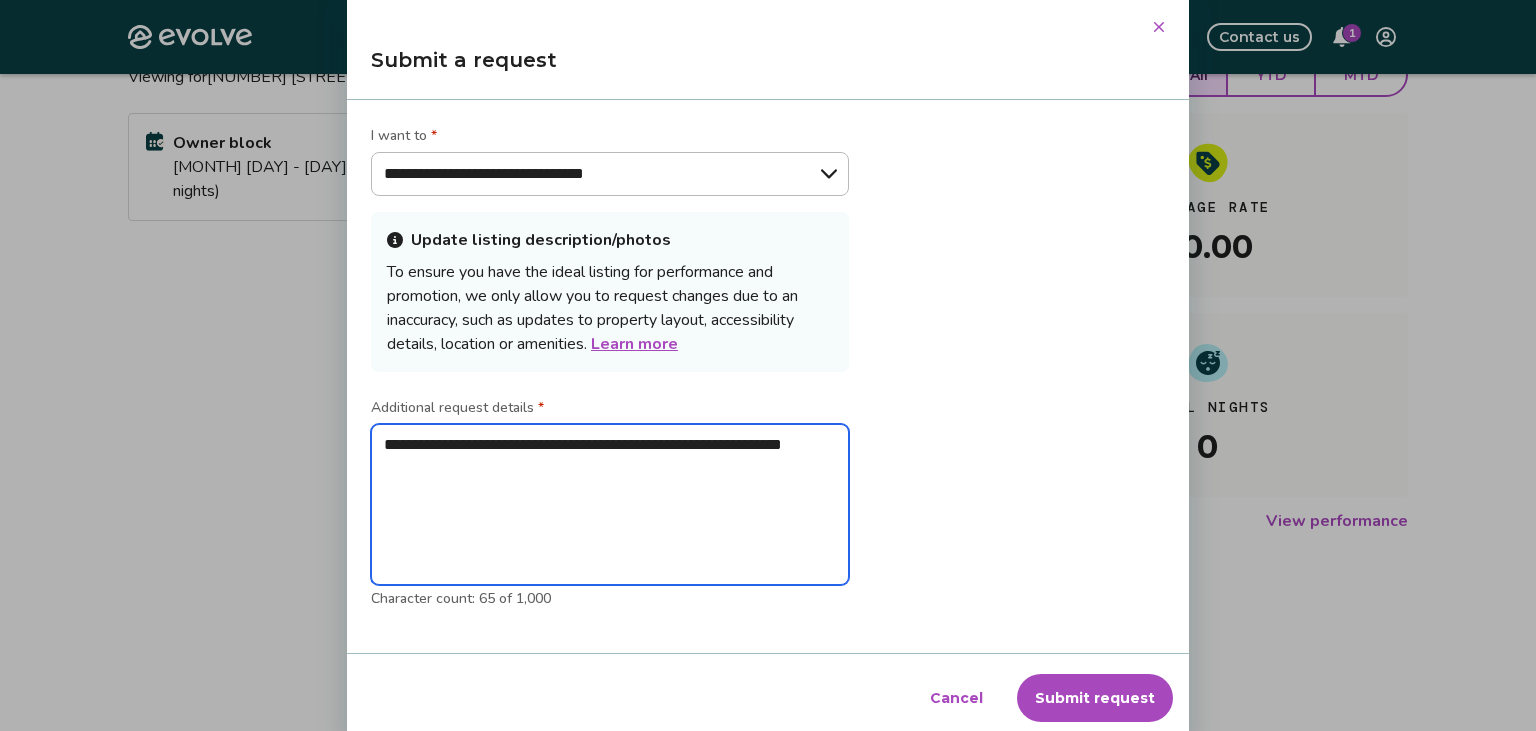 type on "**********" 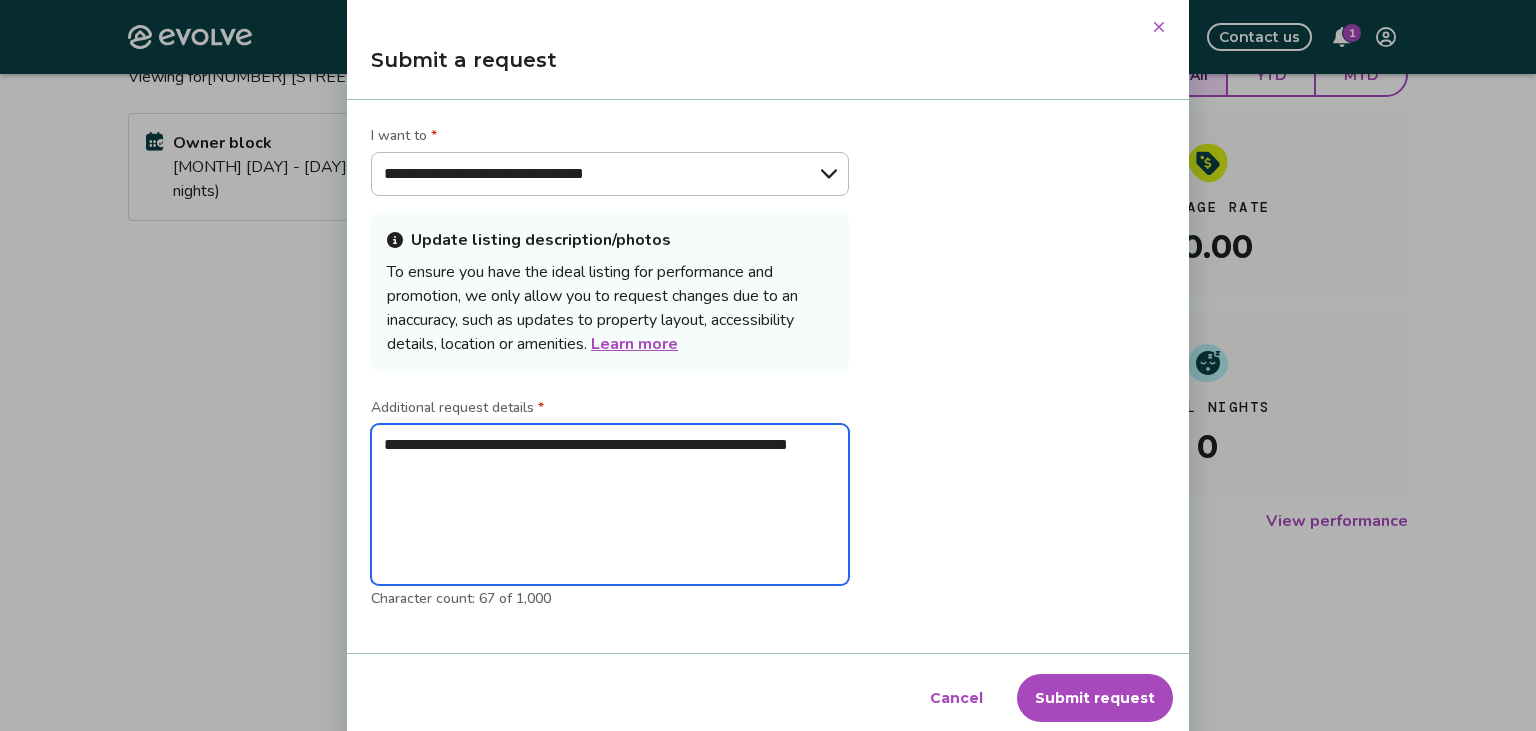 type on "**********" 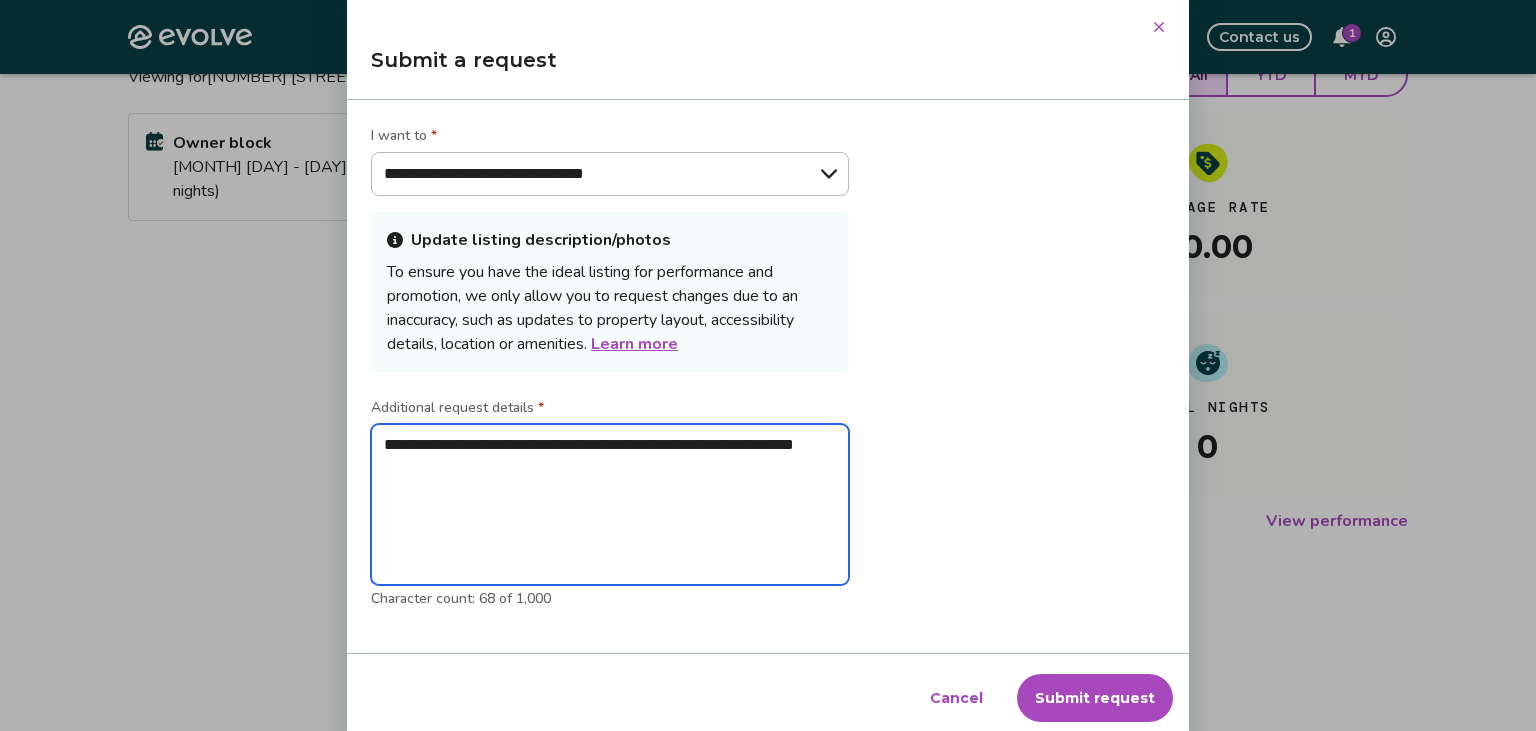 type on "**********" 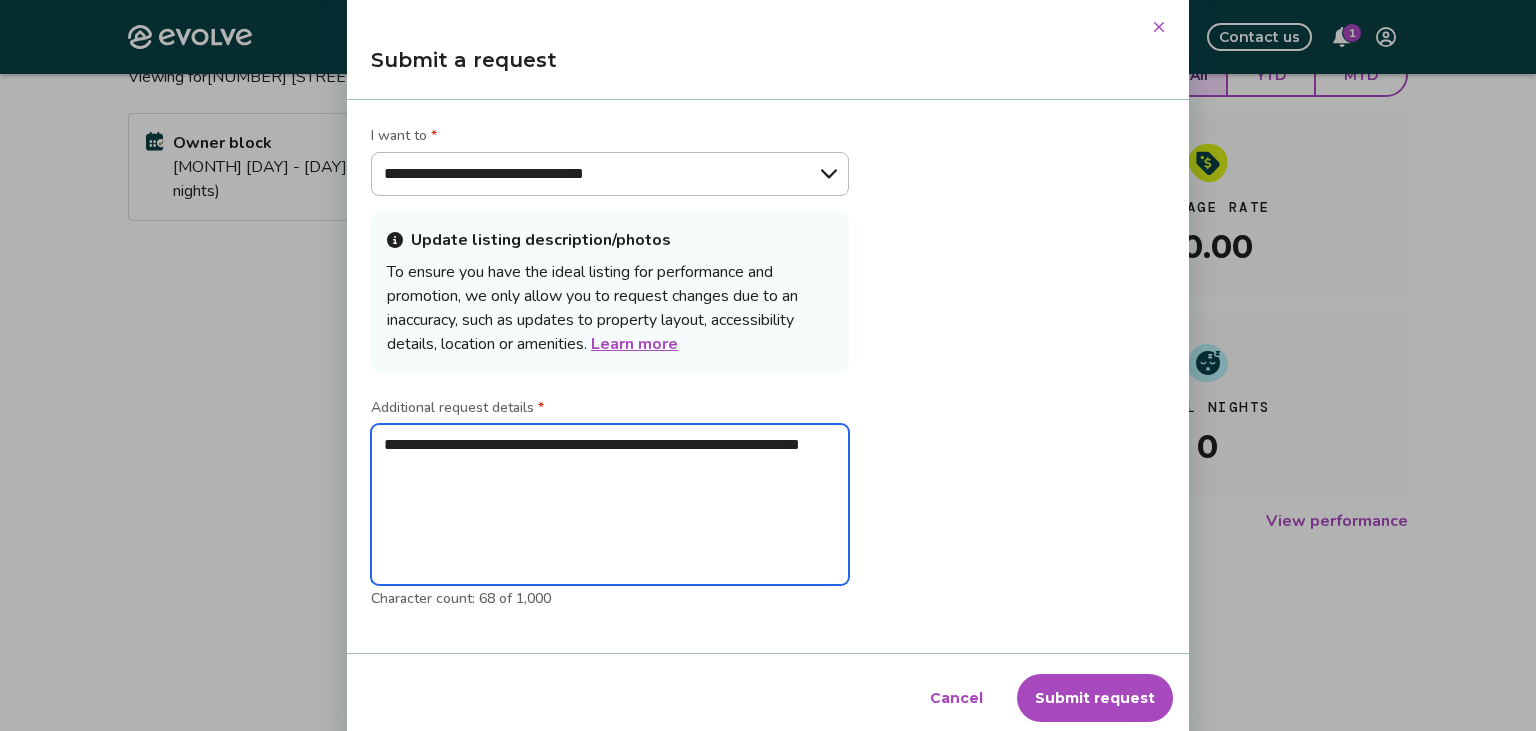 type on "**********" 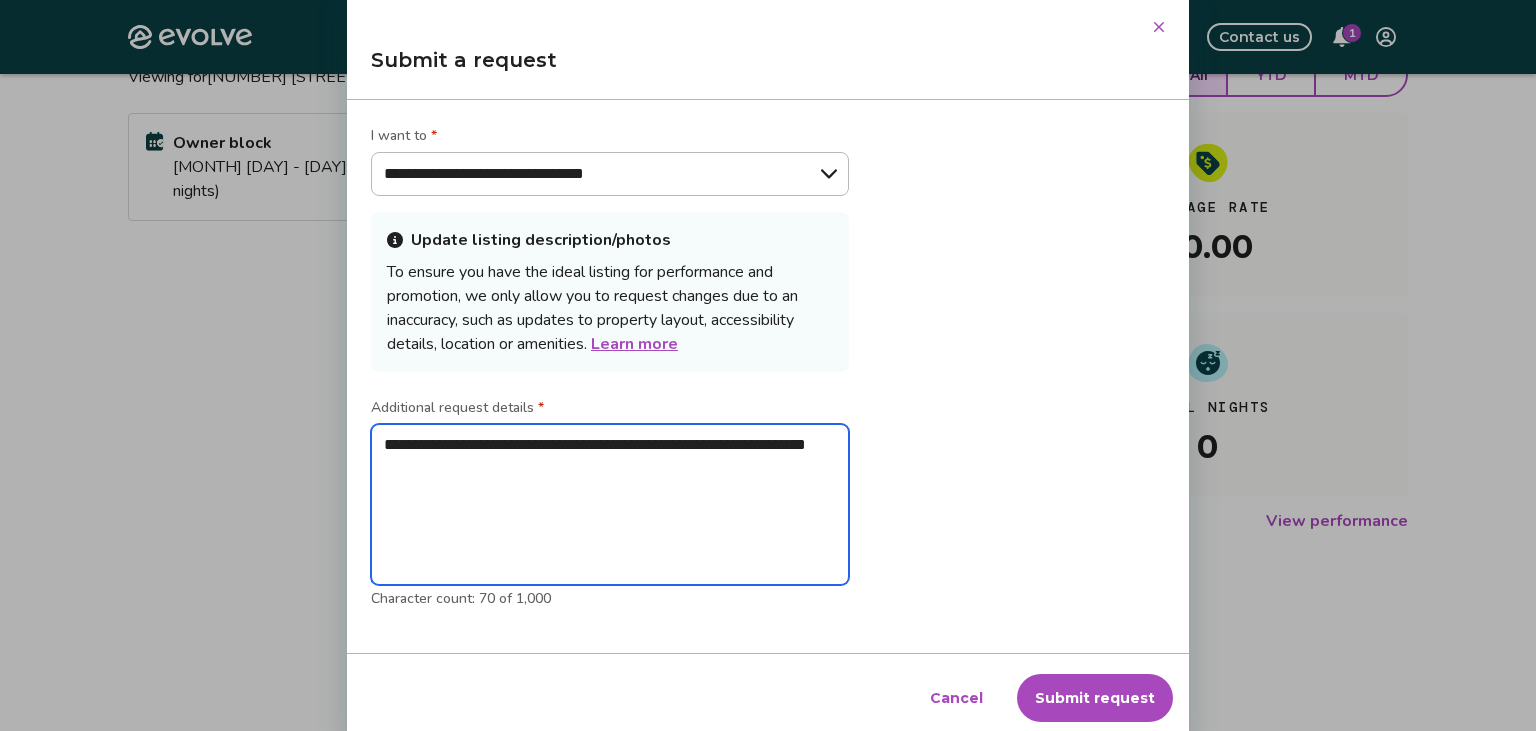type on "**********" 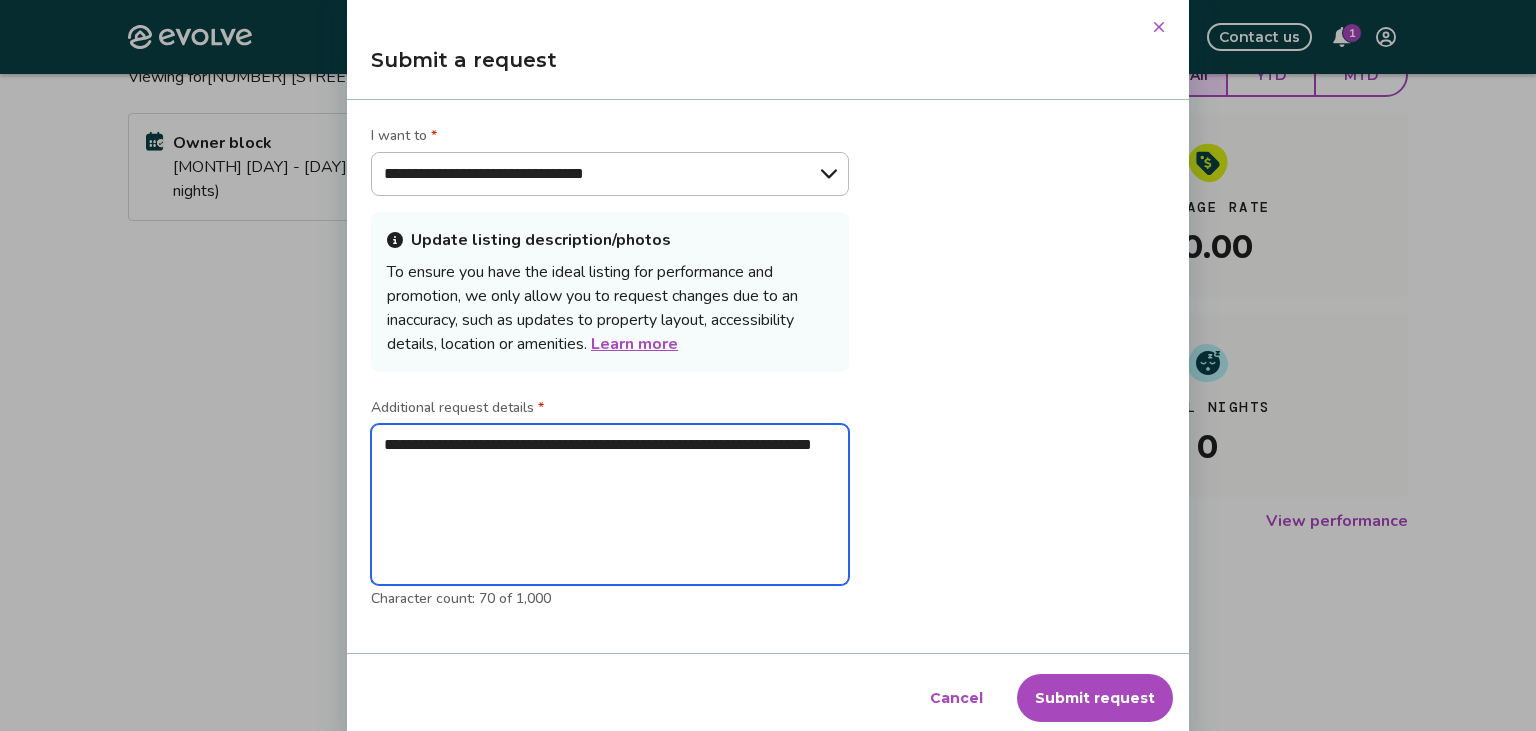 type on "**********" 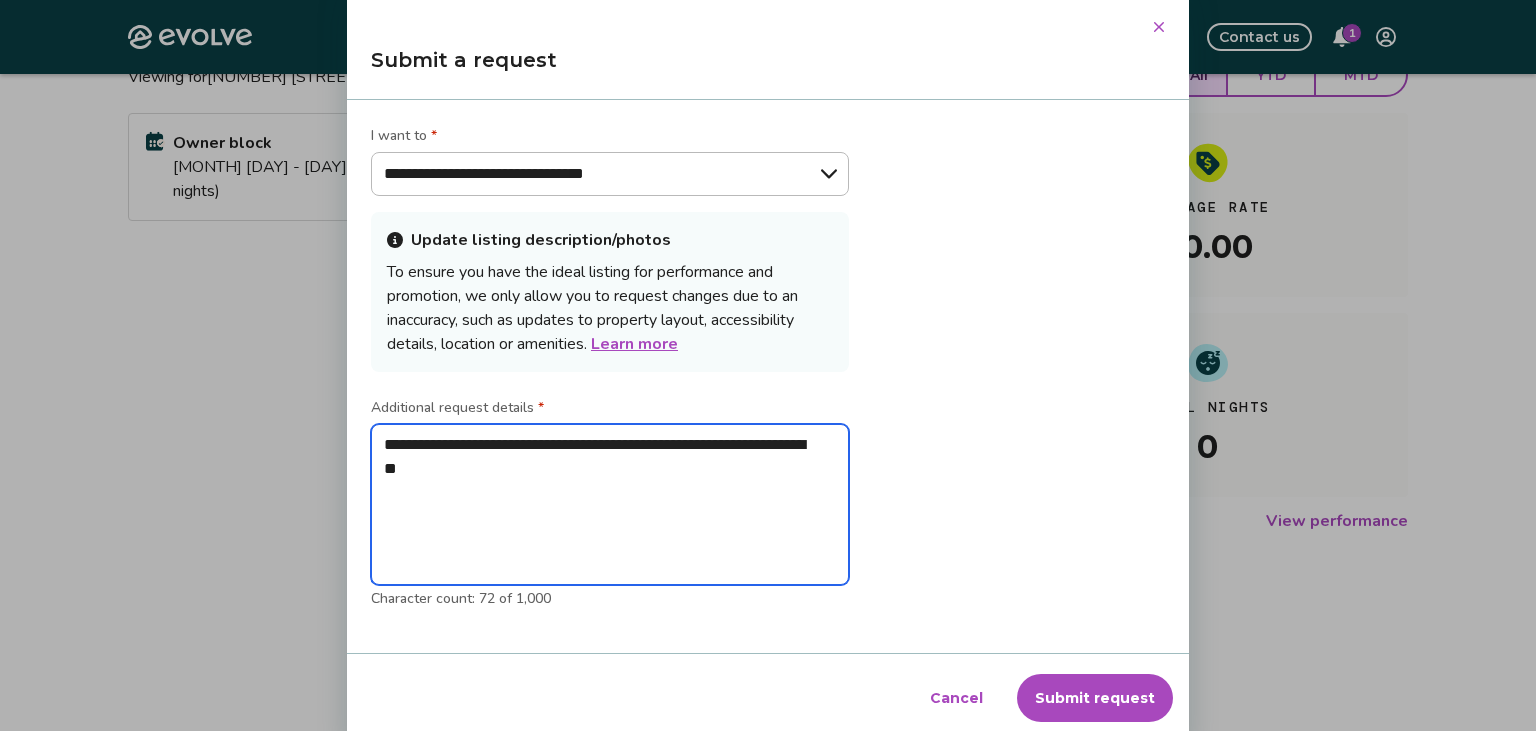 type on "**********" 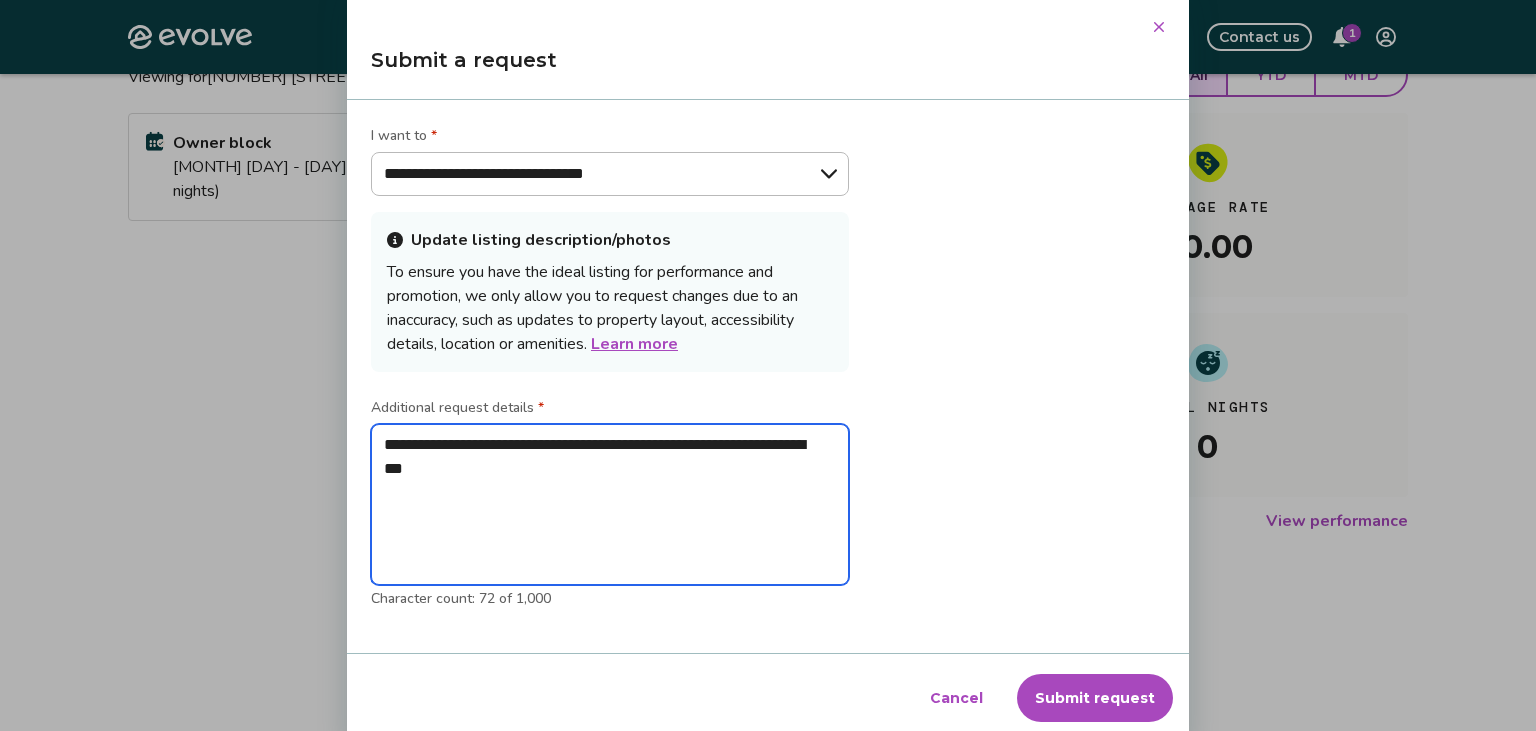 type on "**********" 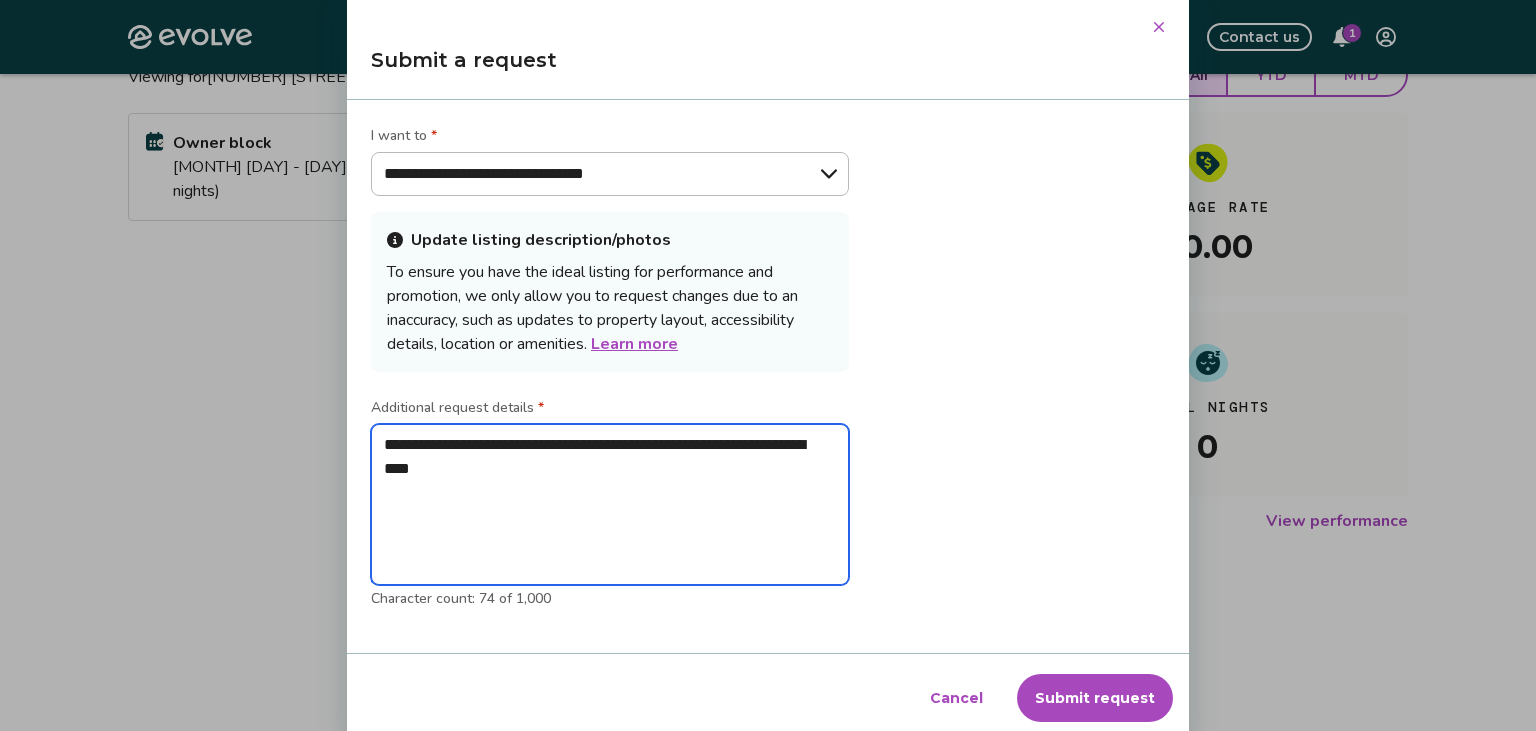 type on "**********" 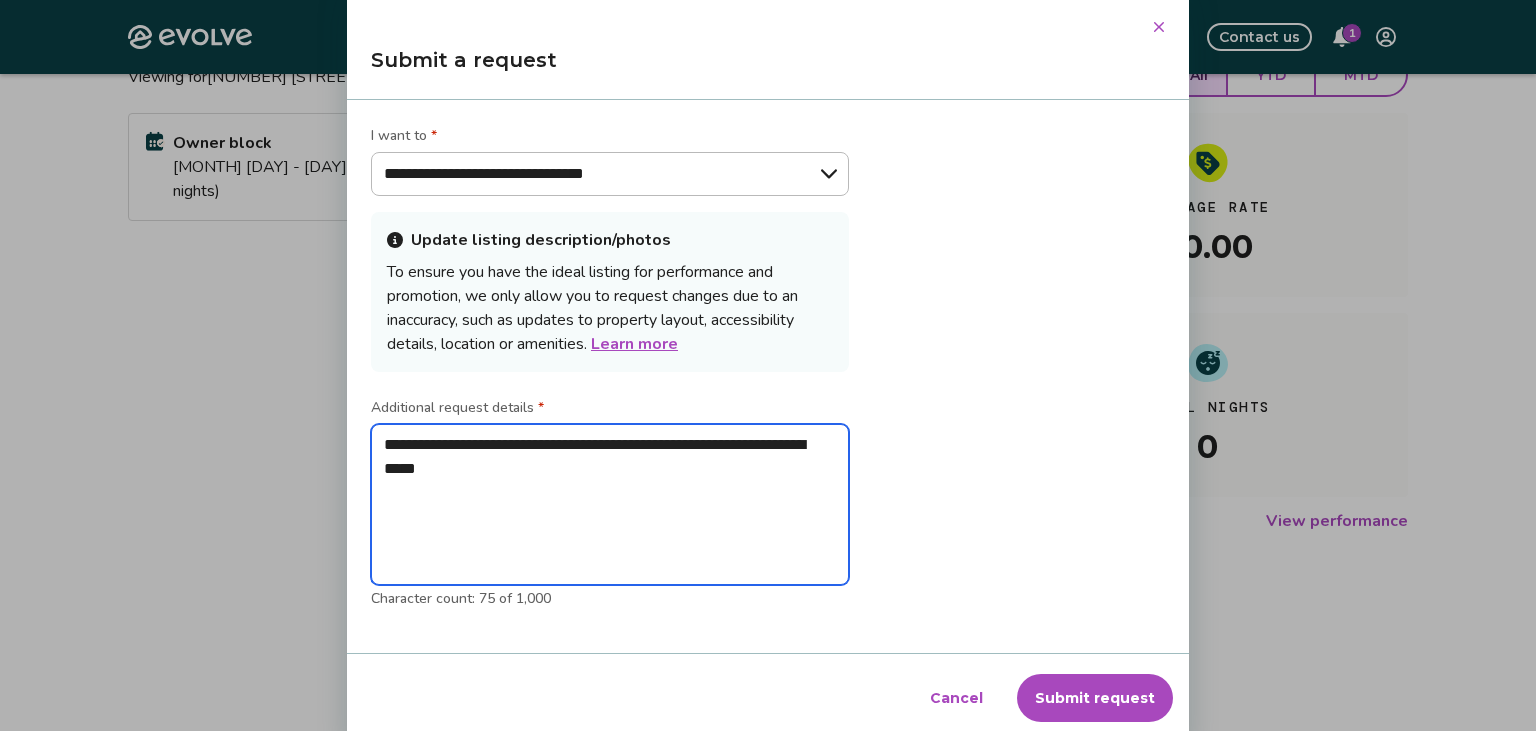 type on "**********" 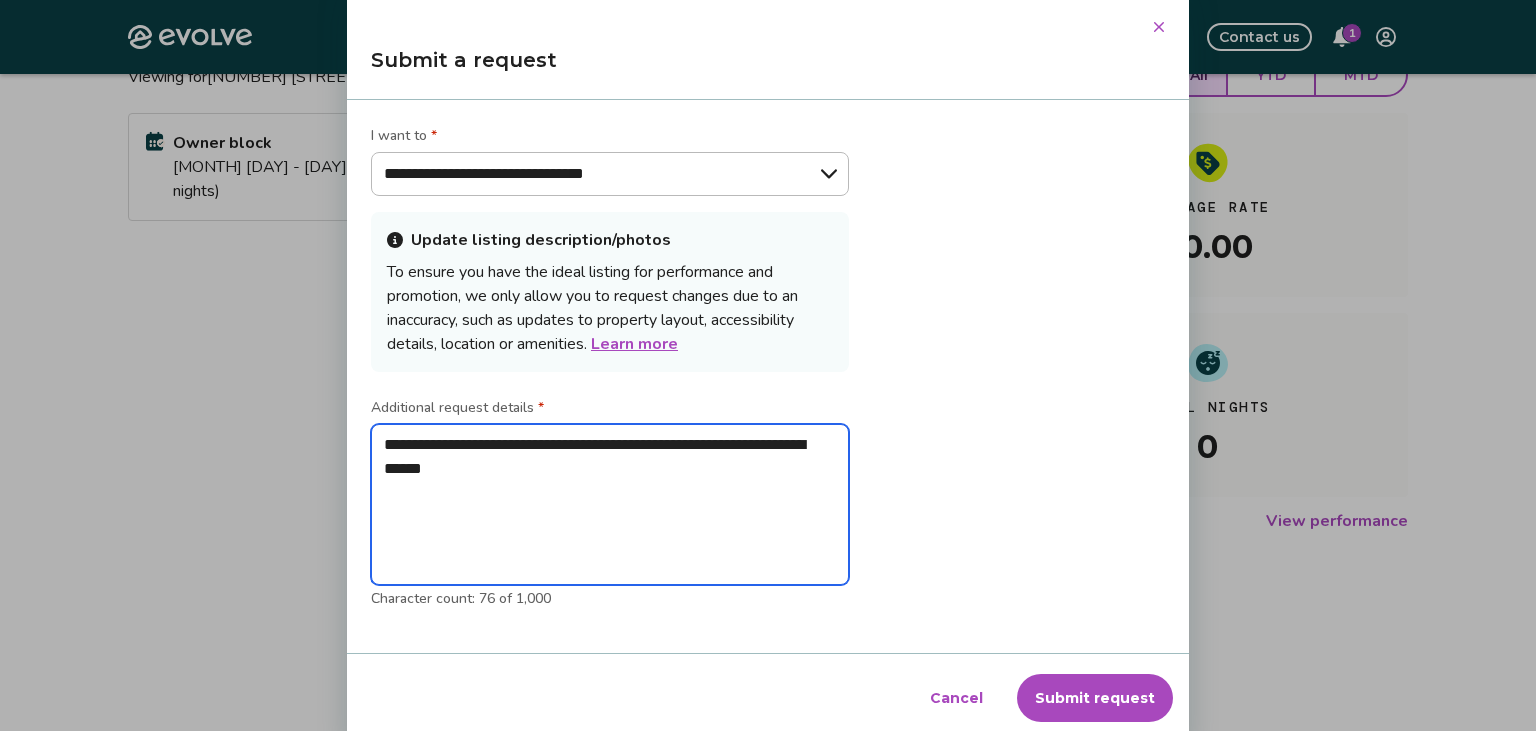 type on "**********" 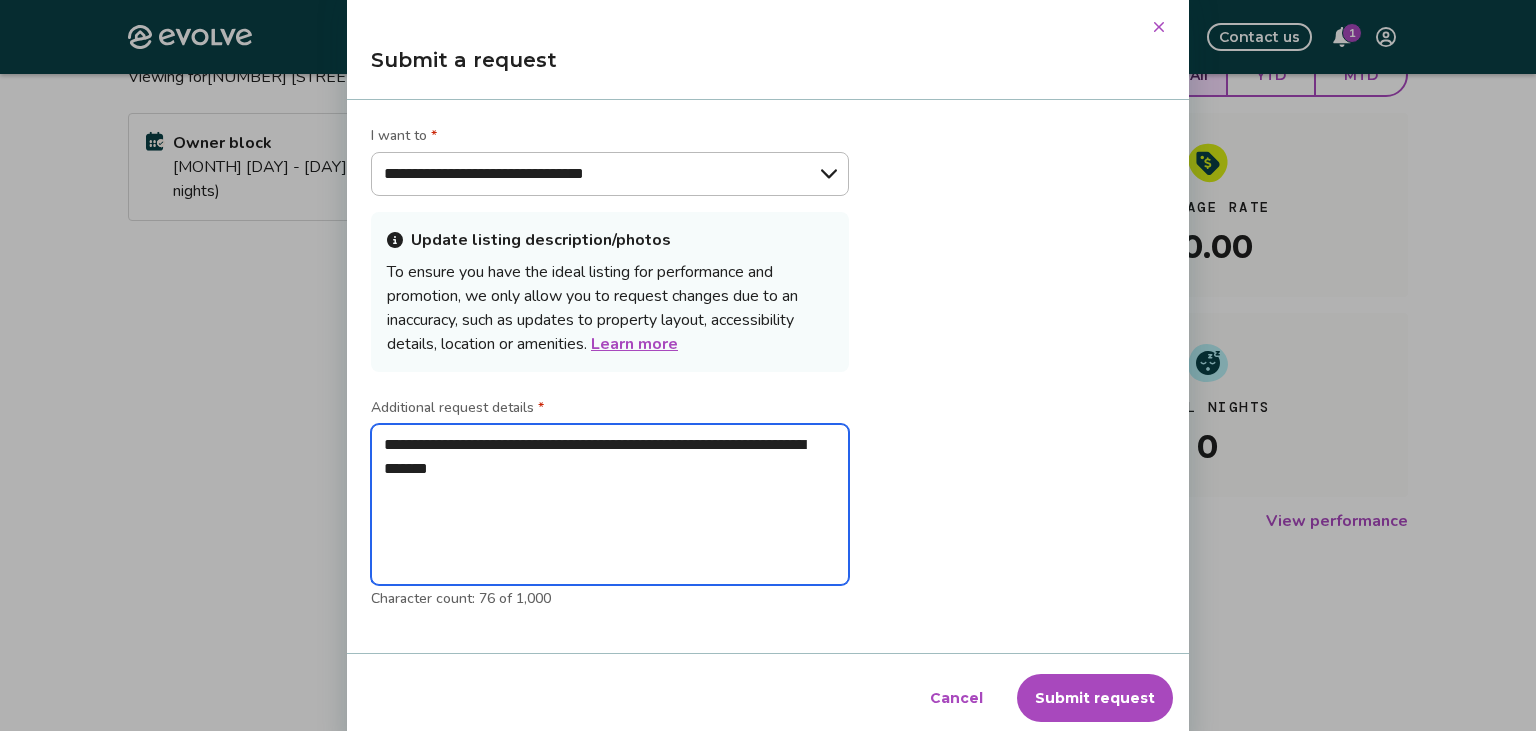 type on "**********" 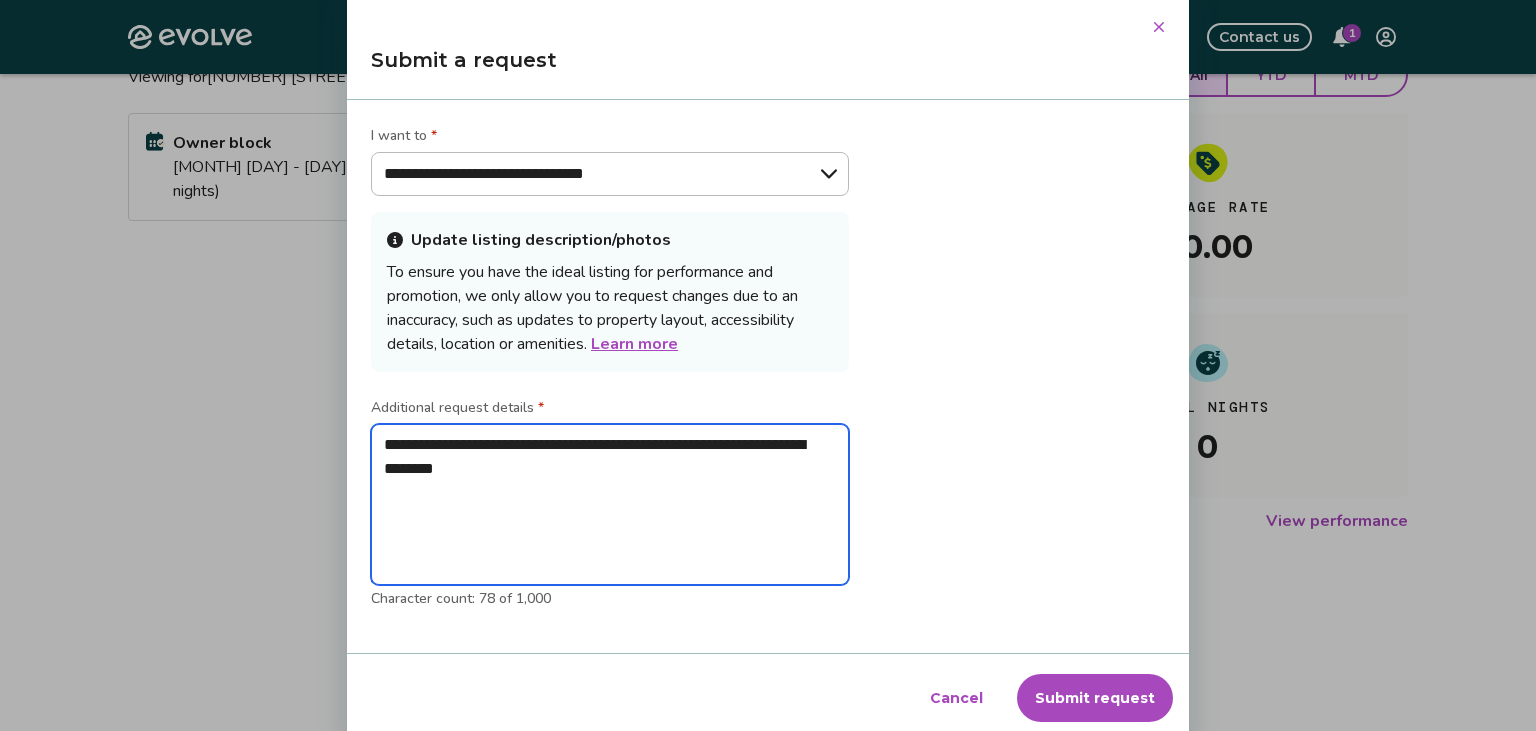 type on "**********" 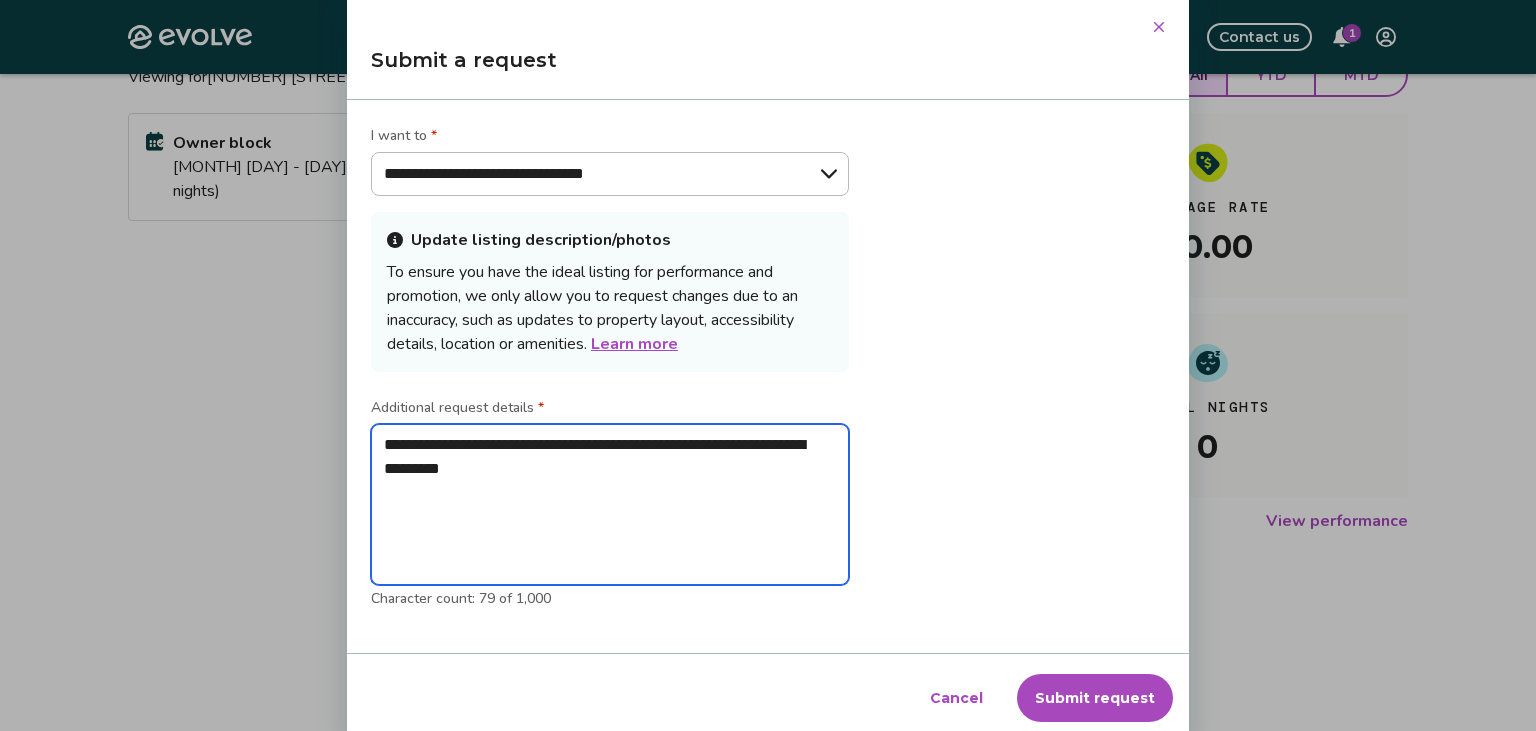 type on "**********" 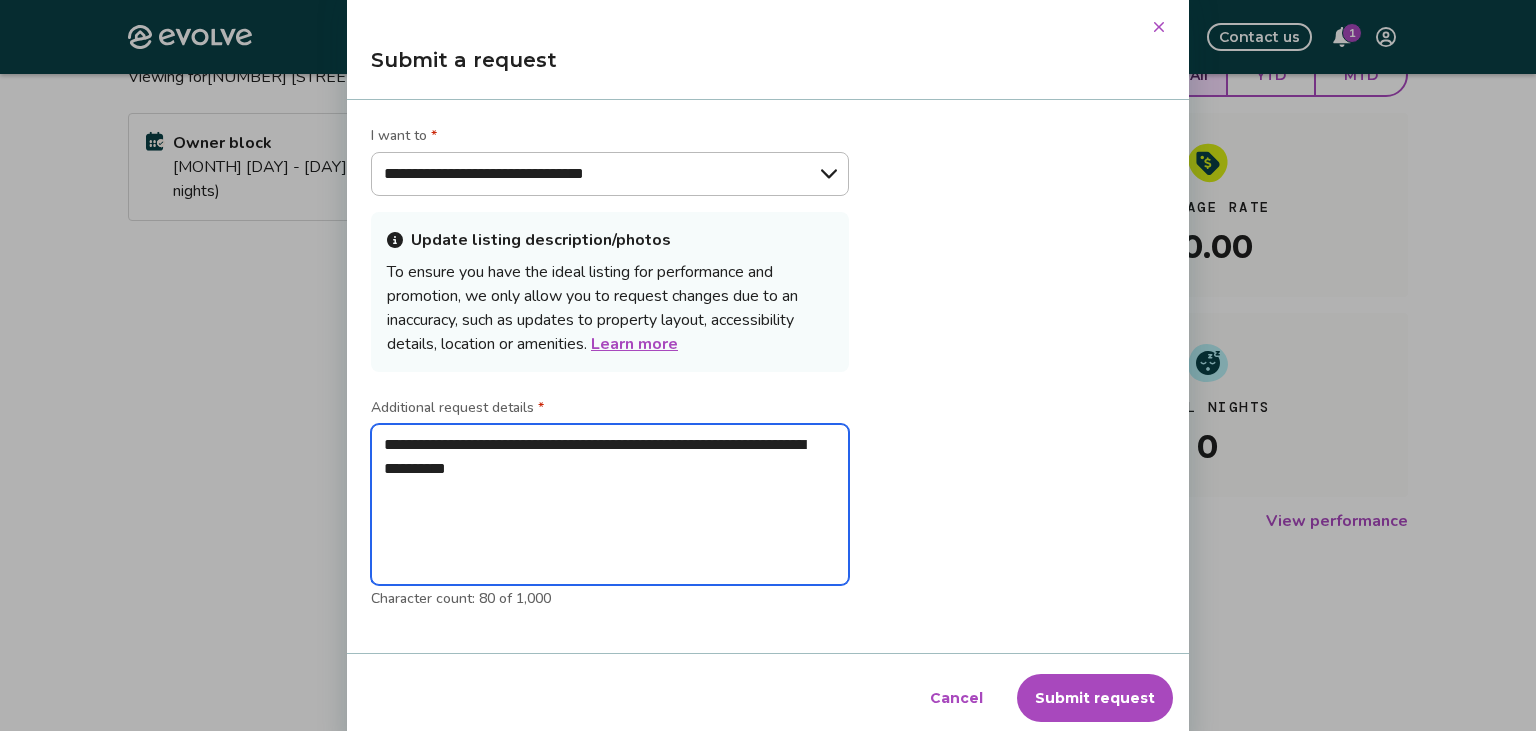 type on "**********" 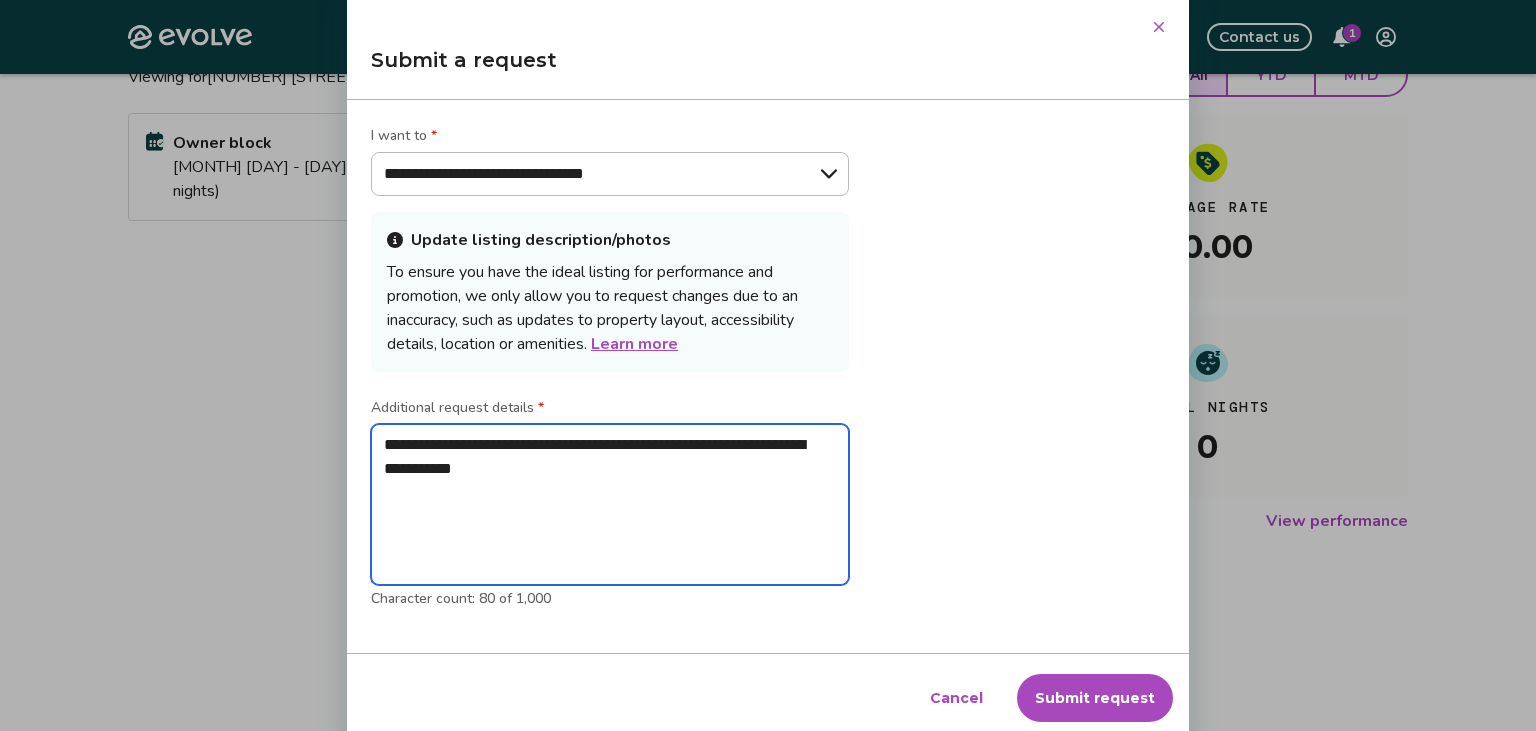type on "**********" 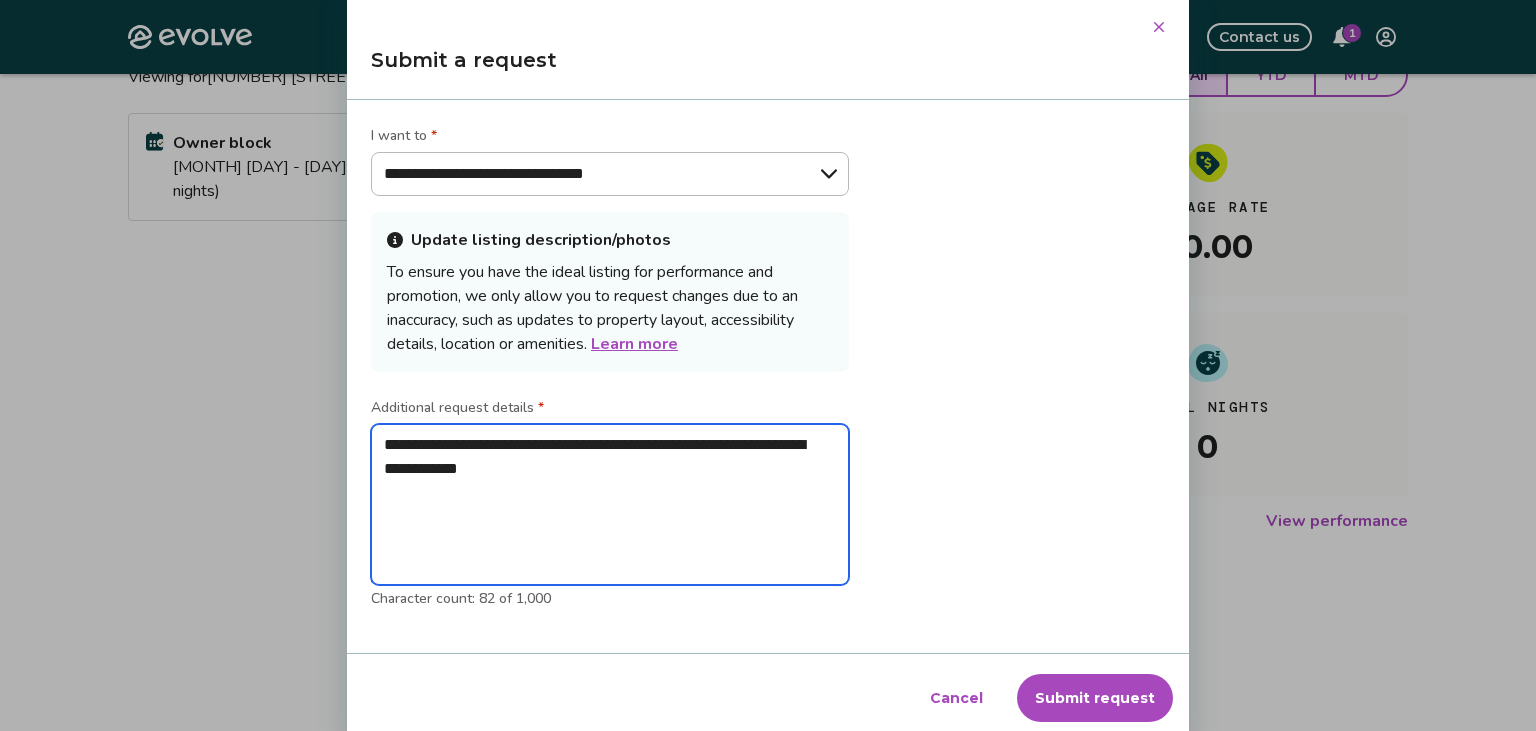 type on "**********" 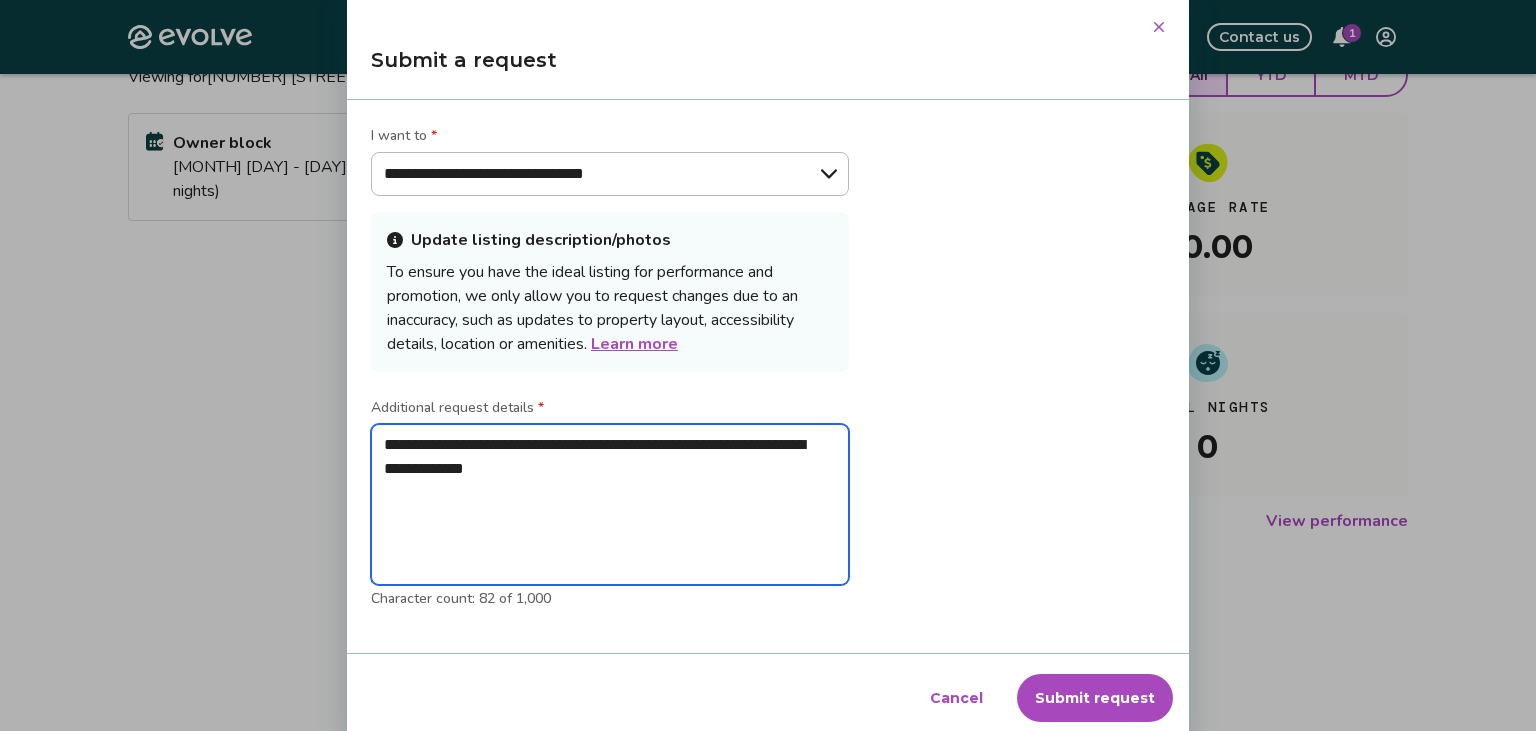 type on "*" 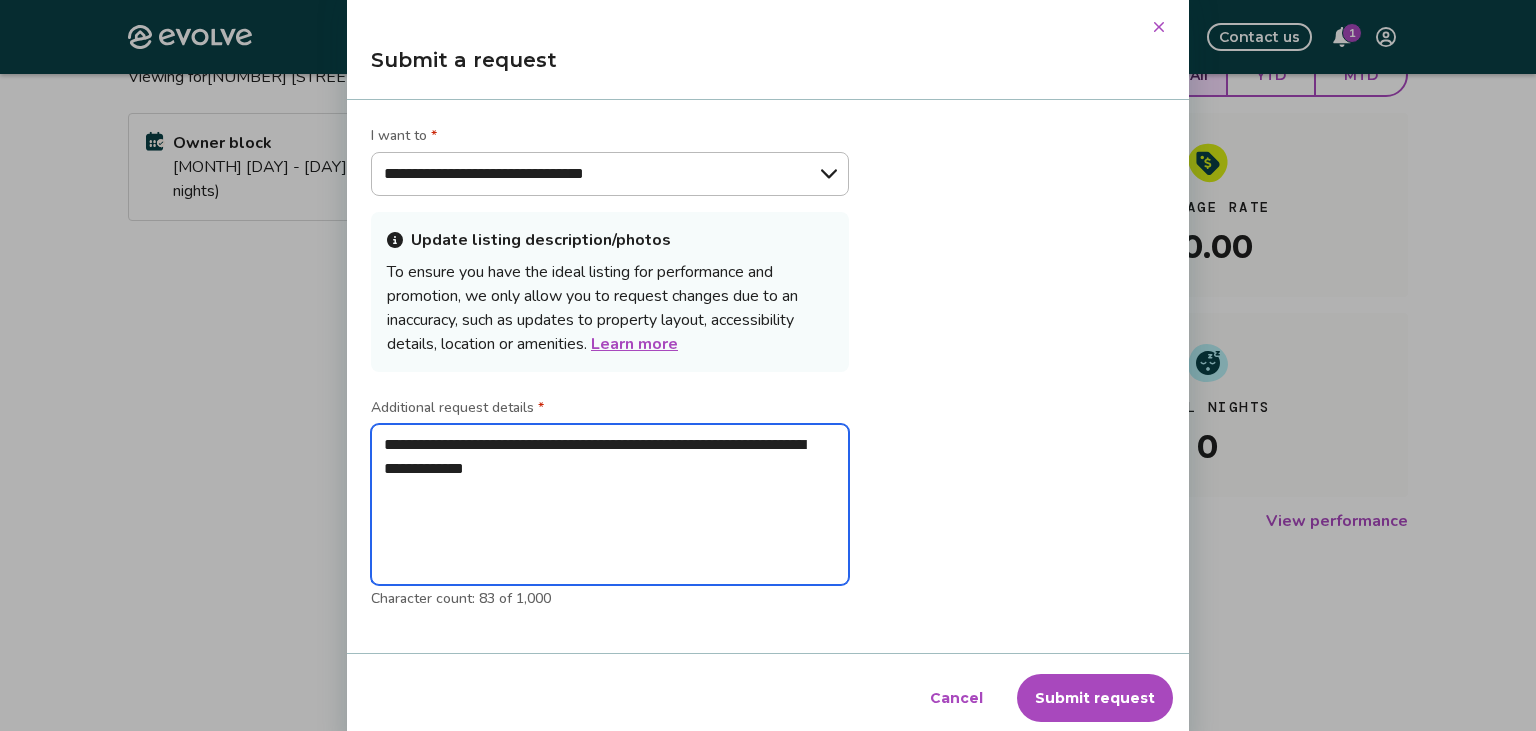 type on "**********" 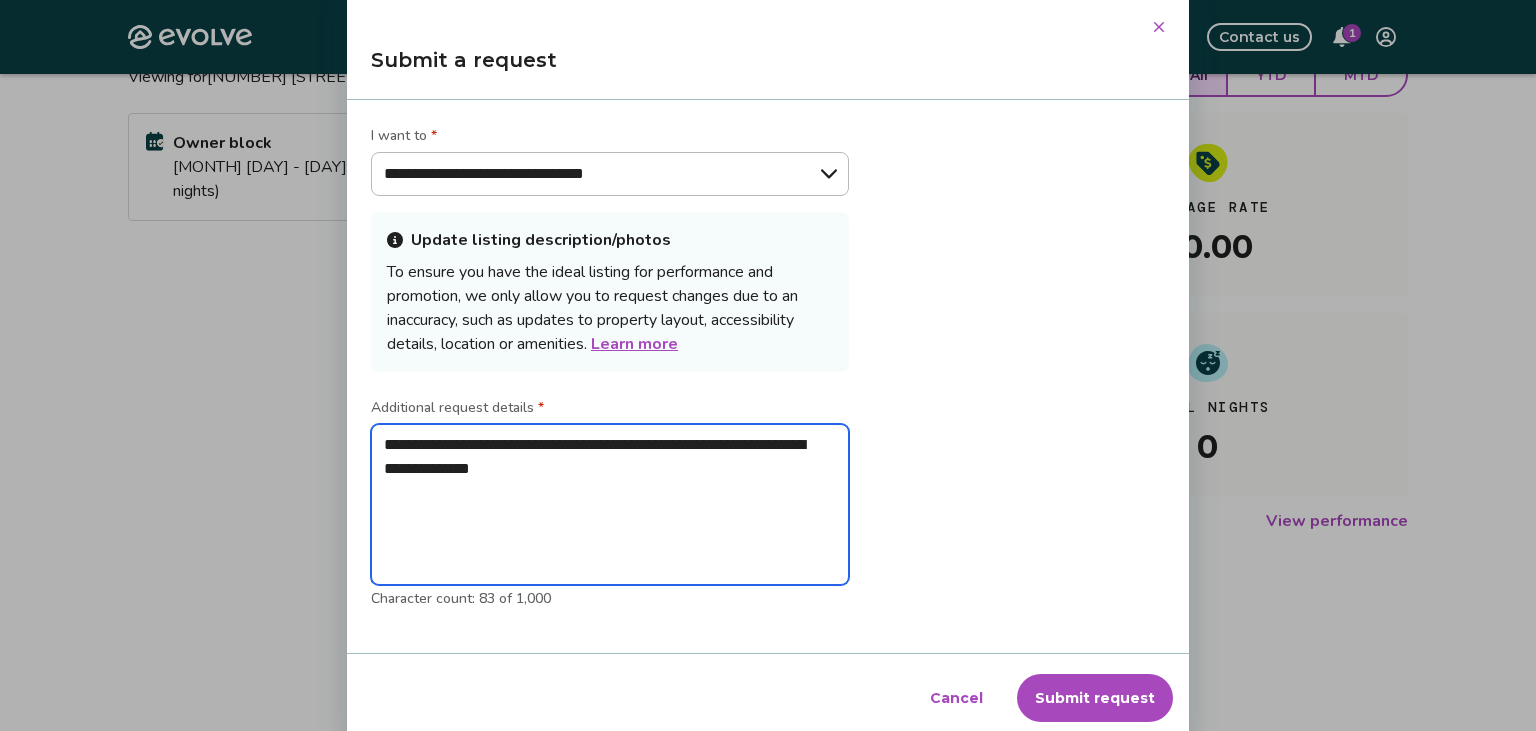 type on "**********" 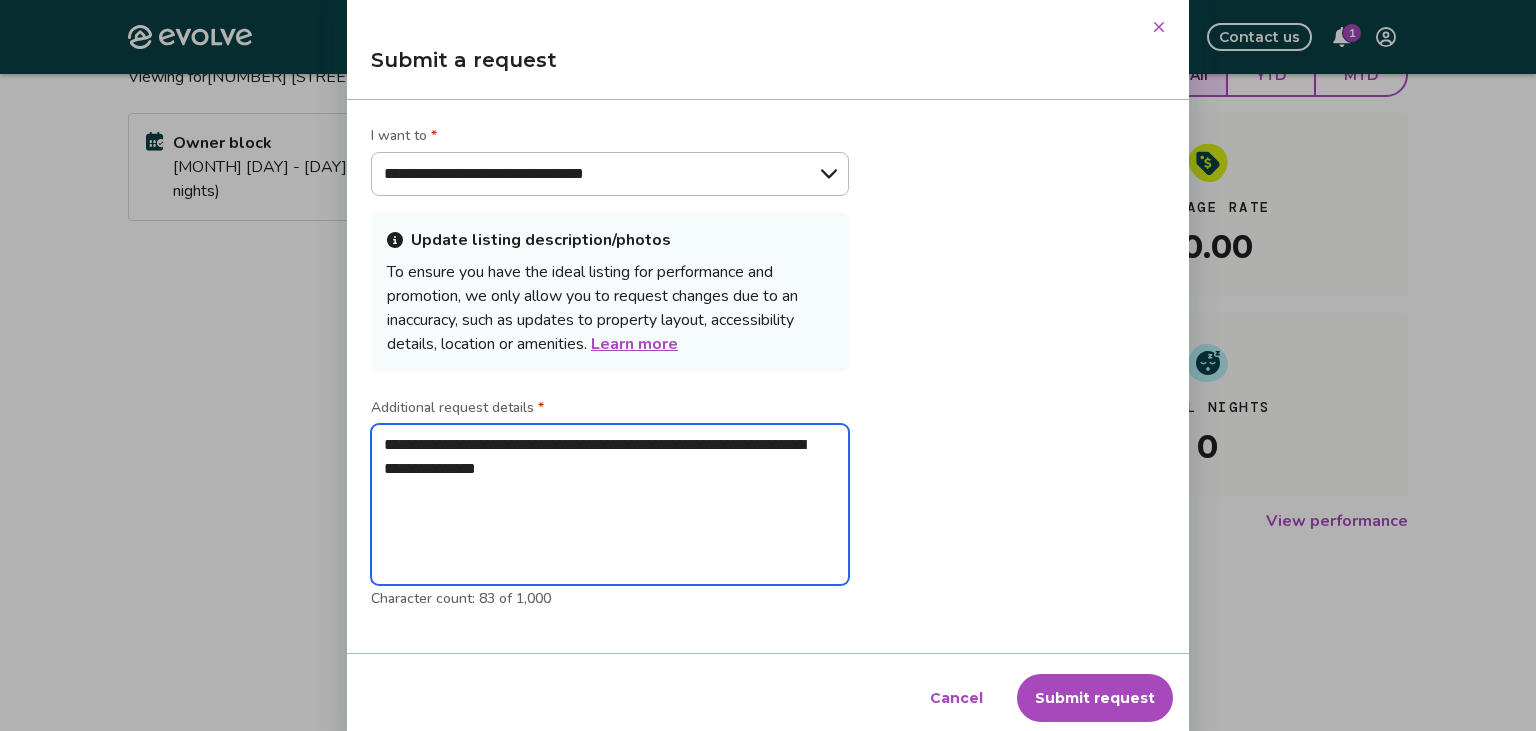 type on "*" 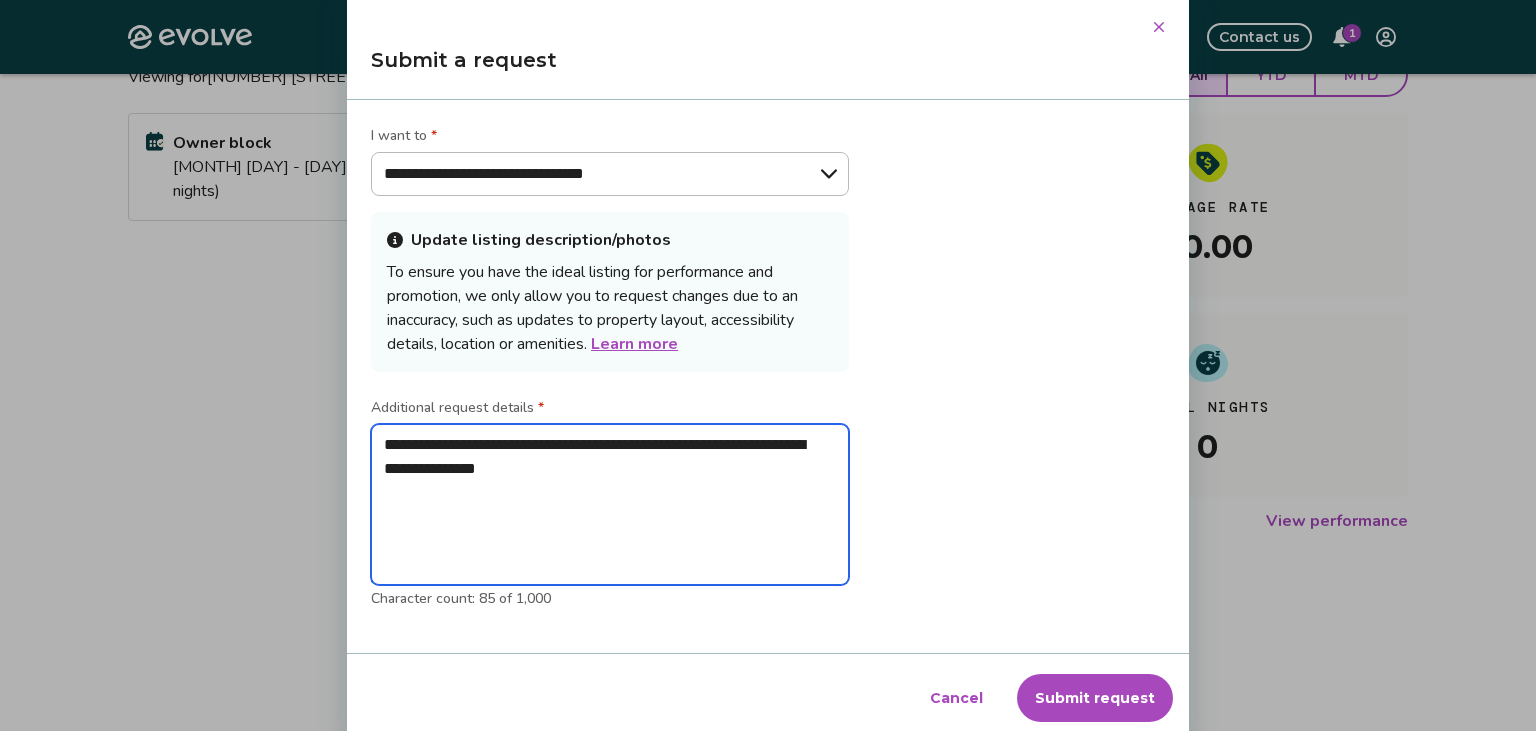 type on "**********" 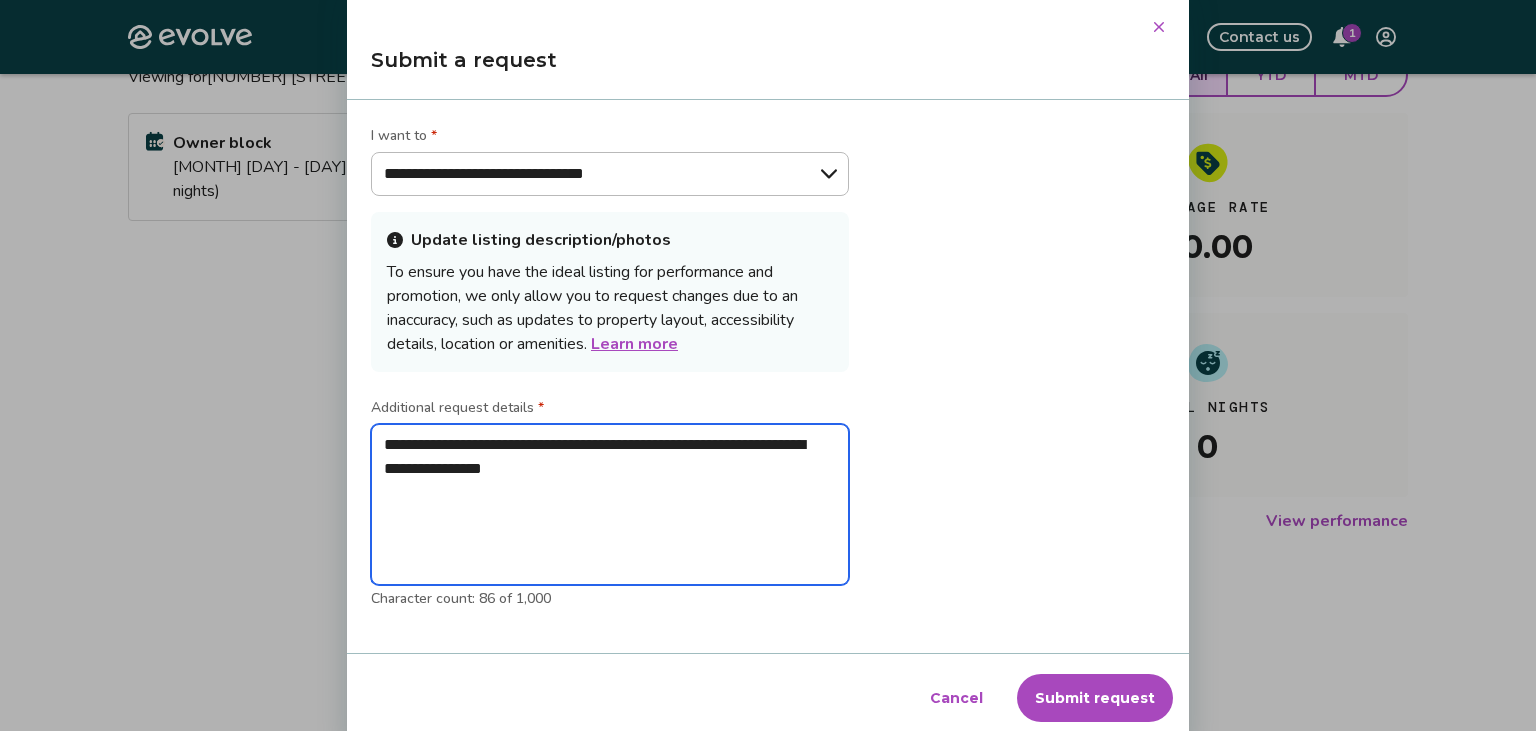 type on "**********" 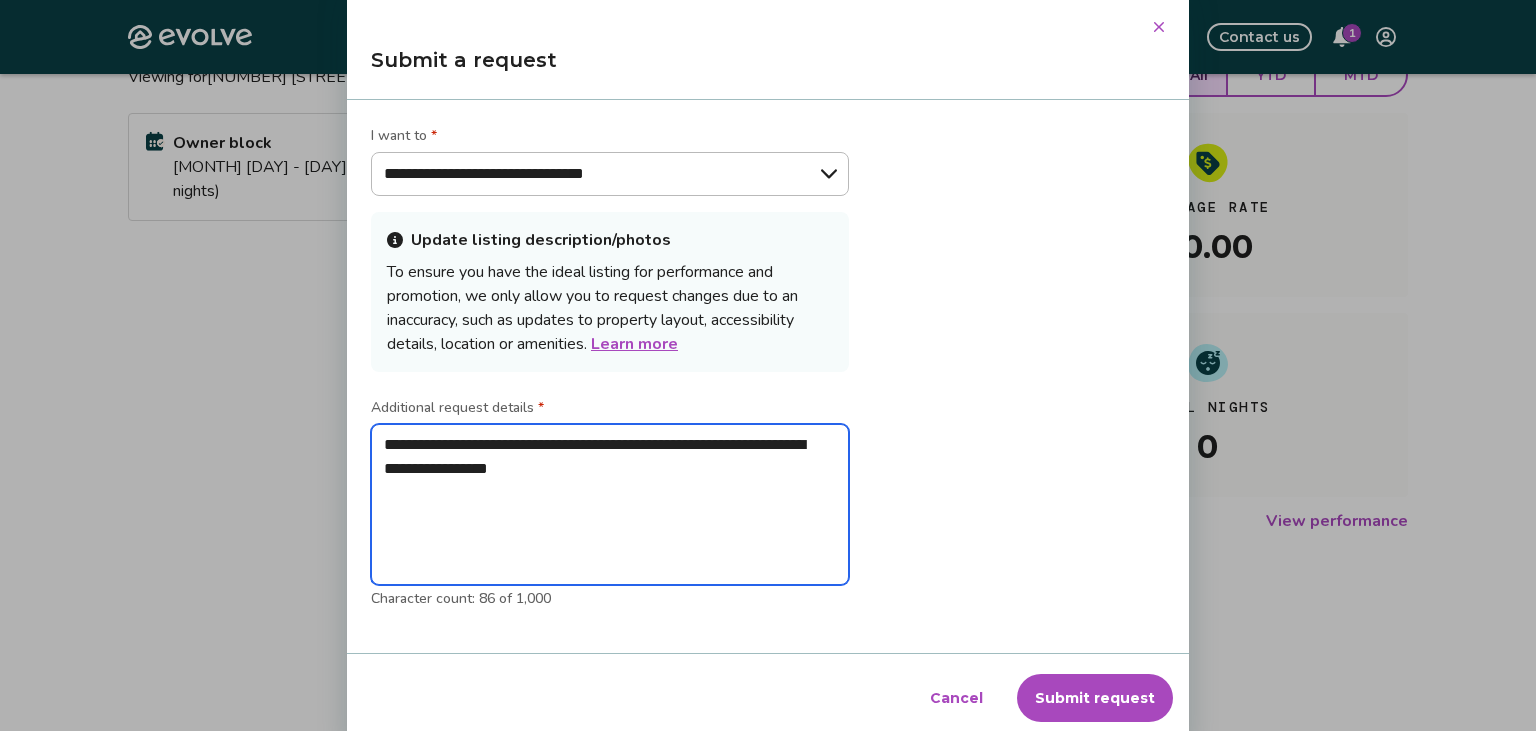 type on "**********" 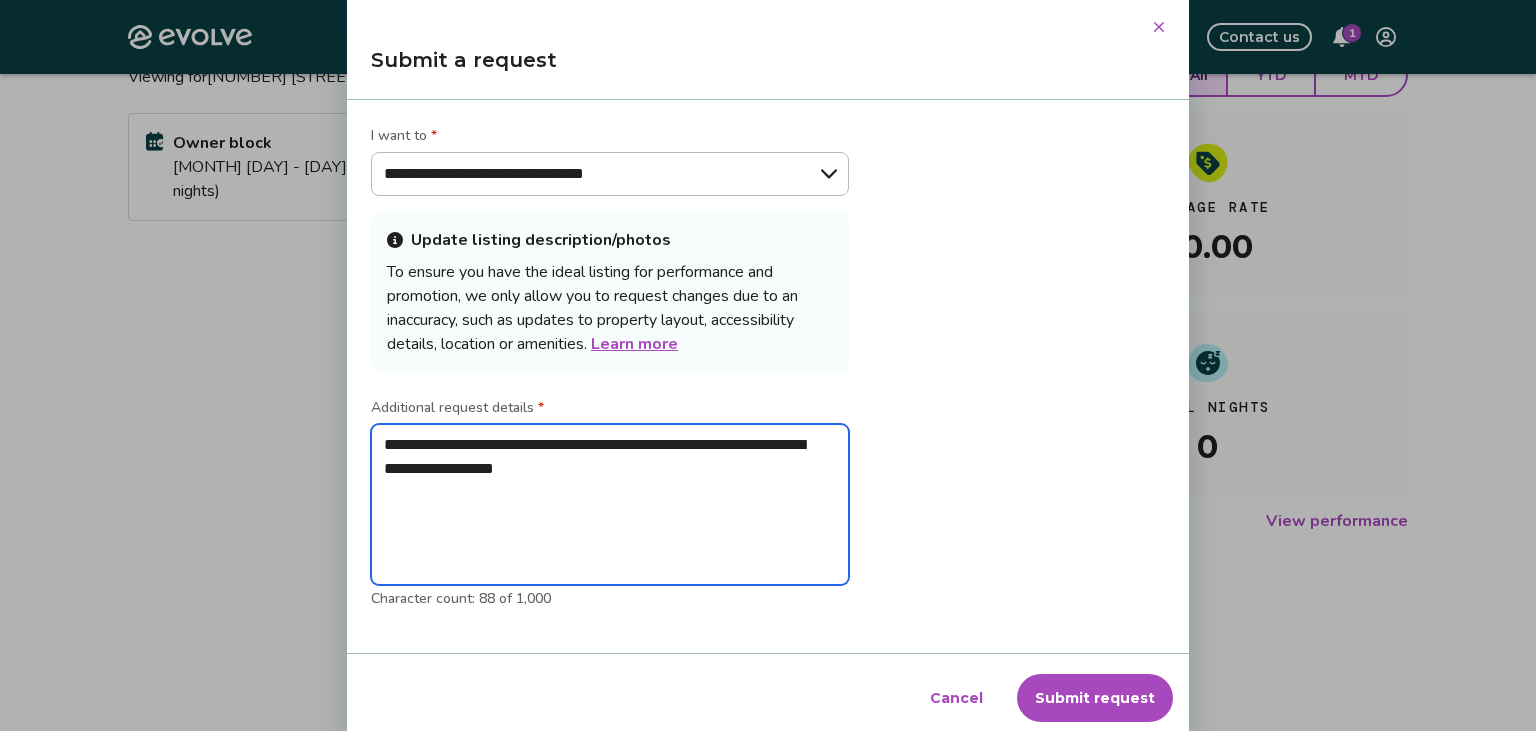 click on "**********" at bounding box center (610, 505) 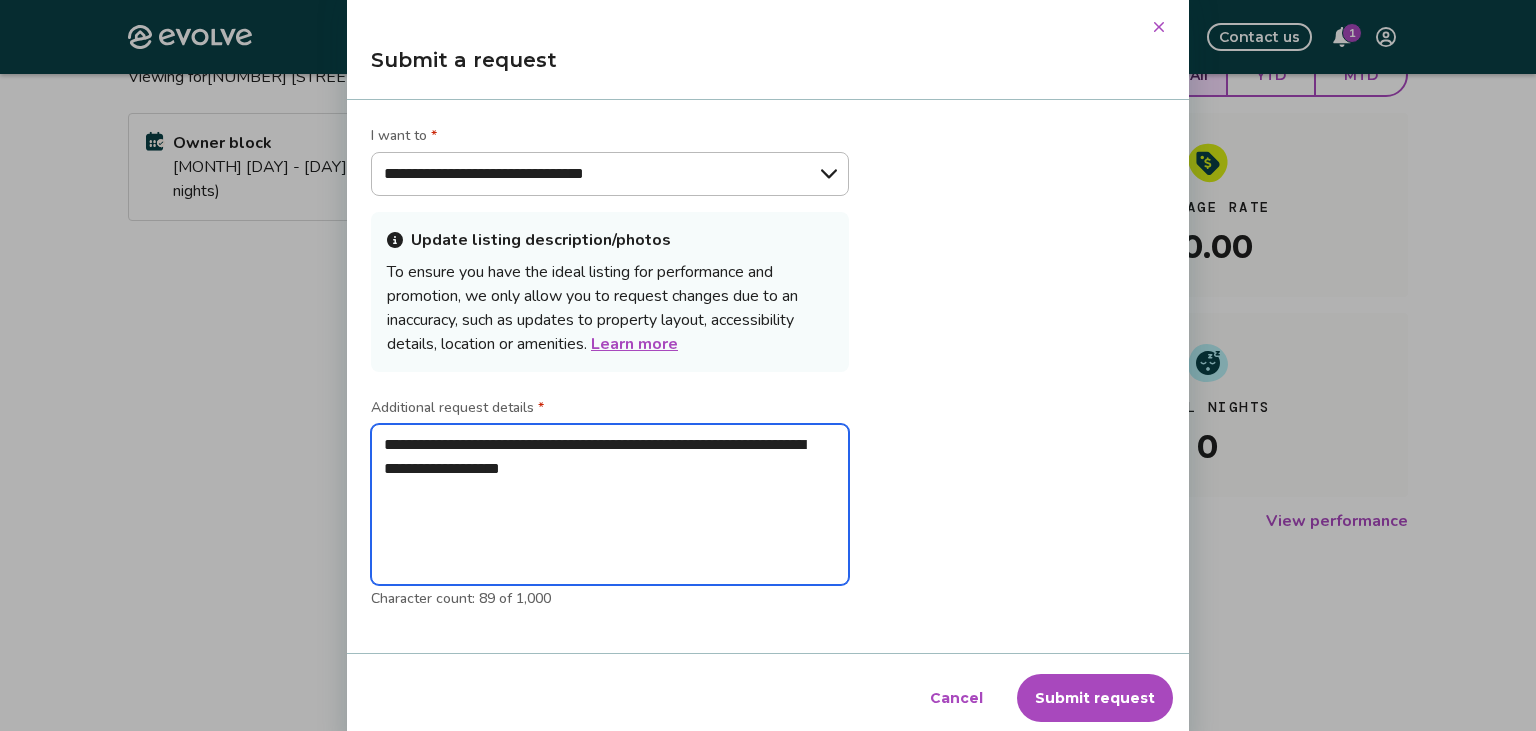 type on "**********" 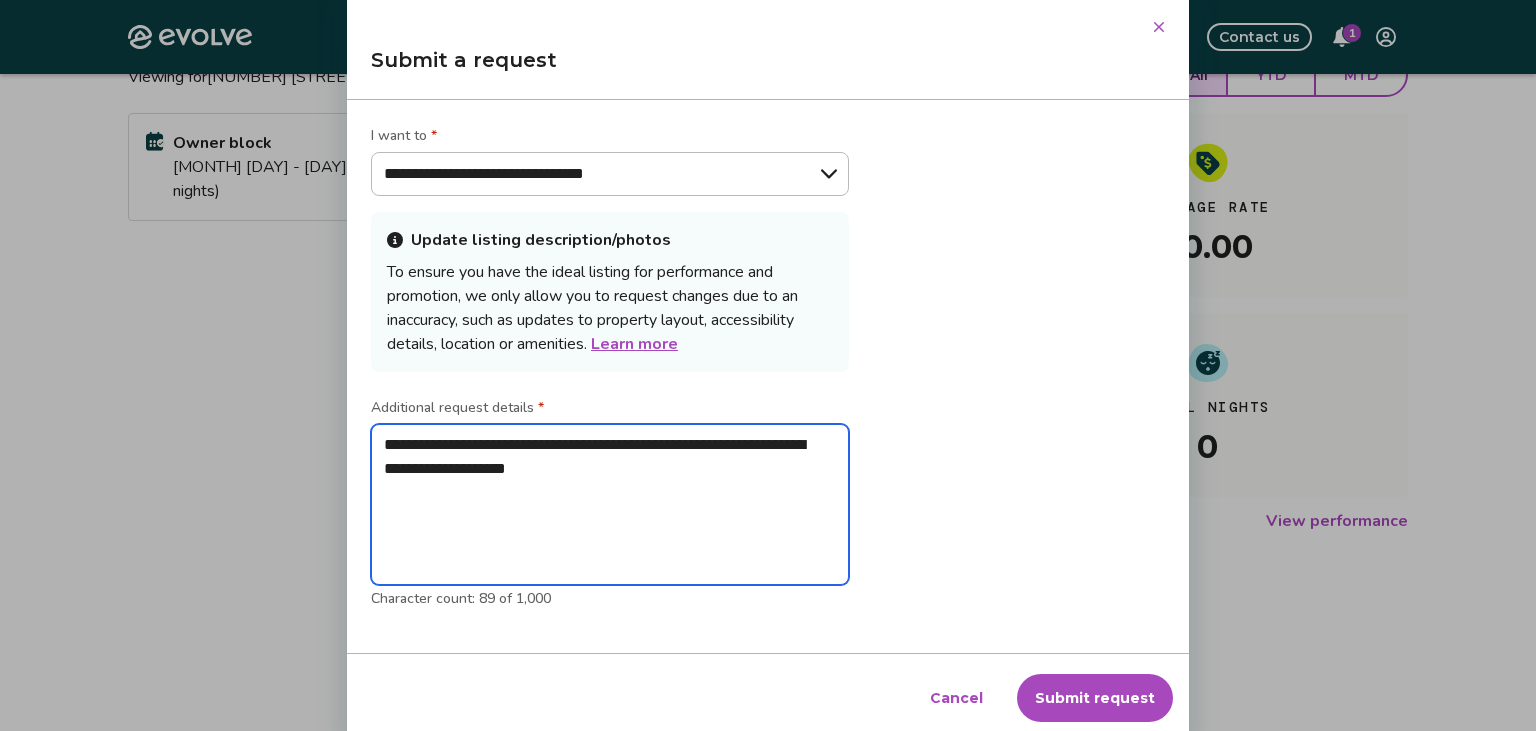 click on "**********" at bounding box center [610, 505] 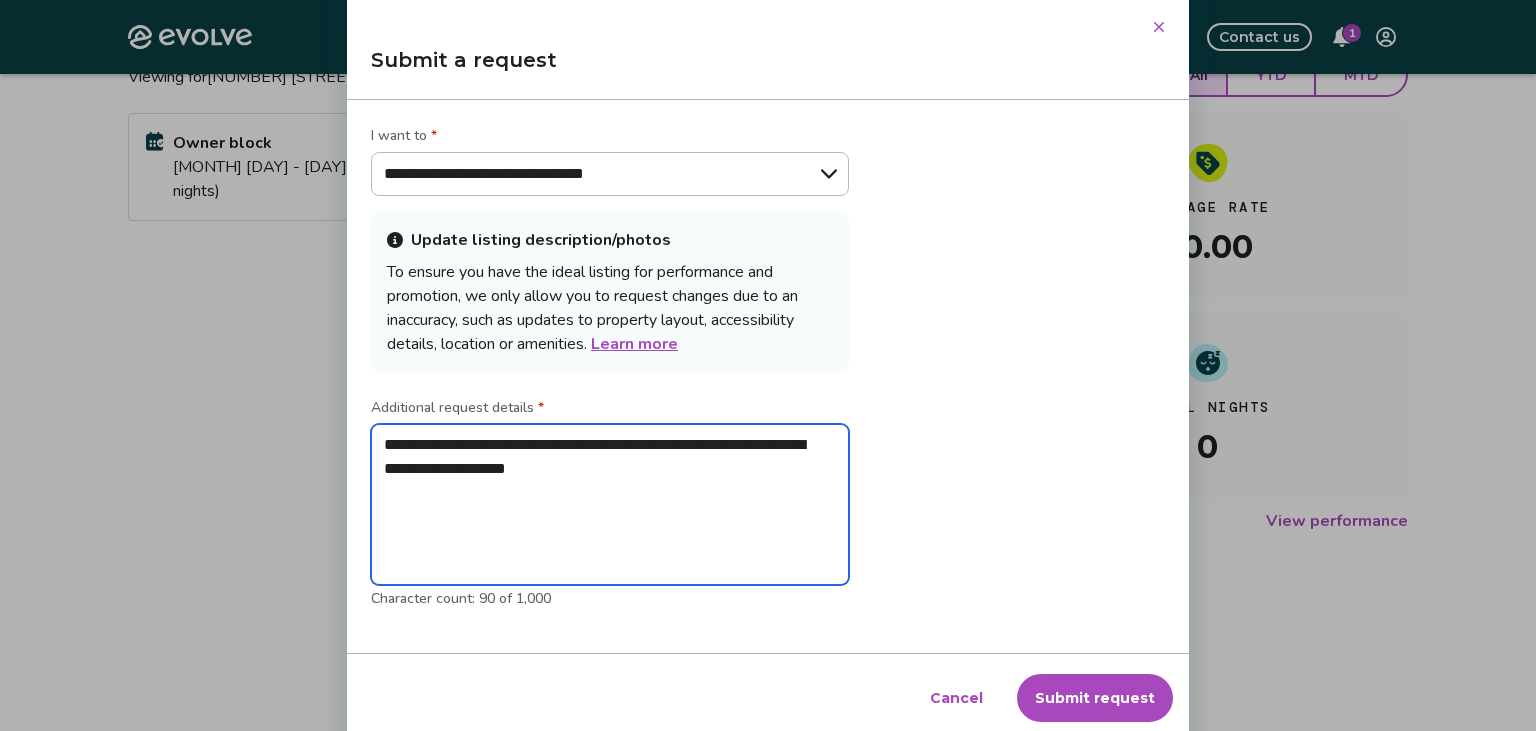 click on "**********" at bounding box center (610, 505) 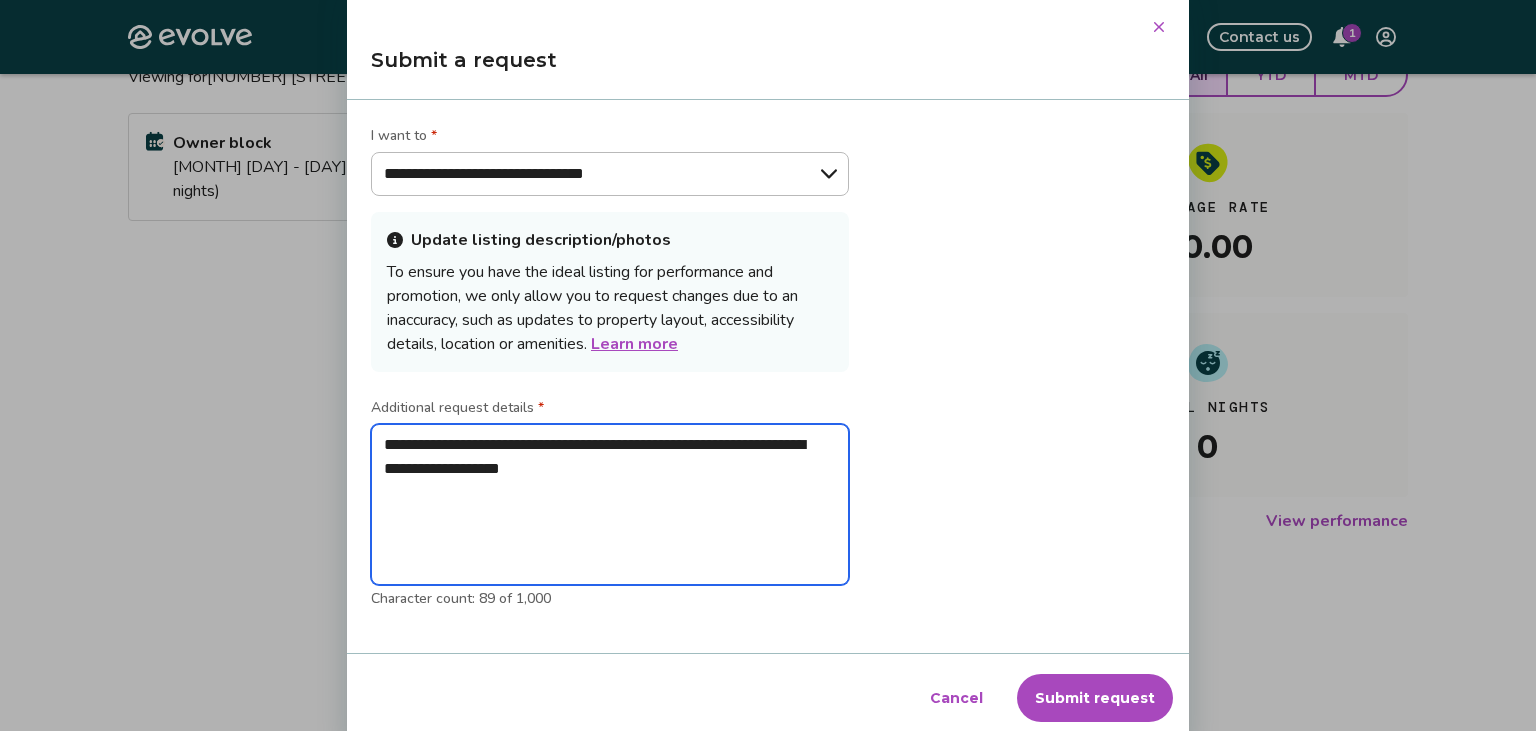 type on "**********" 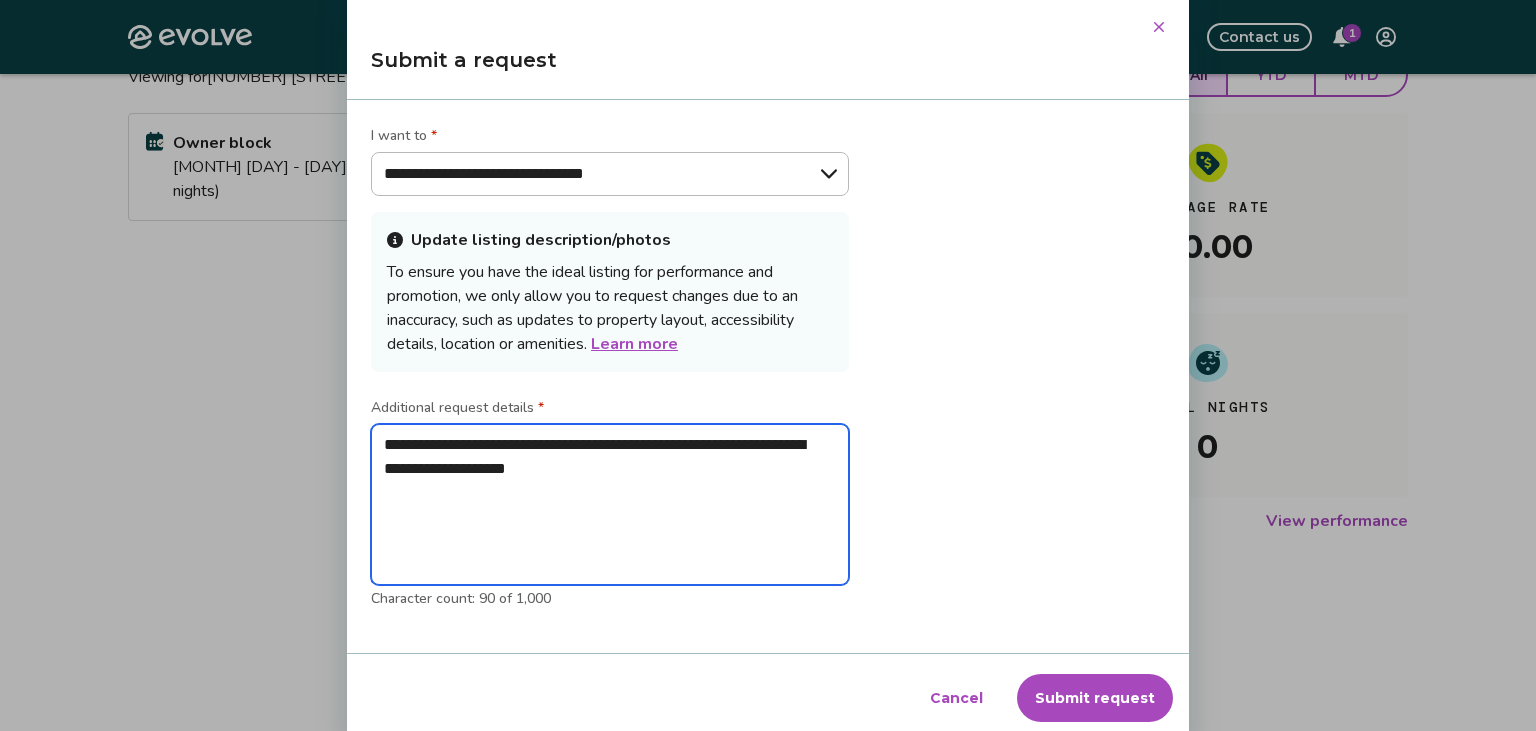 type on "**********" 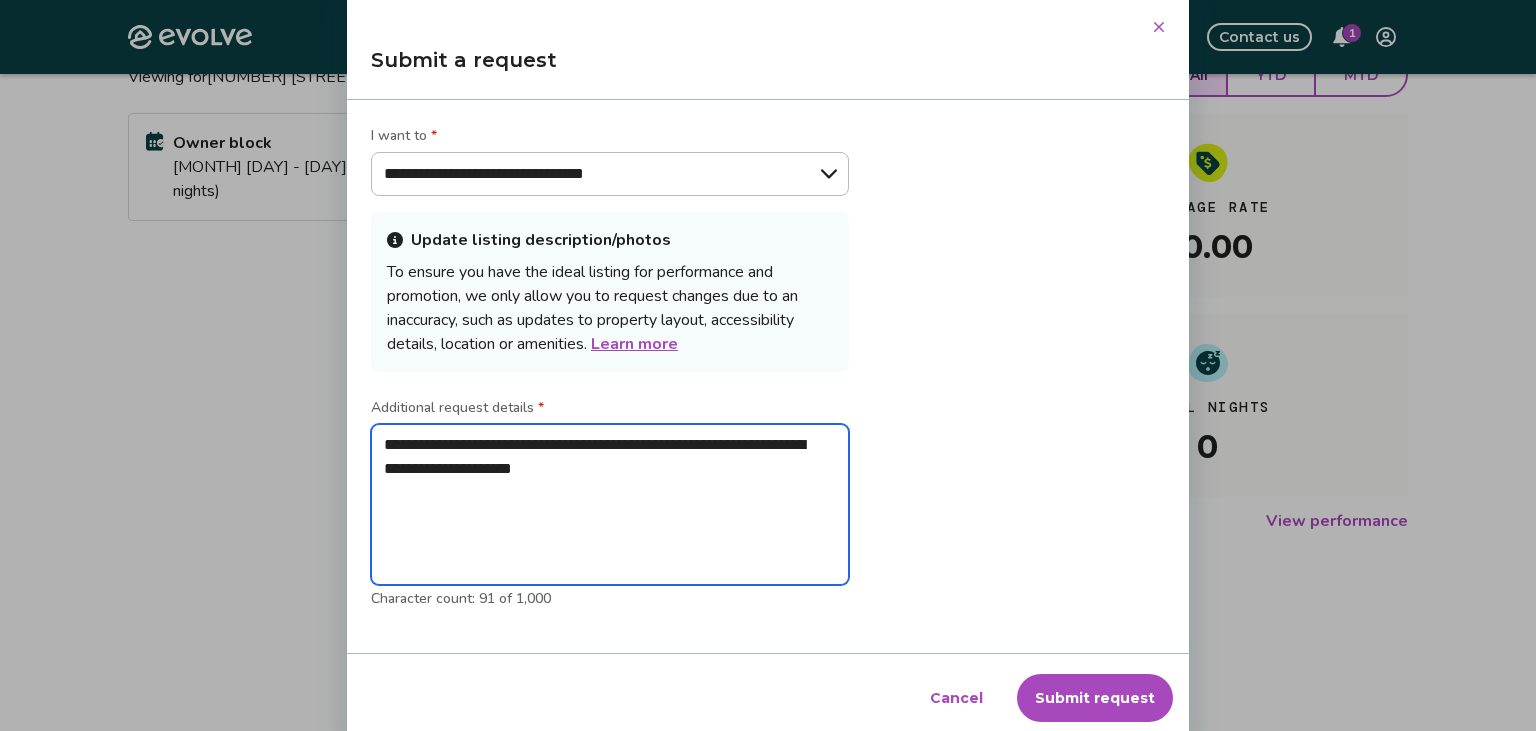 drag, startPoint x: 509, startPoint y: 445, endPoint x: 478, endPoint y: 443, distance: 31.06445 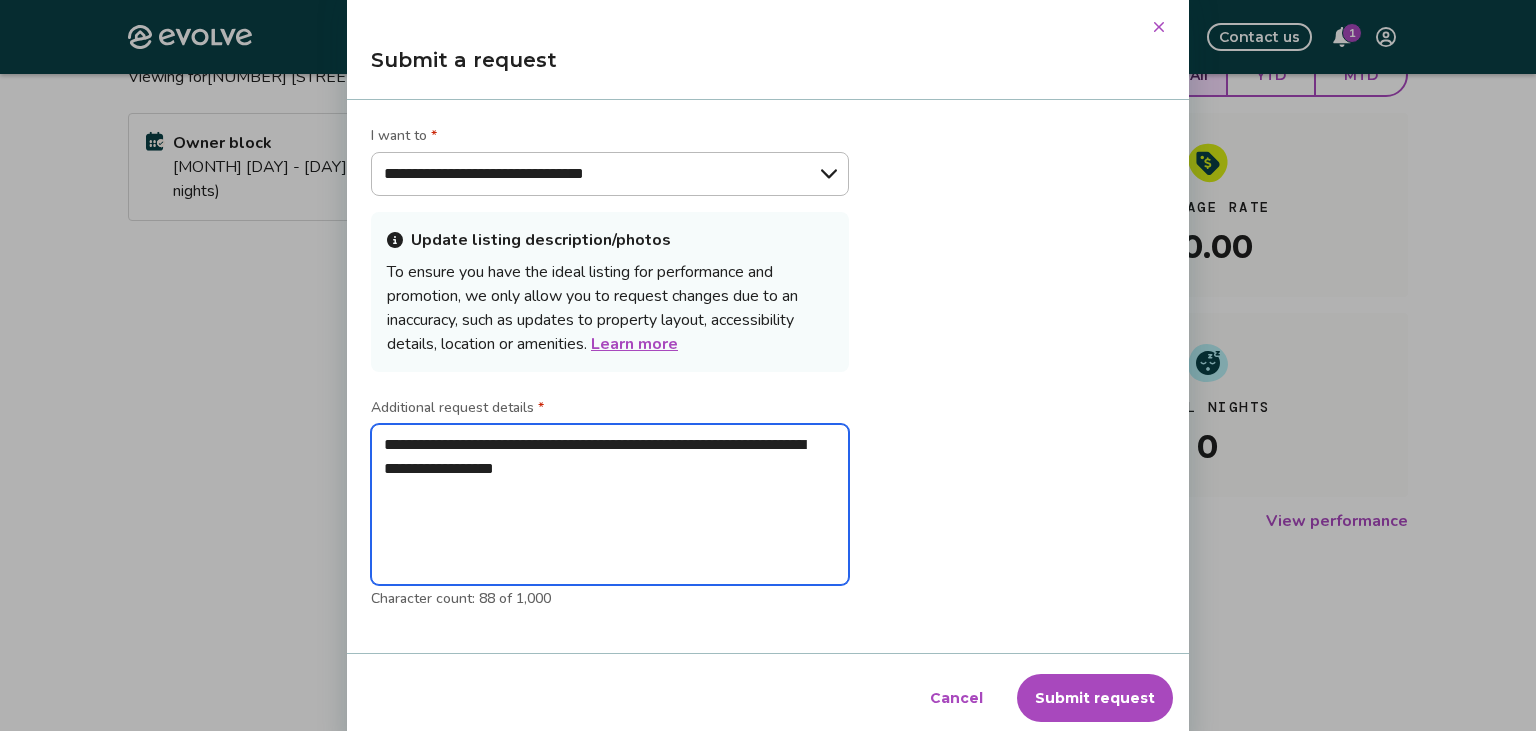 type on "**********" 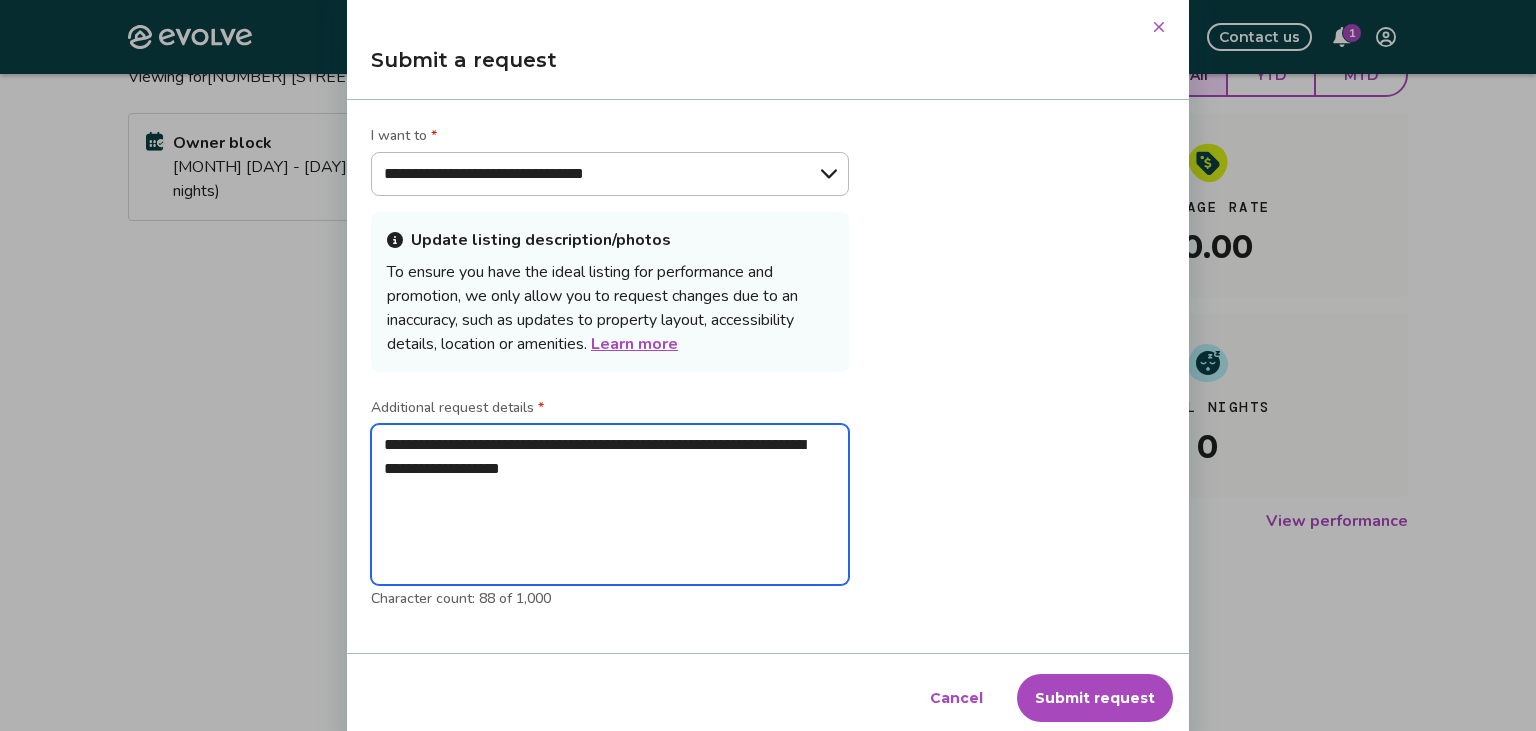 type on "**********" 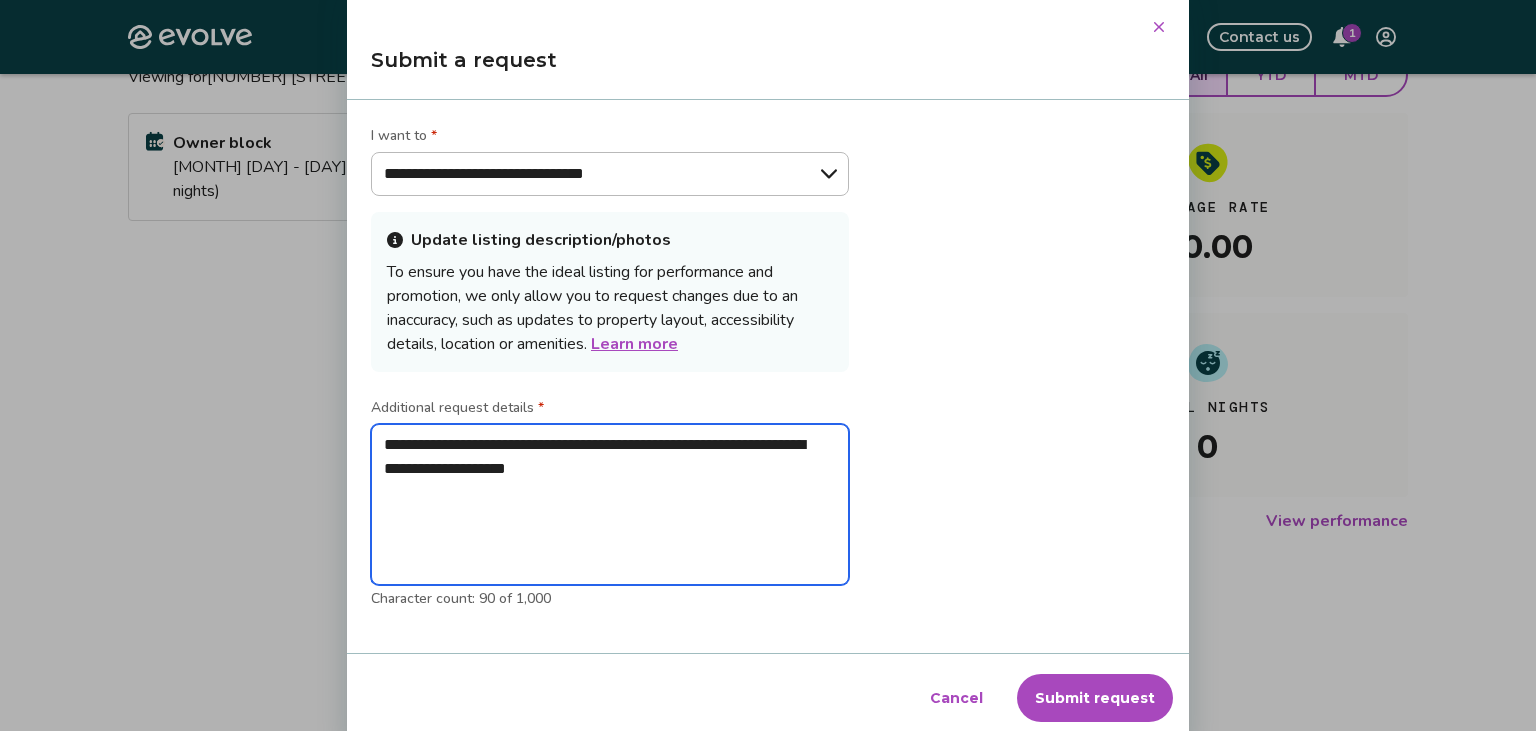type on "**********" 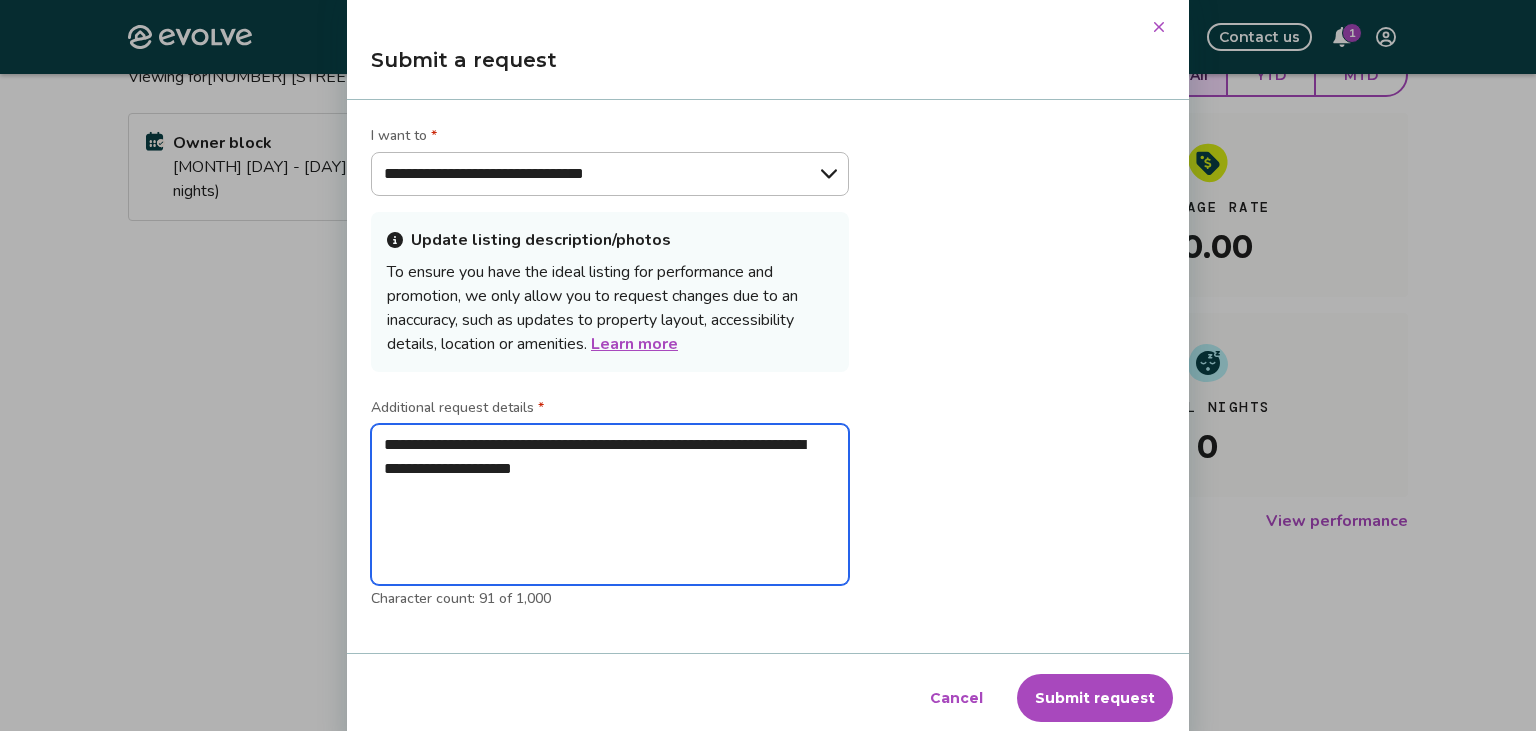 type on "**********" 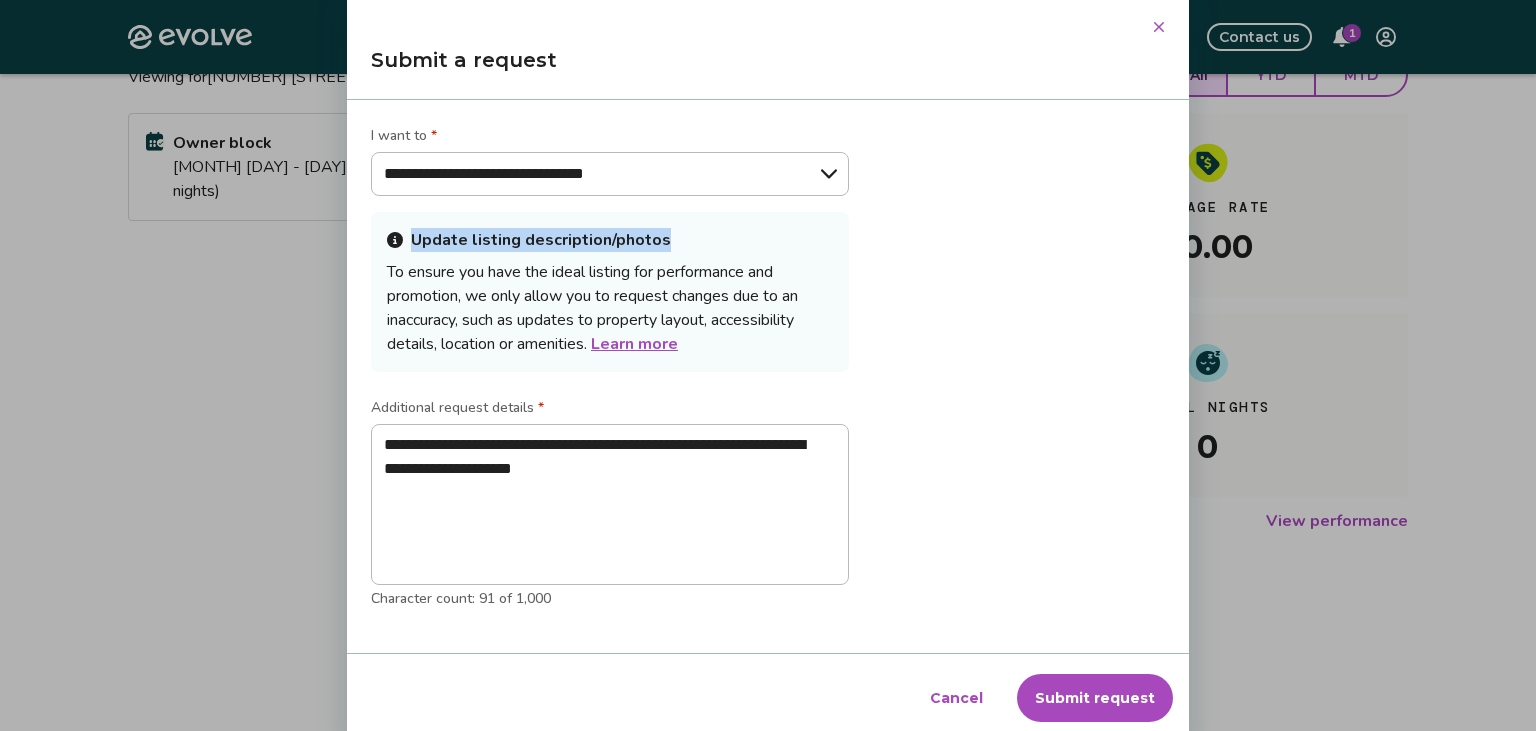 drag, startPoint x: 1534, startPoint y: 186, endPoint x: 1518, endPoint y: 237, distance: 53.450912 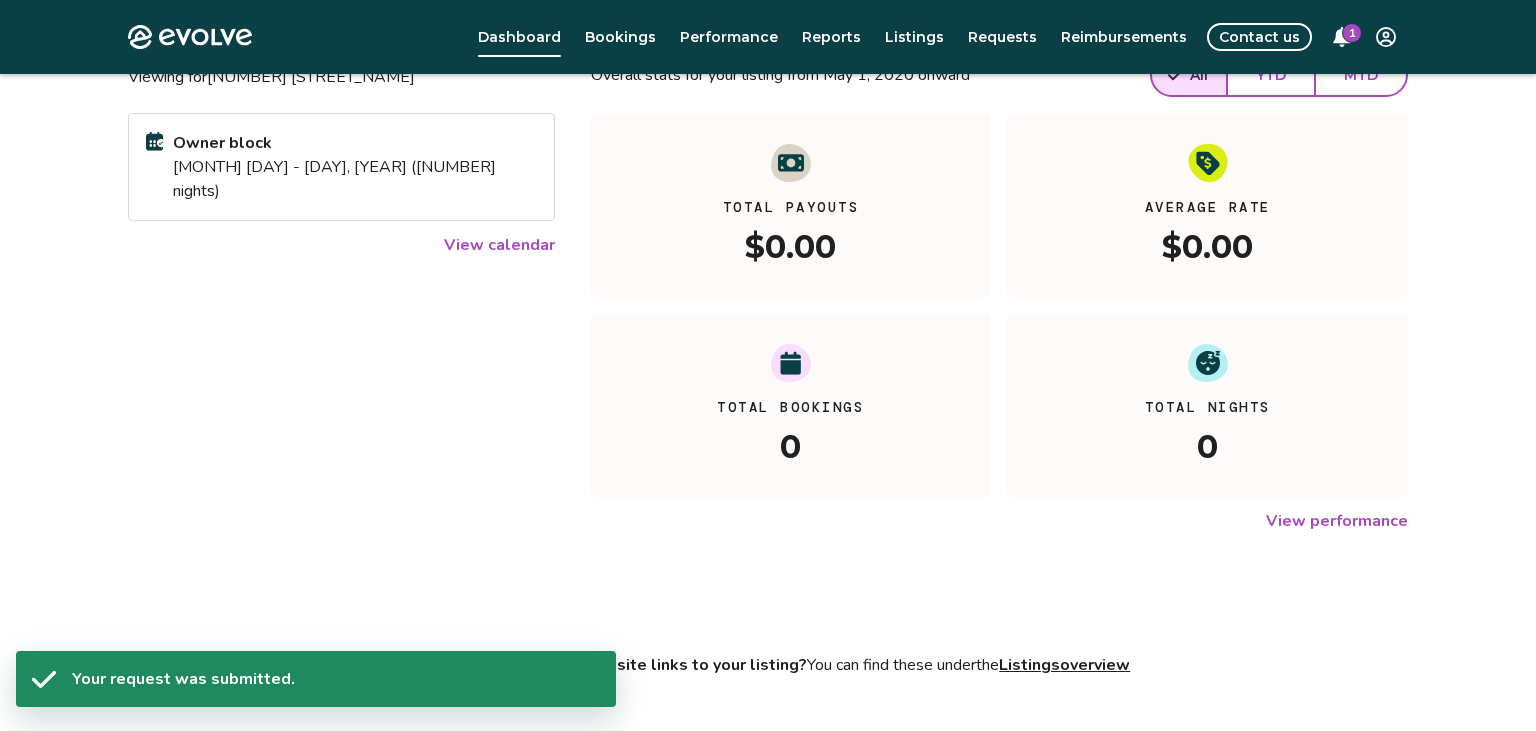 type on "*" 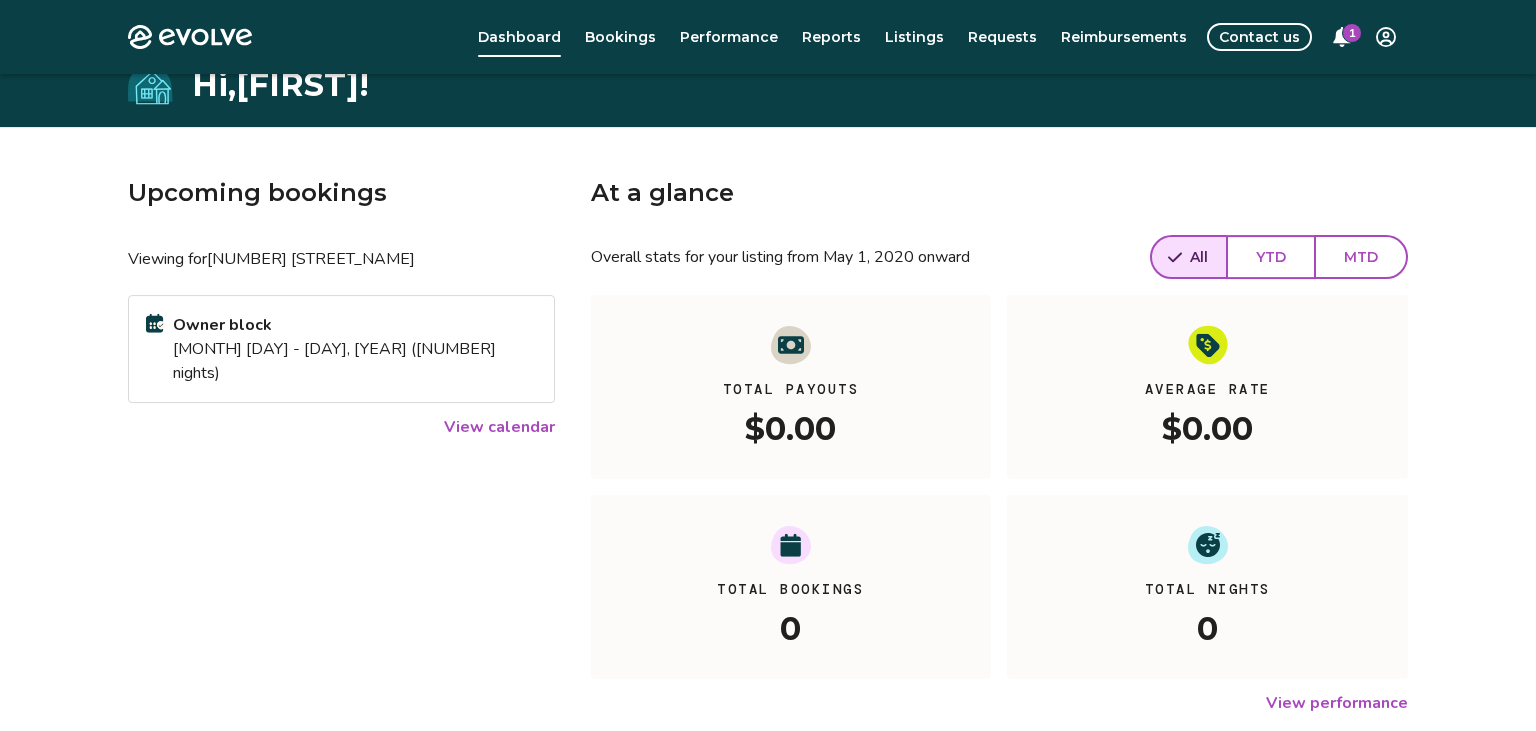 scroll, scrollTop: 0, scrollLeft: 0, axis: both 